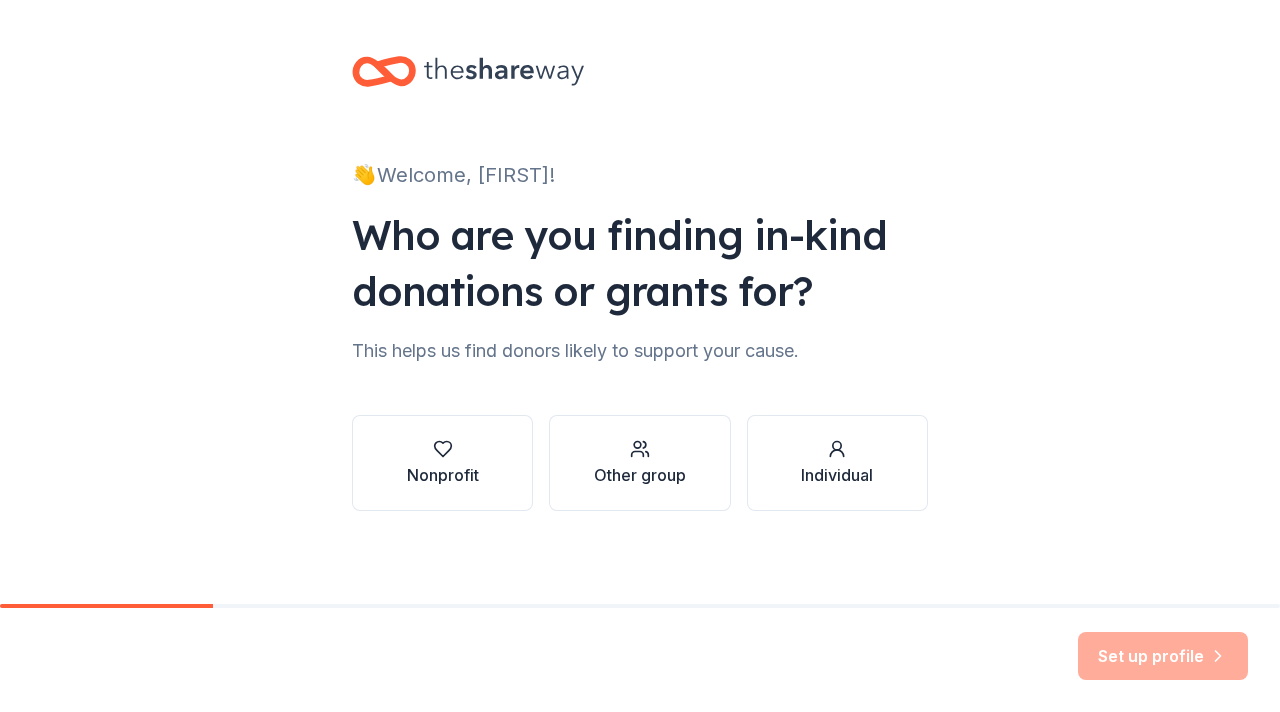 scroll, scrollTop: 0, scrollLeft: 0, axis: both 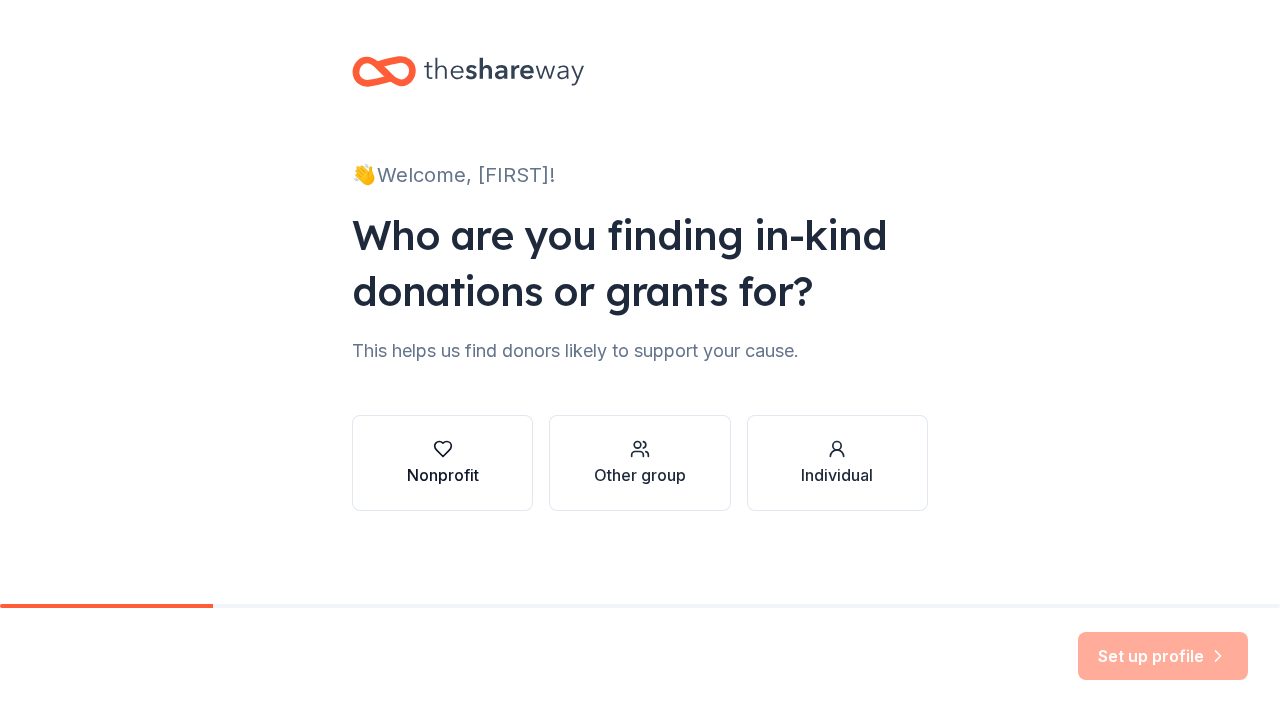 click on "Nonprofit" at bounding box center (442, 463) 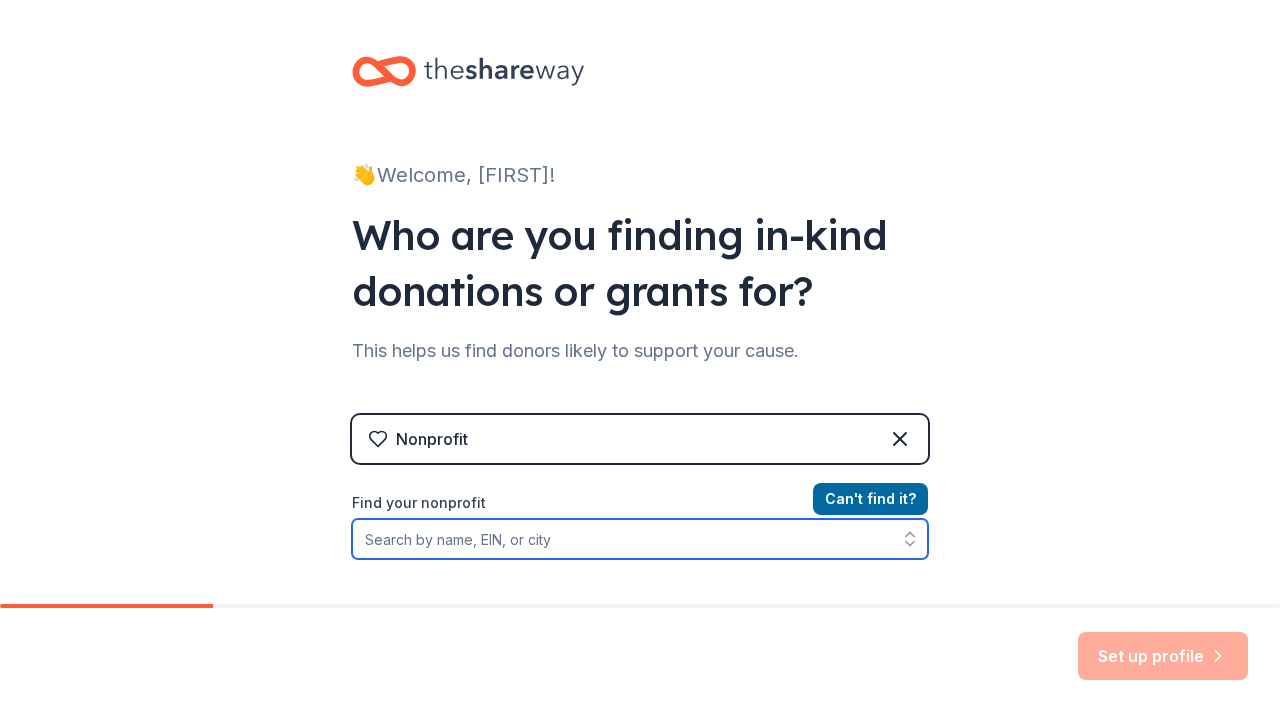 click on "Find your nonprofit" at bounding box center (640, 539) 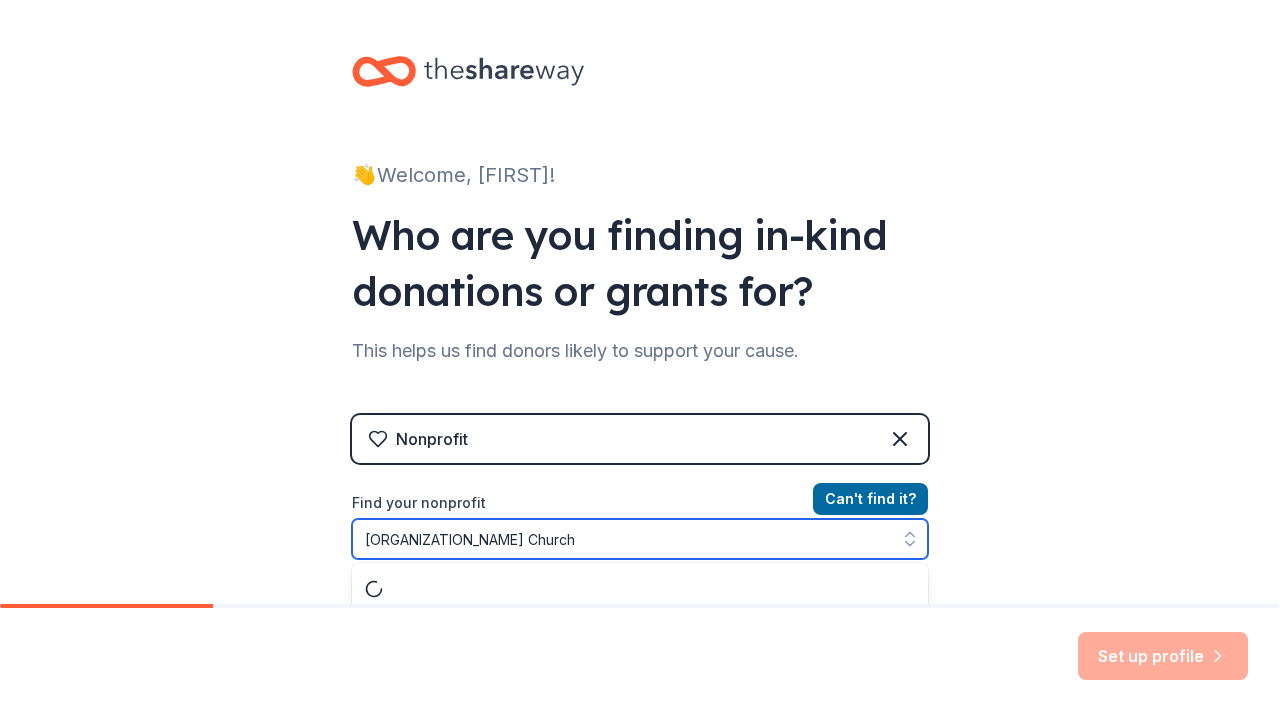 scroll, scrollTop: 55, scrollLeft: 0, axis: vertical 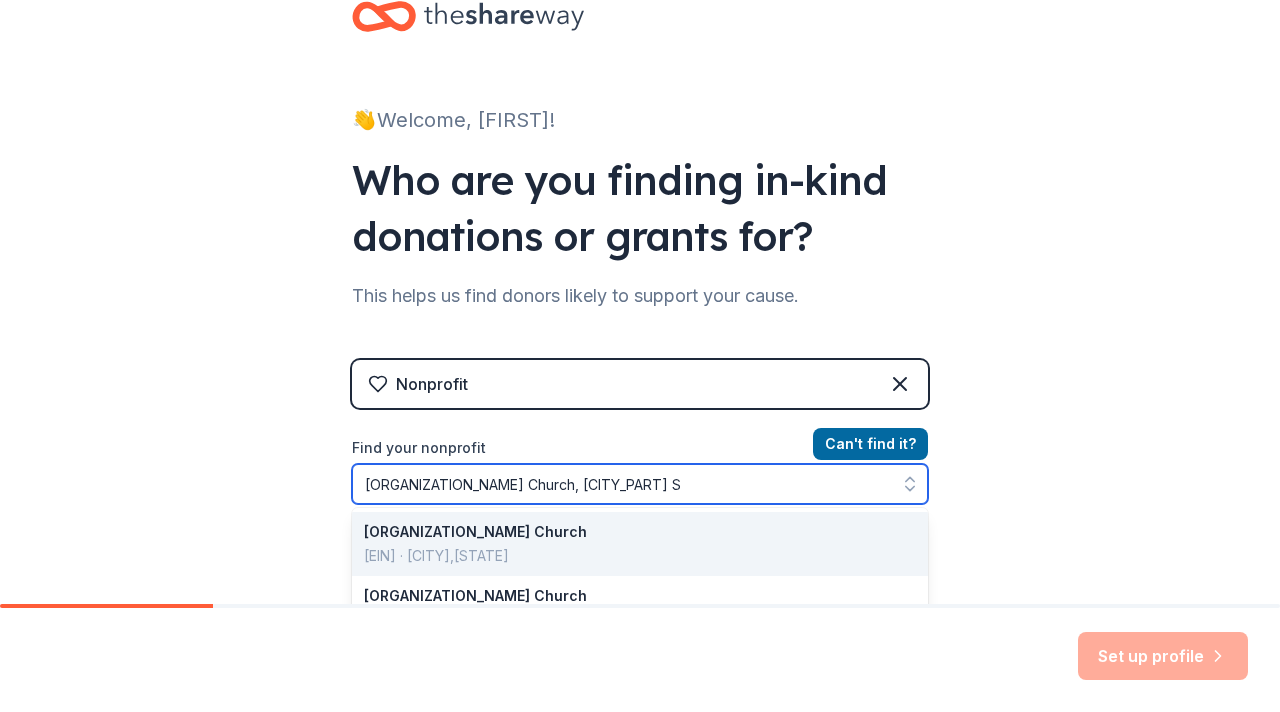 type on "[ORGANIZATION_NAME] Church, [CITY_PART] SC" 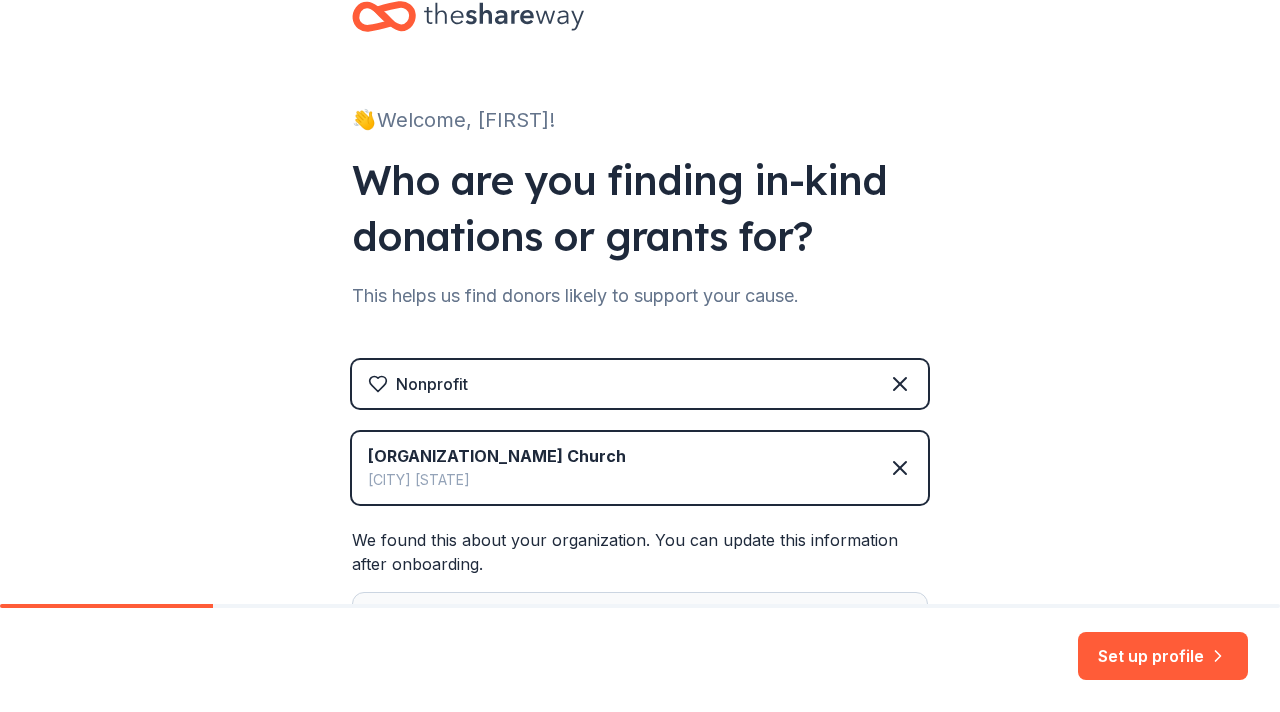 click on "👋  Welcome, [FIRST]! Who are you finding in-kind donations or grants for? This helps us find donors likely to support your cause. Nonprofit [ORGANIZATION_NAME] Church [CITY] [STATE] We found this about your organization. You can update this information after onboarding. Website [WEBSITE] Mission Statement [ORGANIZATION_NAME] Church is a nonprofit organization. It is based in [CITY], [STATE]. It received its nonprofit status in [YEAR]." at bounding box center [640, 430] 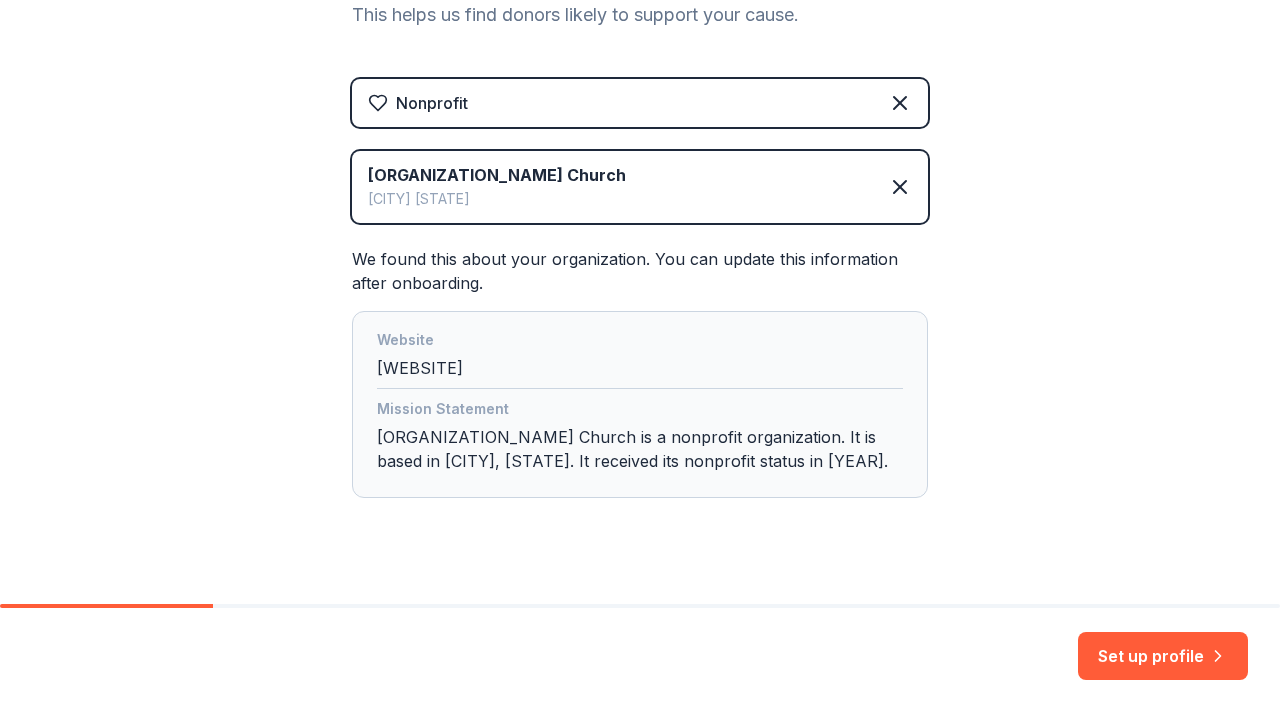 scroll, scrollTop: 366, scrollLeft: 0, axis: vertical 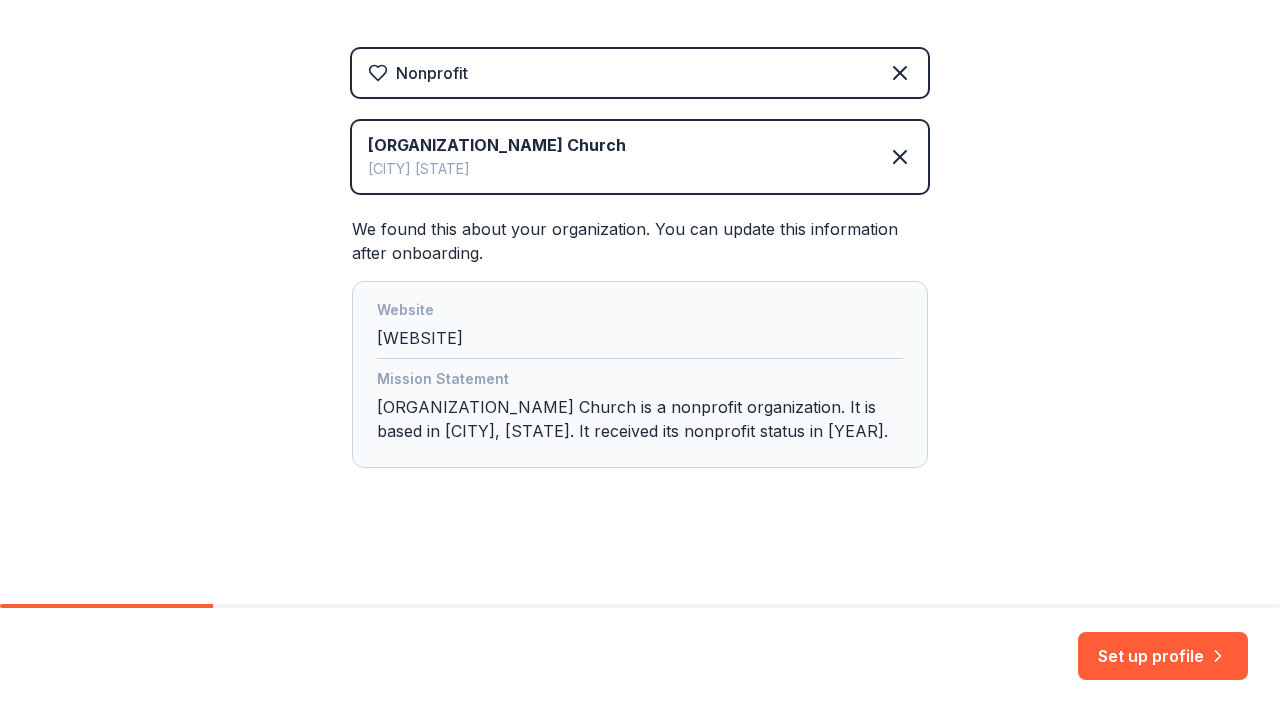 click on "Bethlehem Baptist Church Tacoma   WA" at bounding box center (640, 157) 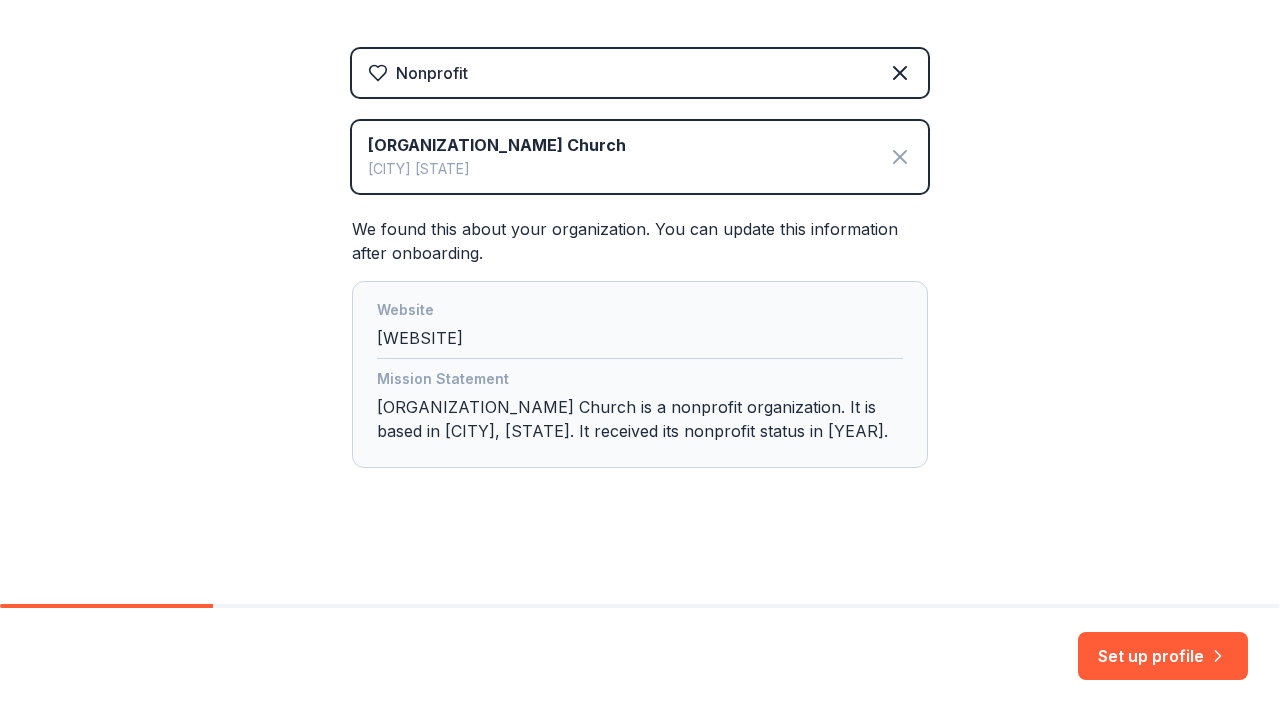 click 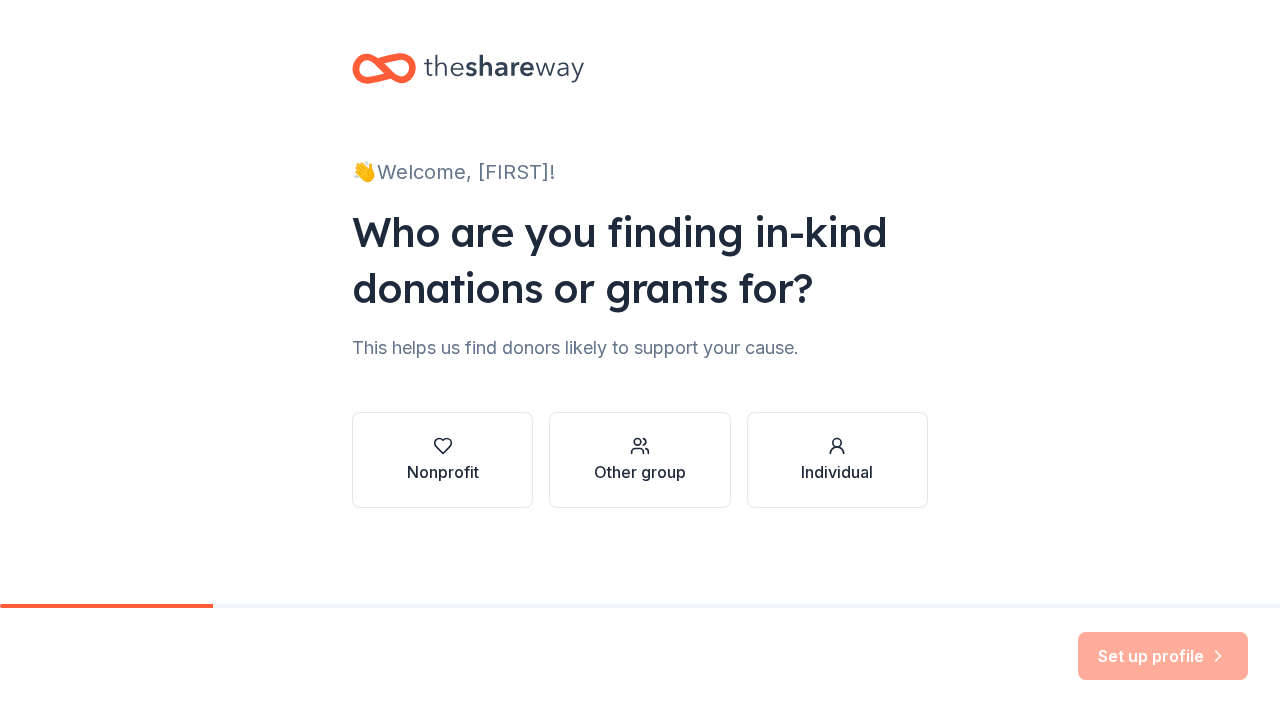 scroll, scrollTop: 3, scrollLeft: 0, axis: vertical 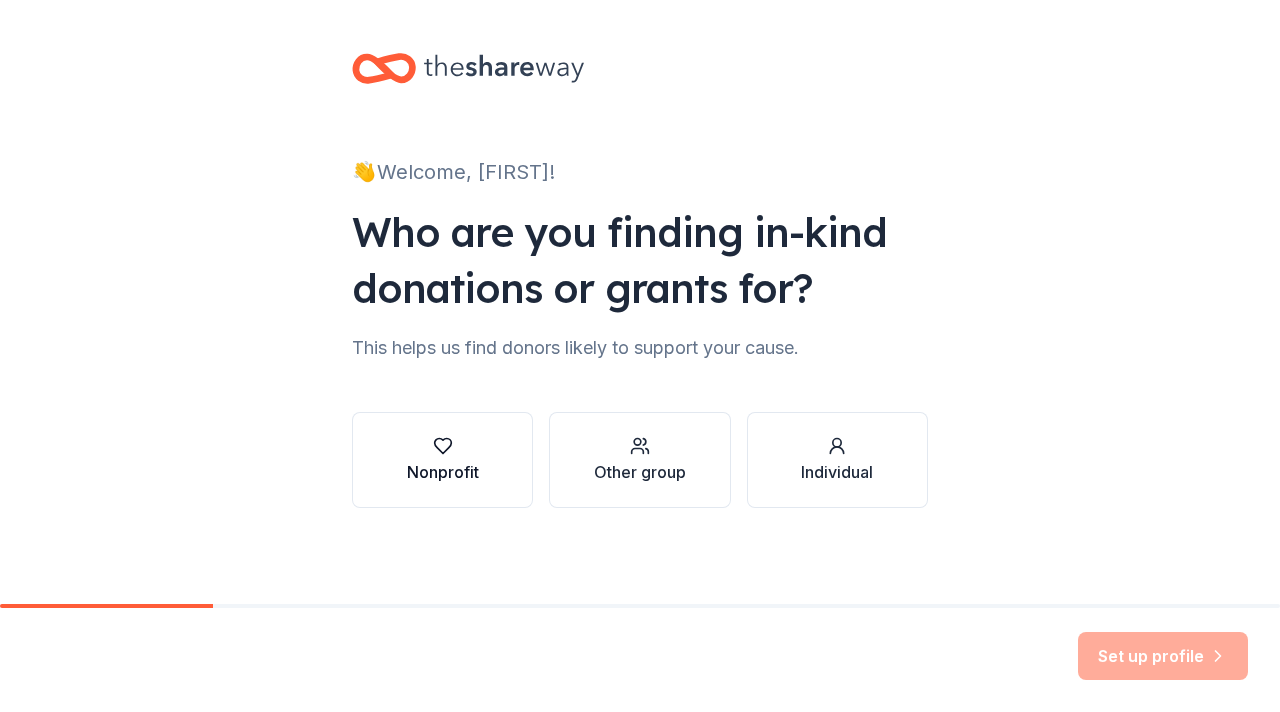 click on "Nonprofit" at bounding box center [442, 460] 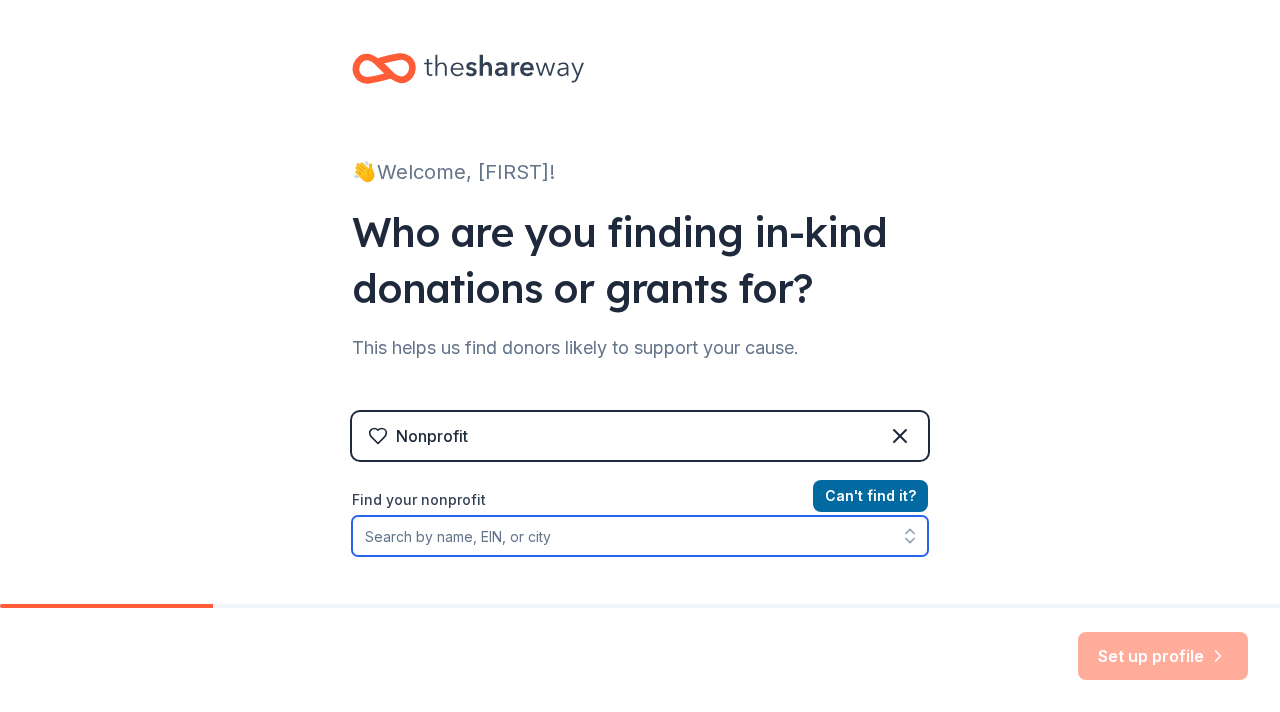 click on "Find your nonprofit" at bounding box center (640, 536) 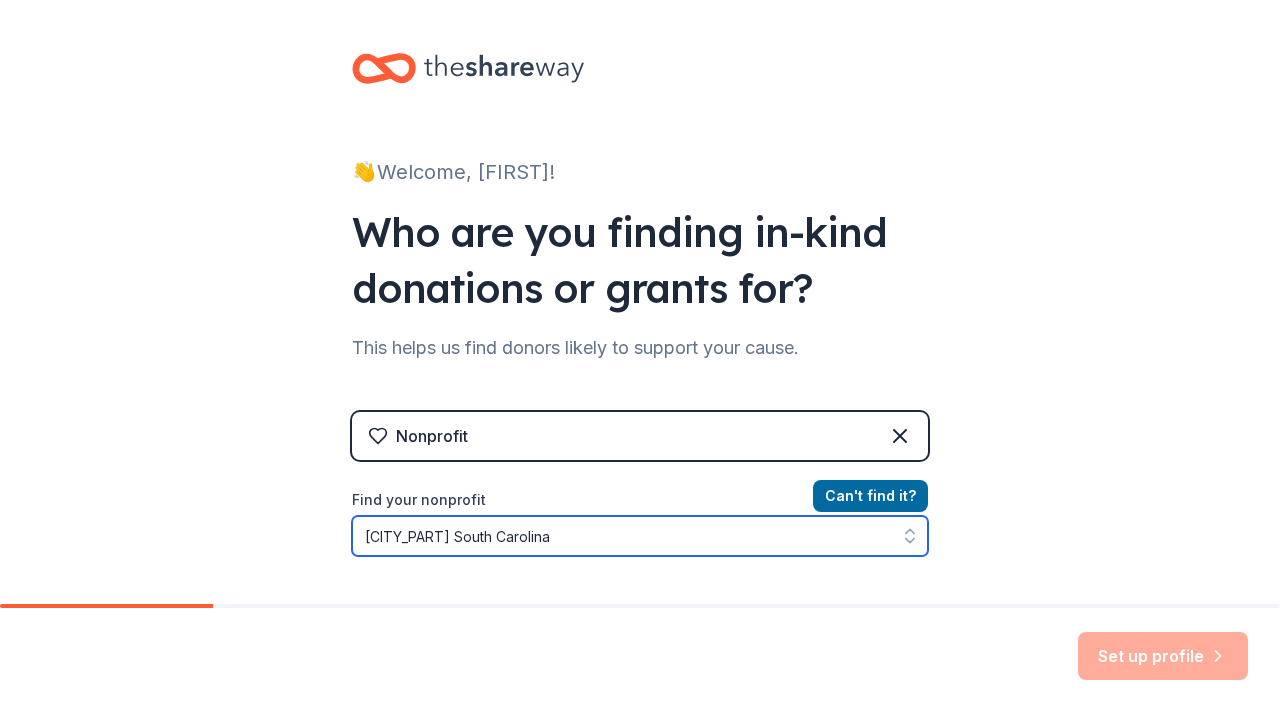 type on "Hampton South Carolina" 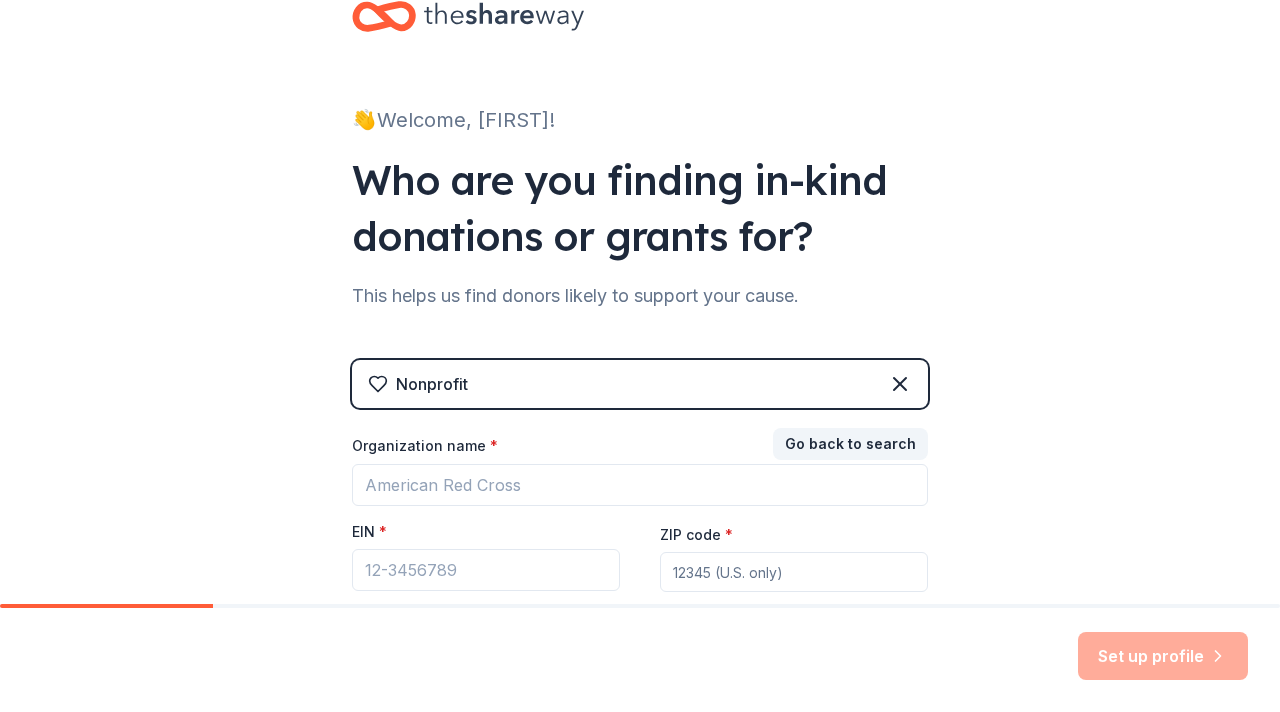 click on "👋  Welcome, Ke'on! Who are you finding in-kind donations or grants for? This helps us find donors likely to support your cause. Nonprofit Go back to search Organization name * EIN * ZIP code * Don ' t have an EIN? Register under other group." at bounding box center (640, 356) 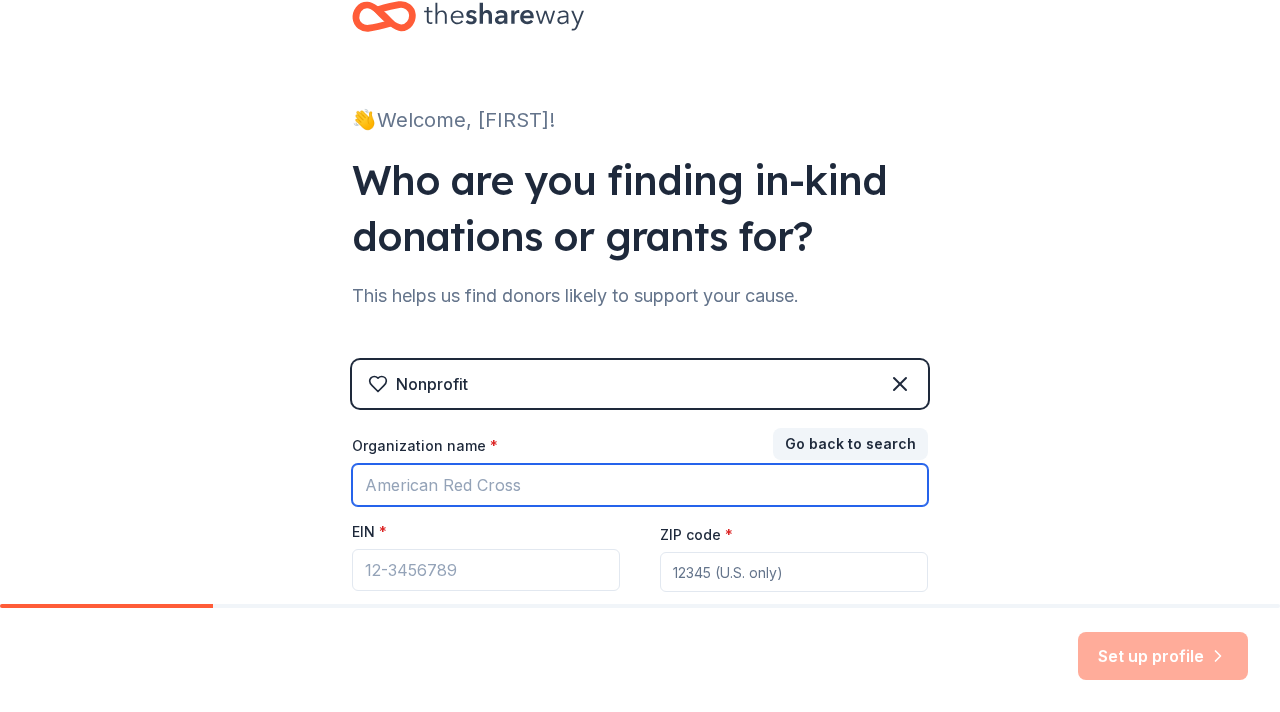 click on "Organization name *" at bounding box center [640, 485] 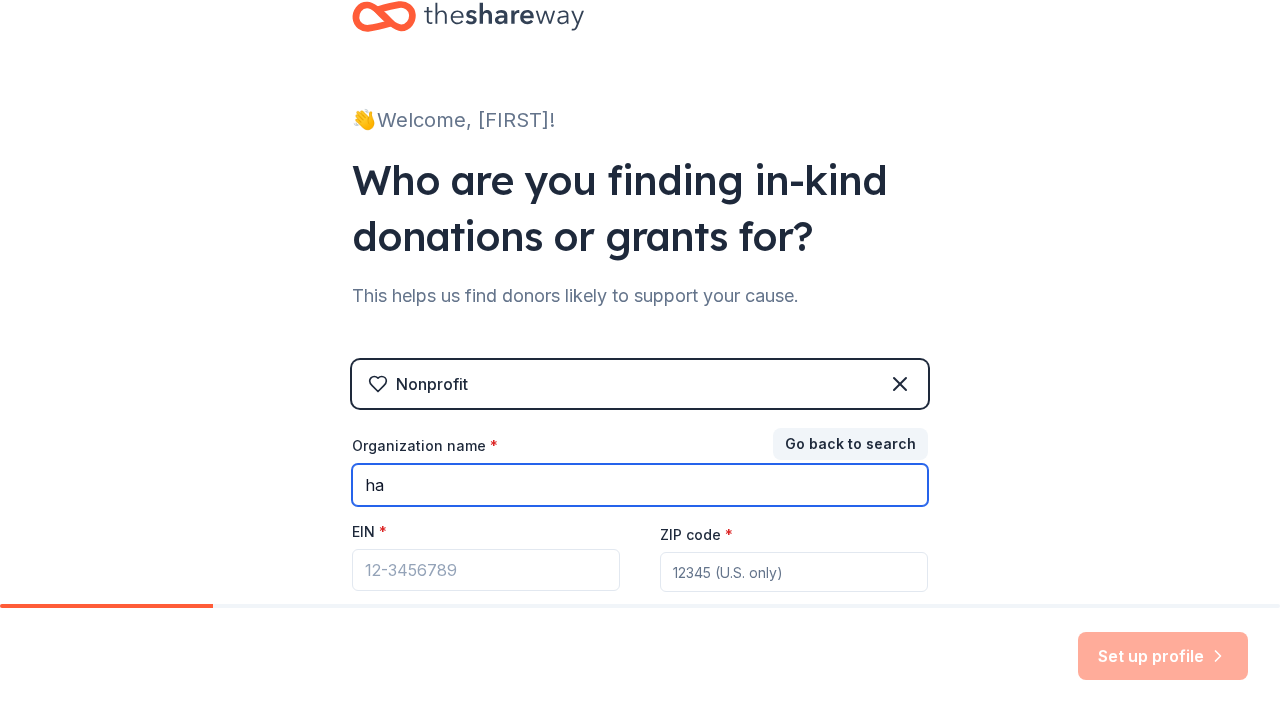 type on "h" 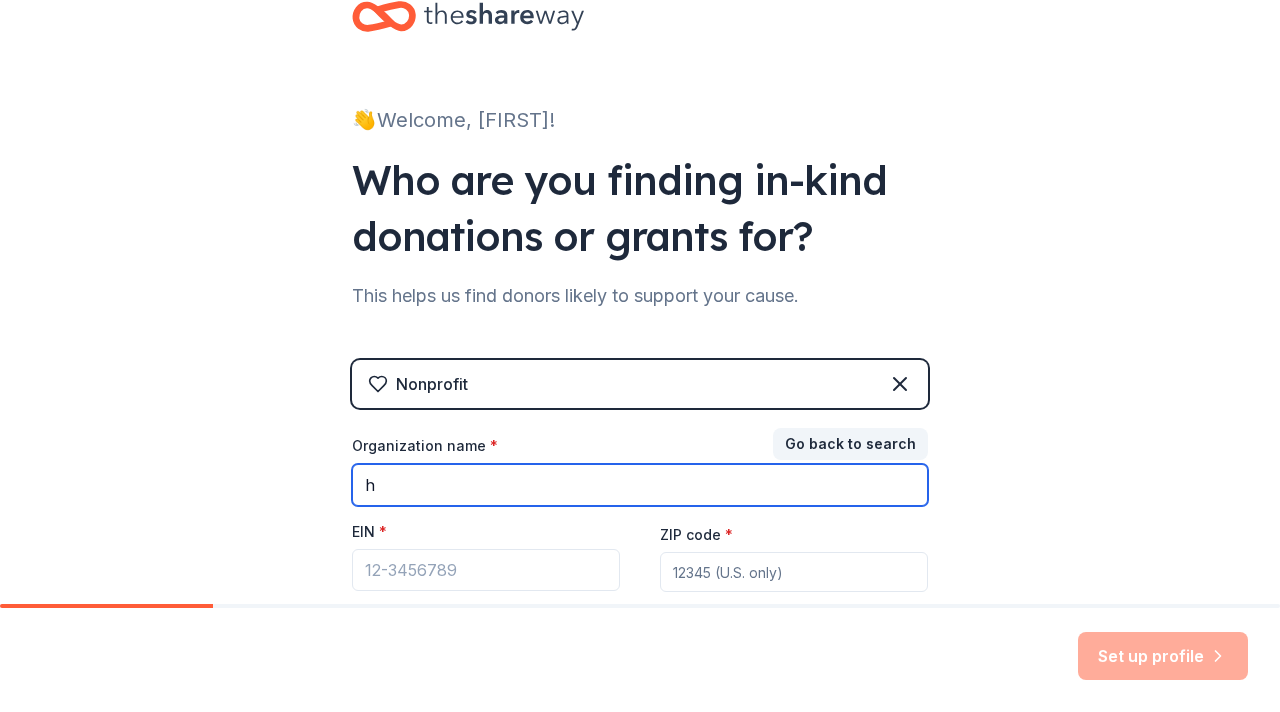 type 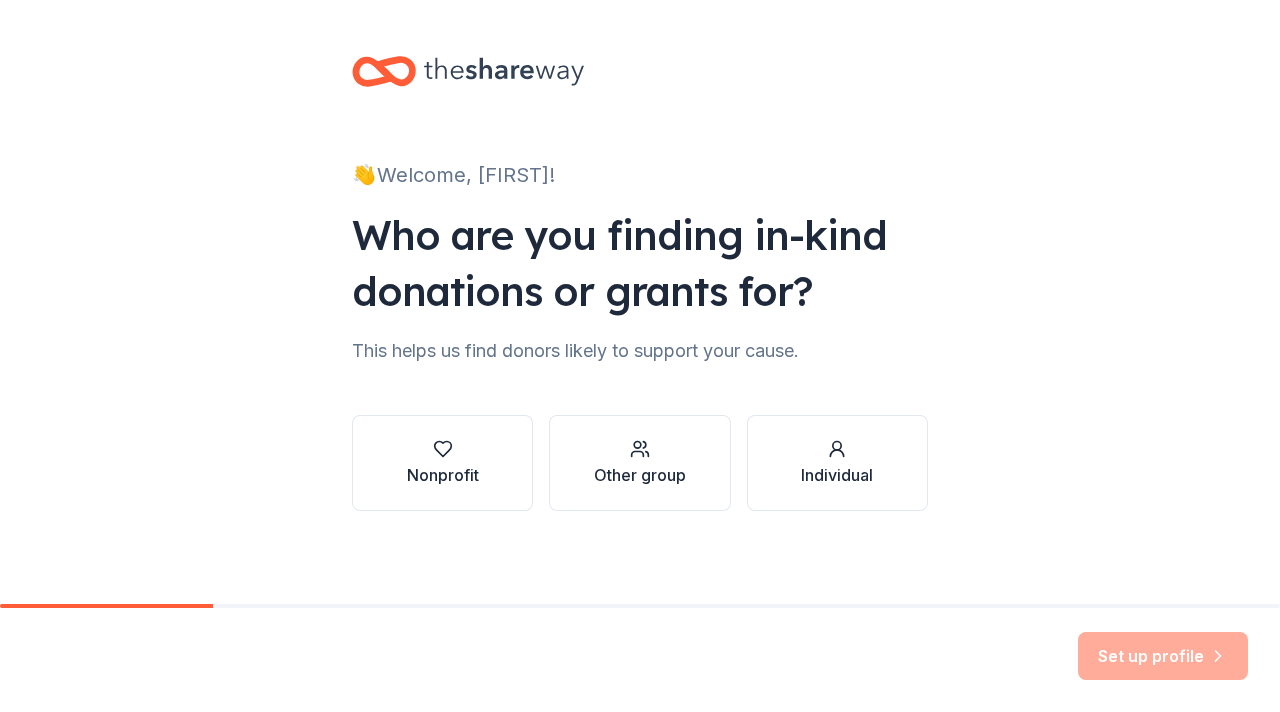 scroll, scrollTop: 0, scrollLeft: 0, axis: both 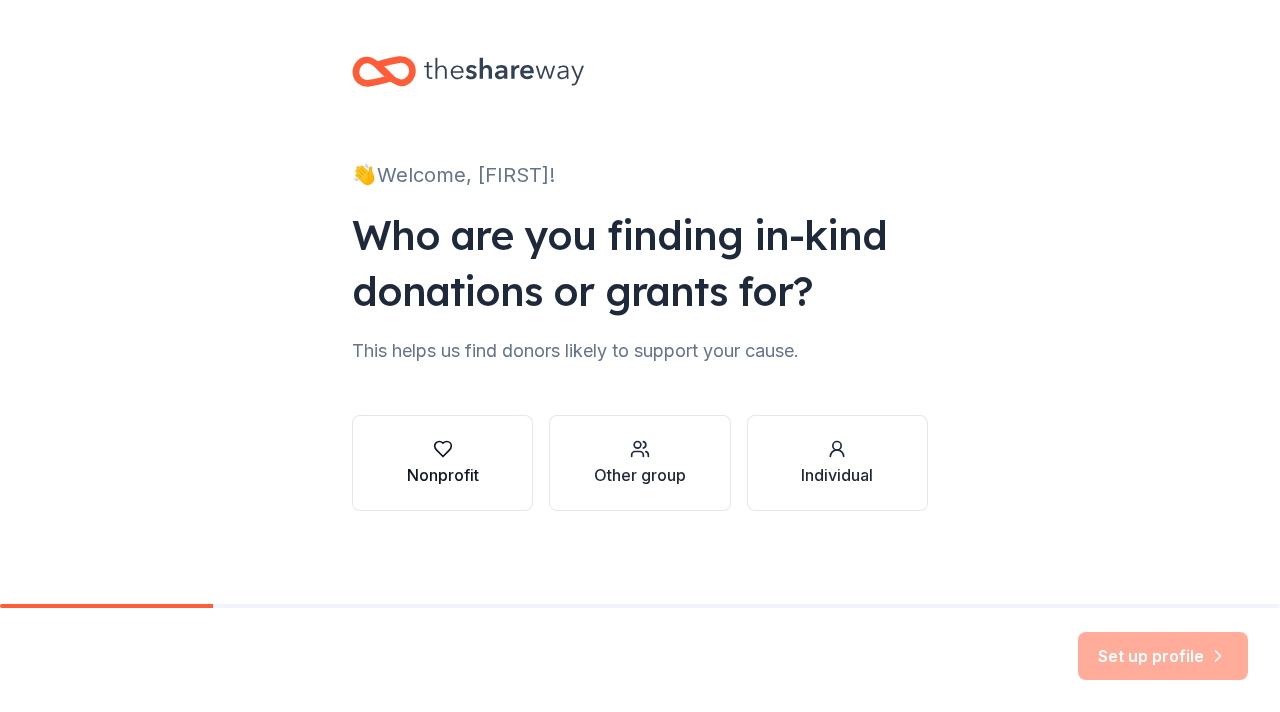 click at bounding box center (443, 449) 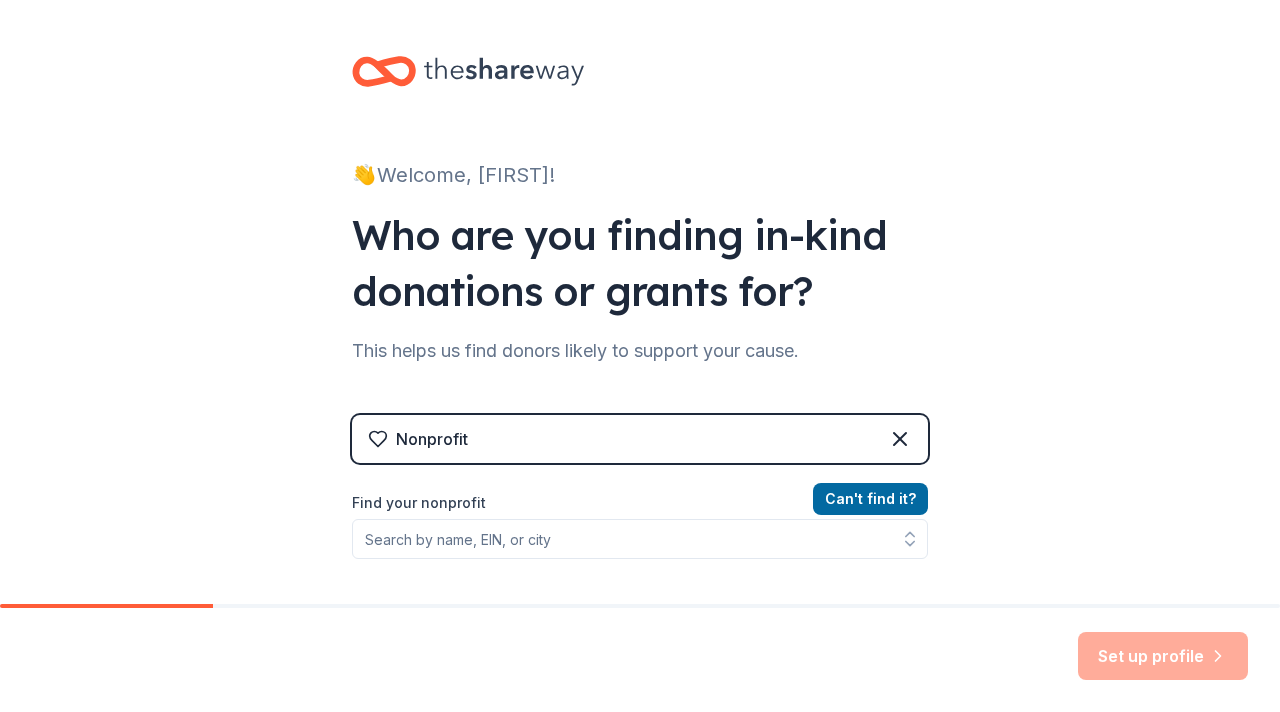 click on "👋 Welcome, [FIRST]! Who are you finding in-kind donations or grants for? This helps us find donors likely to support your cause. Nonprofit Can ' t find it? Find your nonprofit" at bounding box center [640, 427] 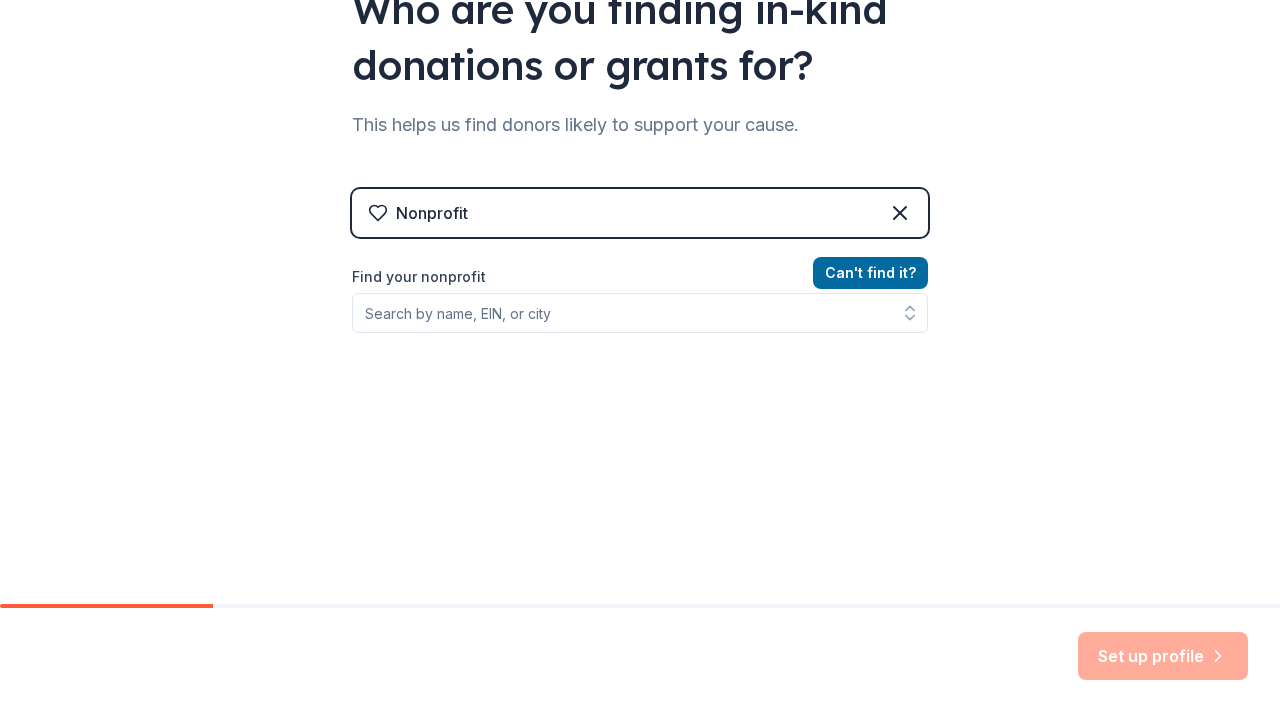 scroll, scrollTop: 240, scrollLeft: 0, axis: vertical 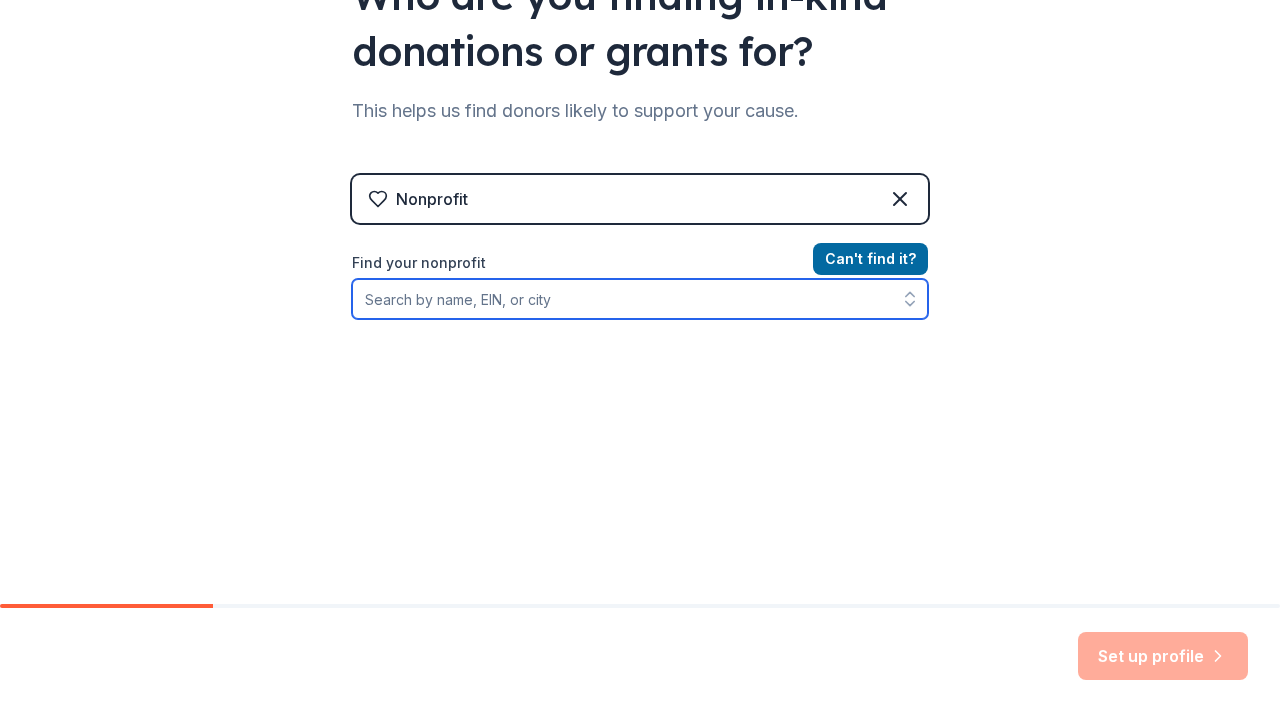 click on "Find your nonprofit" at bounding box center [640, 299] 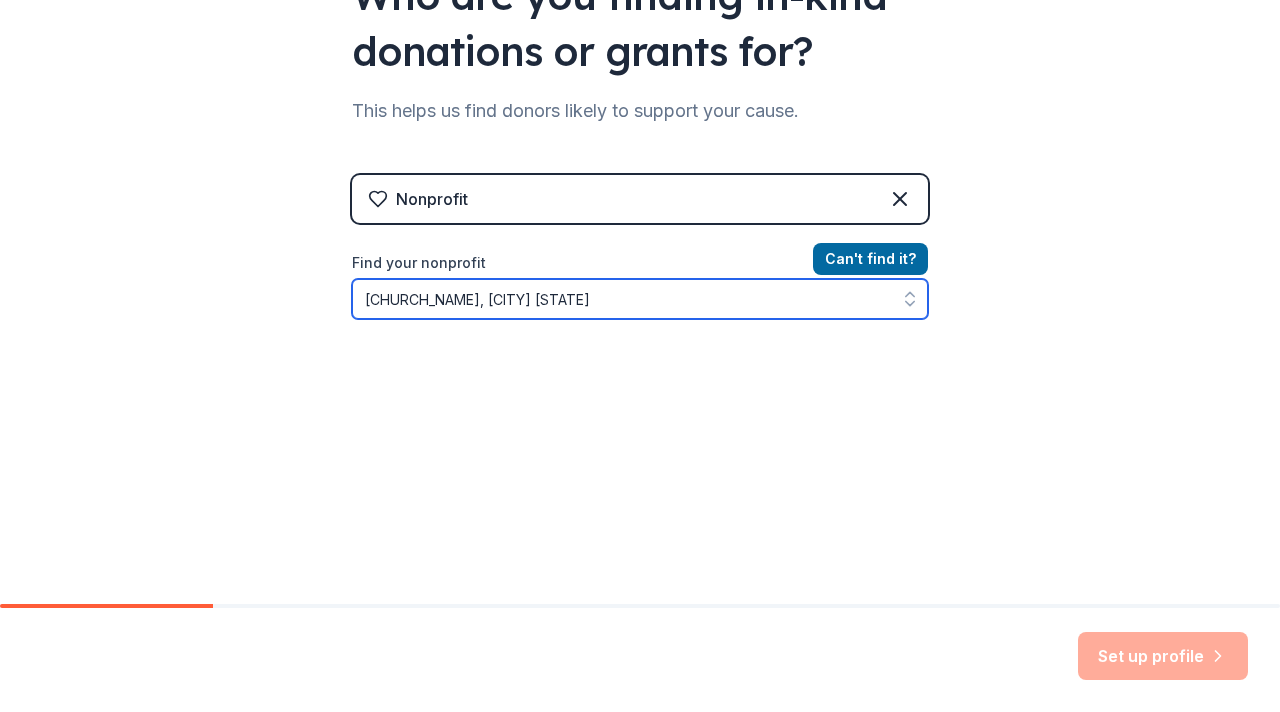 click on "[CHURCH_NAME], [CITY] [STATE]" at bounding box center (640, 299) 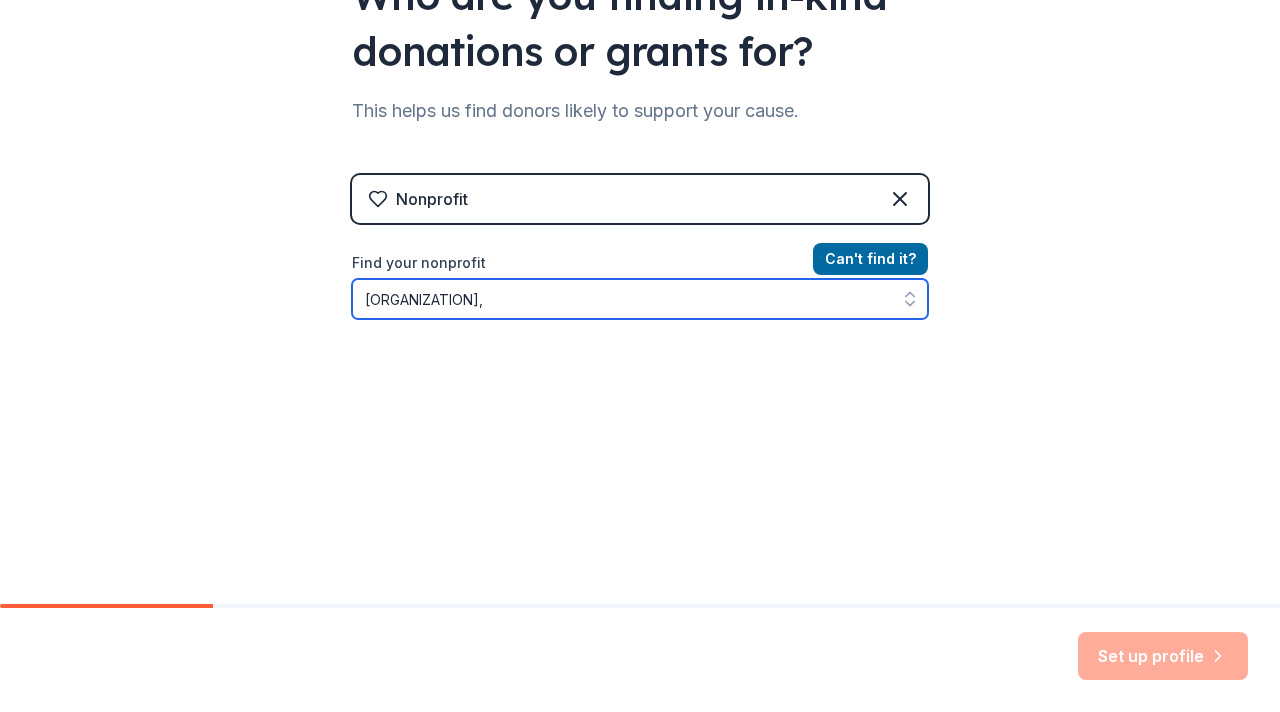 type on "Bethlehem Baptist Church" 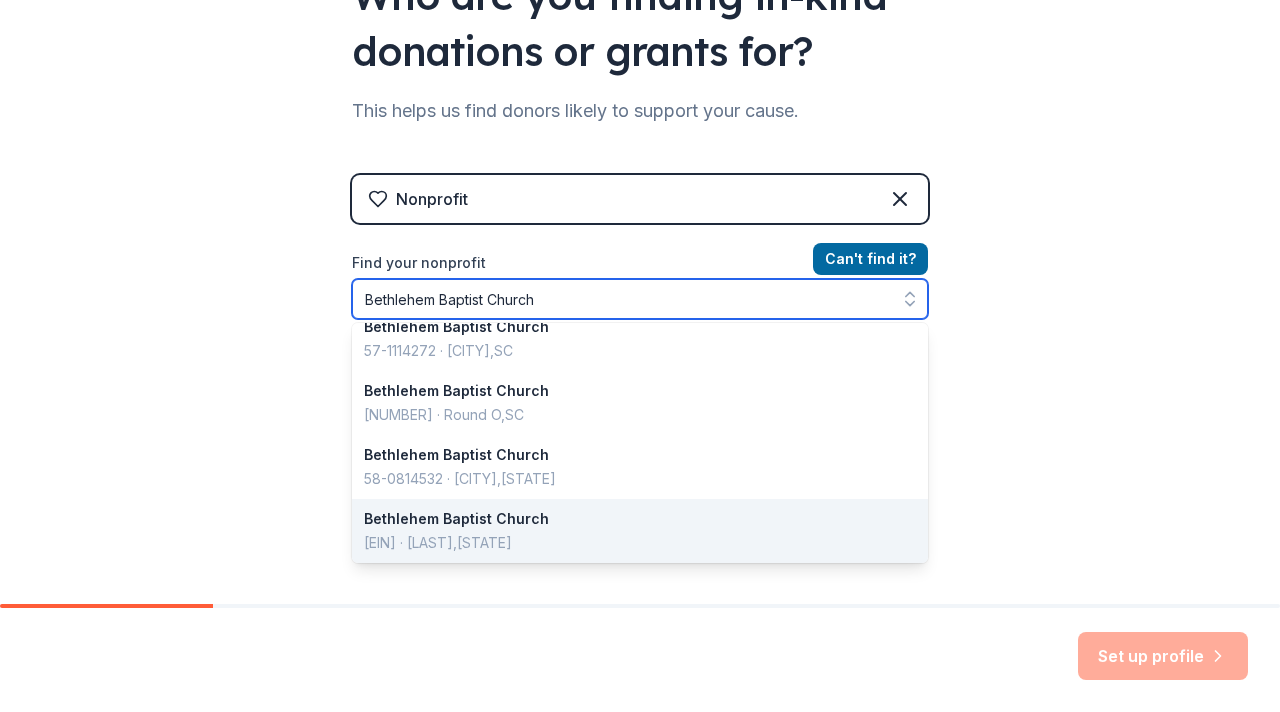 scroll, scrollTop: 1412, scrollLeft: 0, axis: vertical 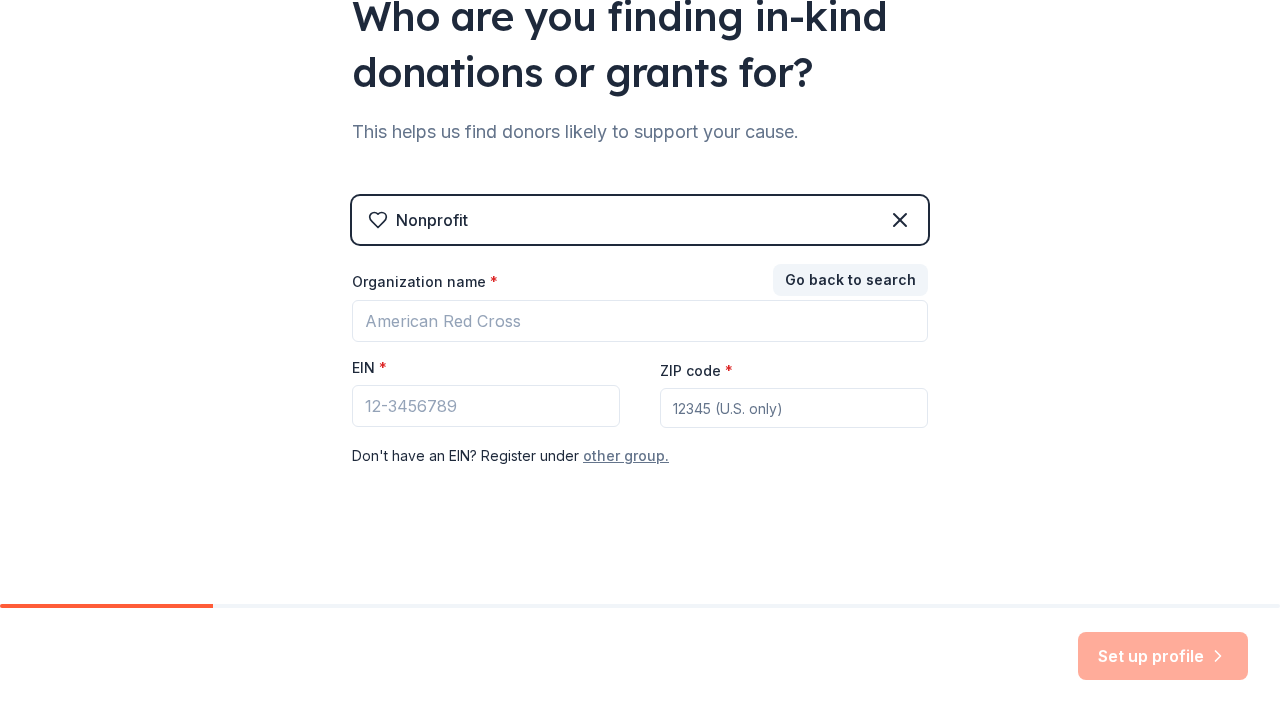 click on "other group." at bounding box center (626, 456) 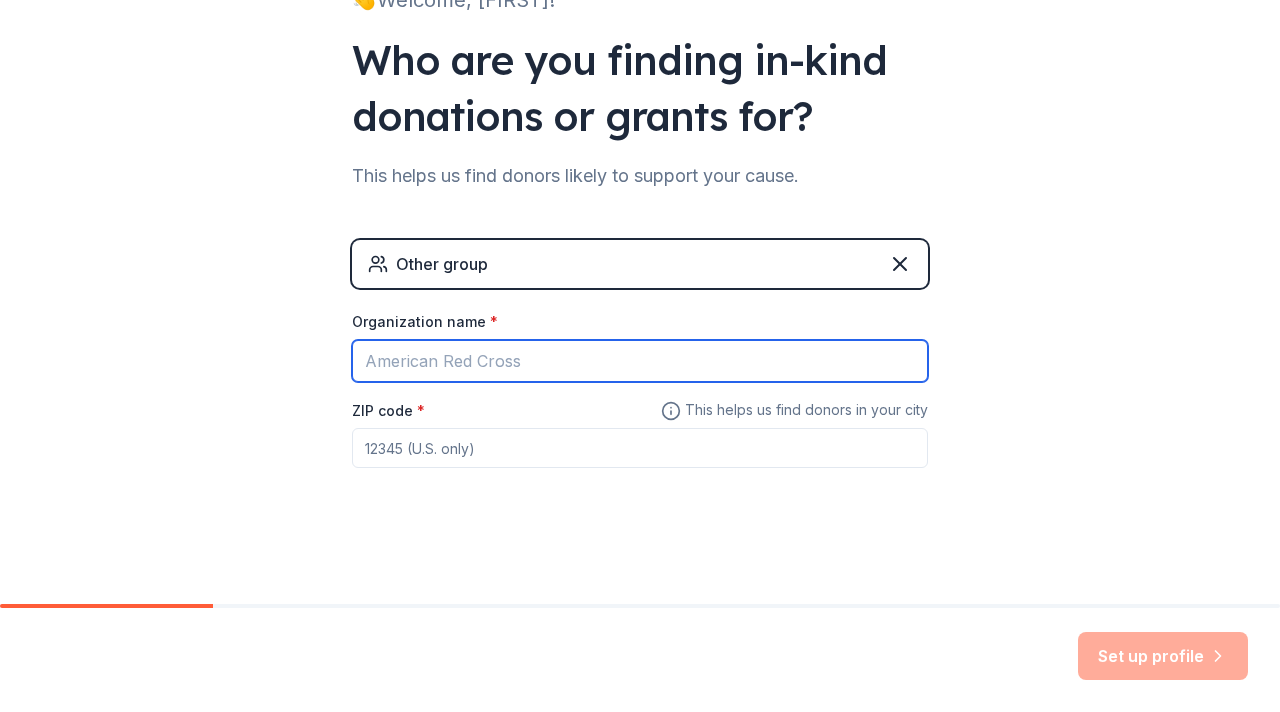 click on "Organization name *" at bounding box center (640, 361) 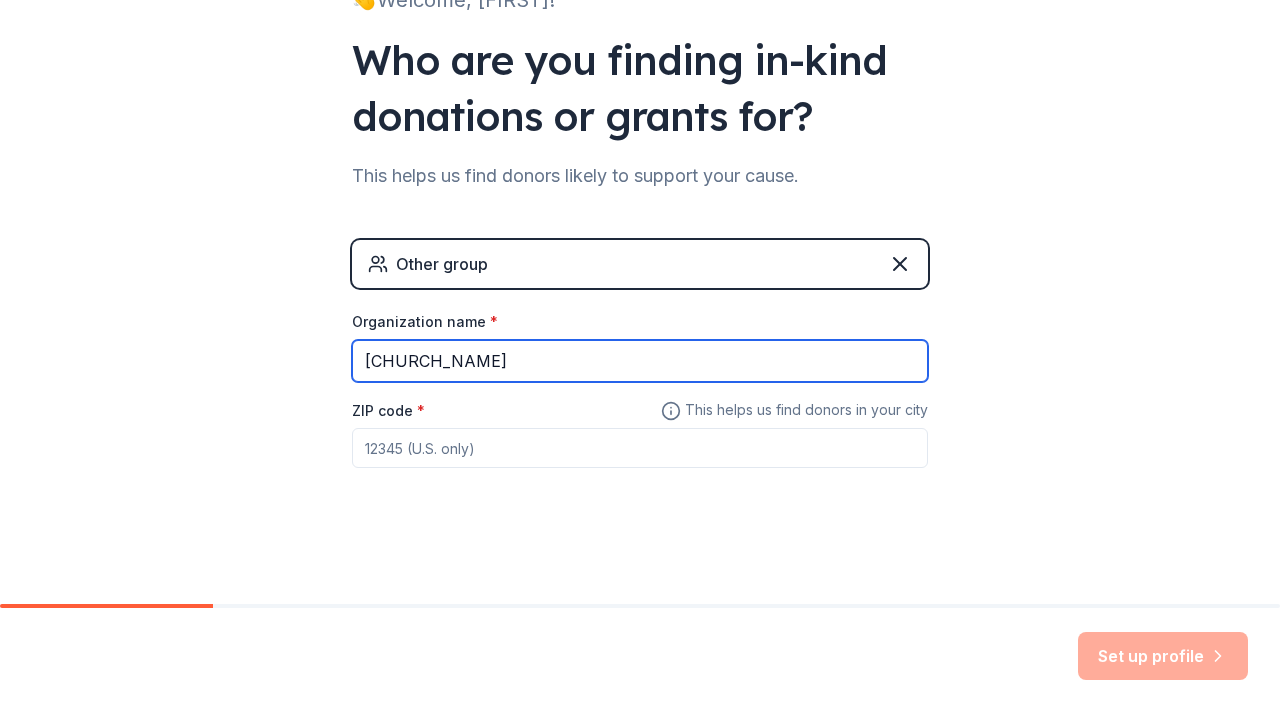 type on "[CHURCH_NAME]" 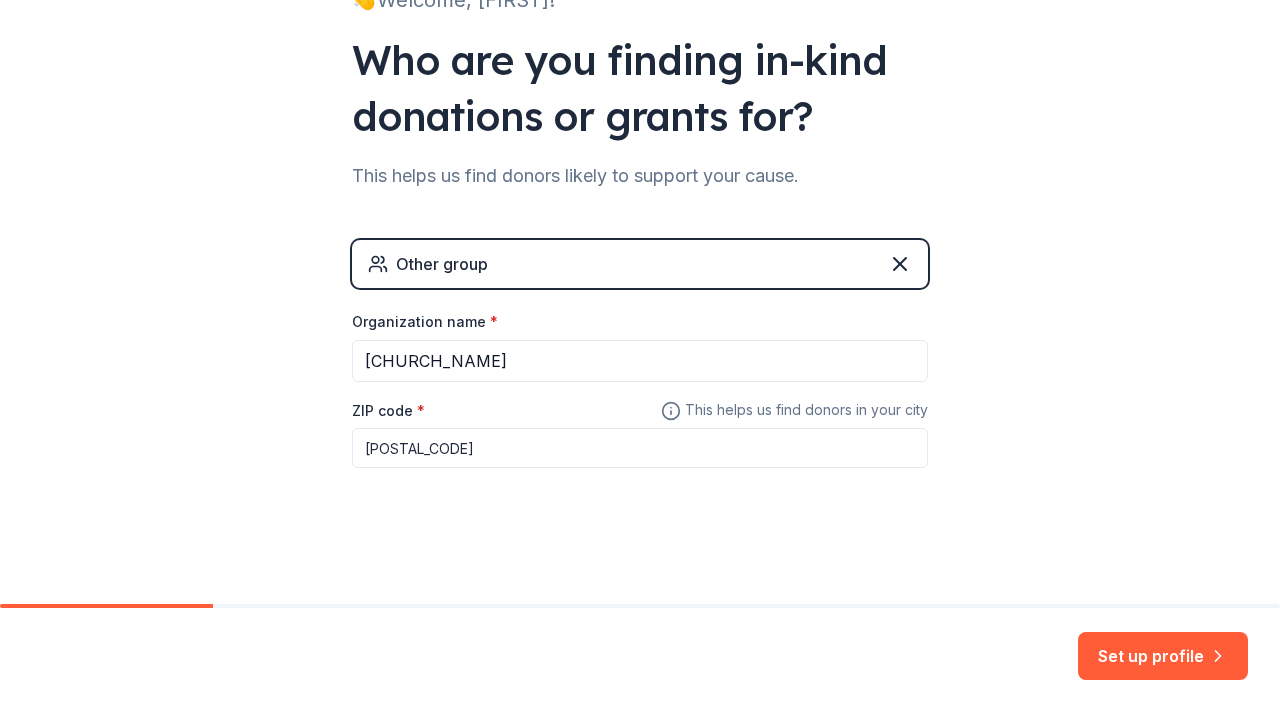 type on "[POSTAL_CODE]" 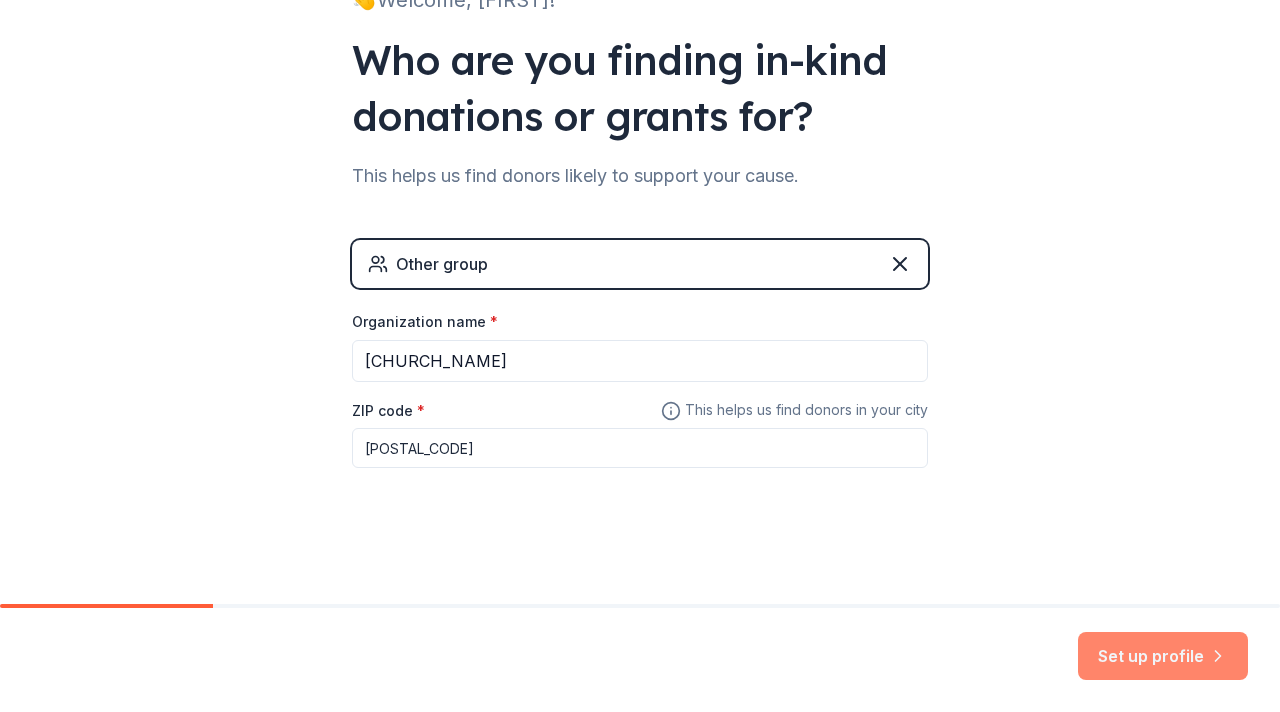 click on "Set up profile" at bounding box center (1163, 656) 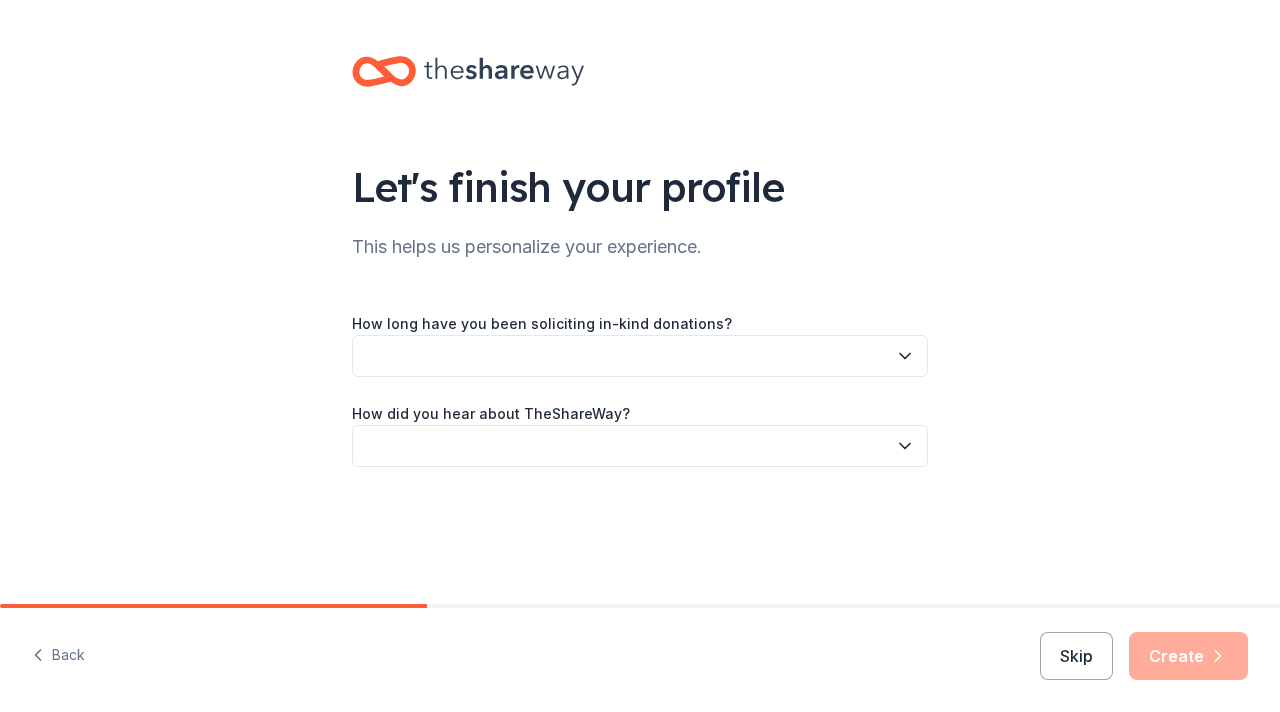 click at bounding box center [640, 356] 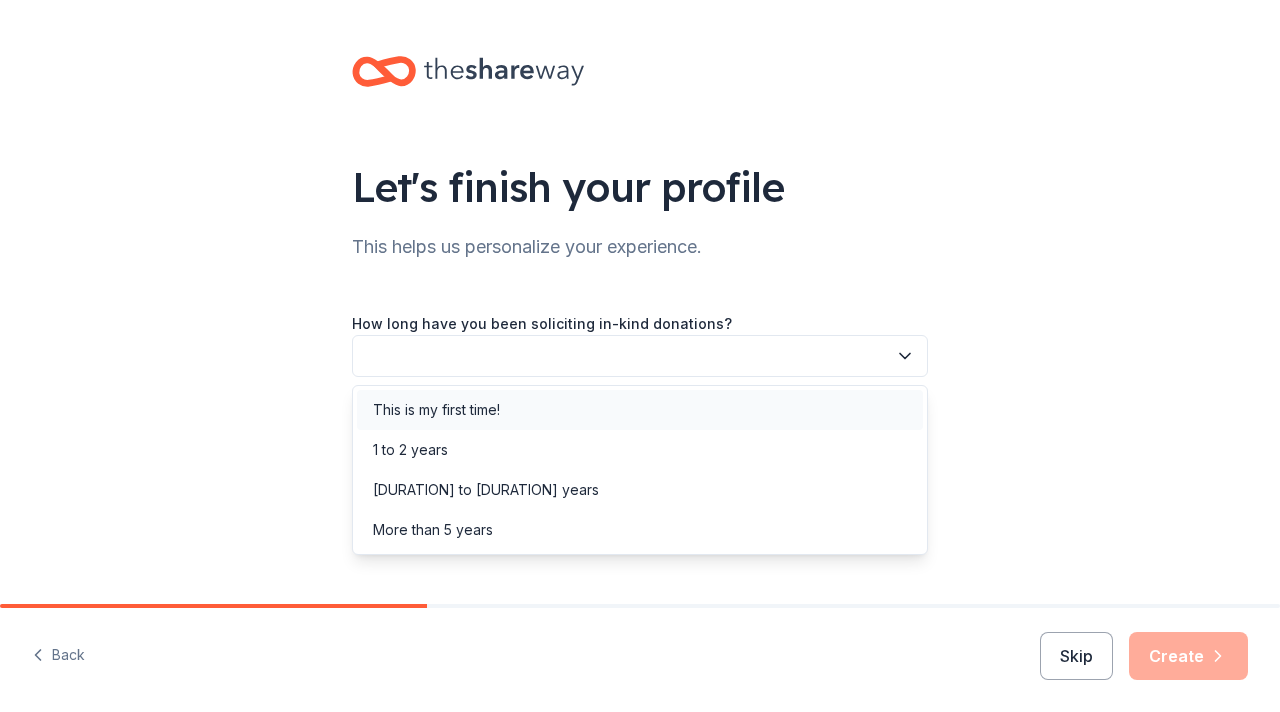 click on "This is my first time!" at bounding box center [640, 410] 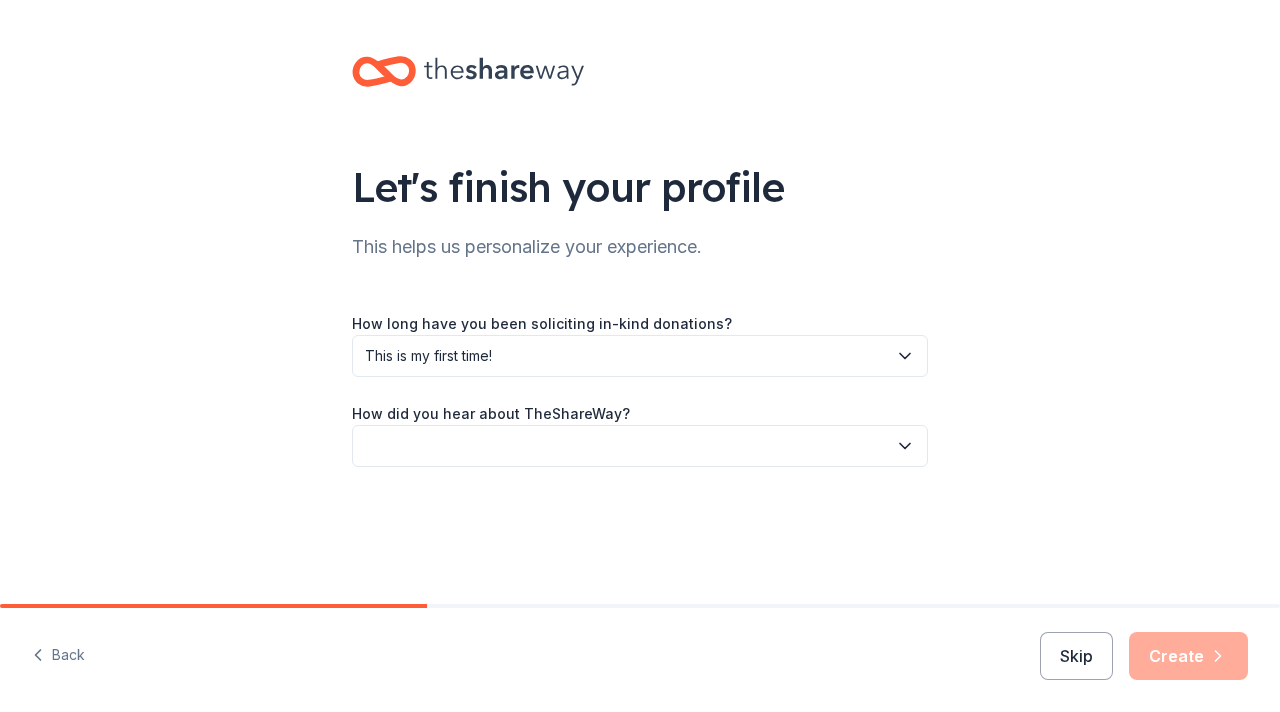 click at bounding box center (640, 446) 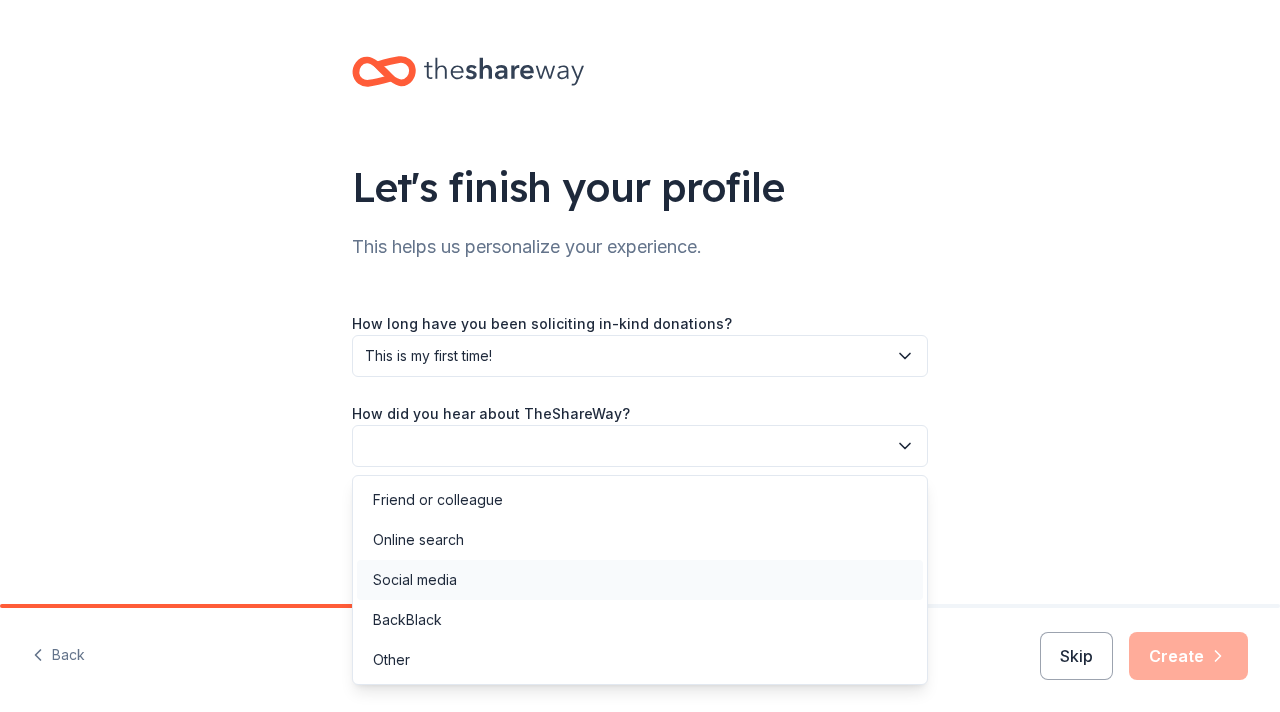 click on "Social media" at bounding box center (640, 580) 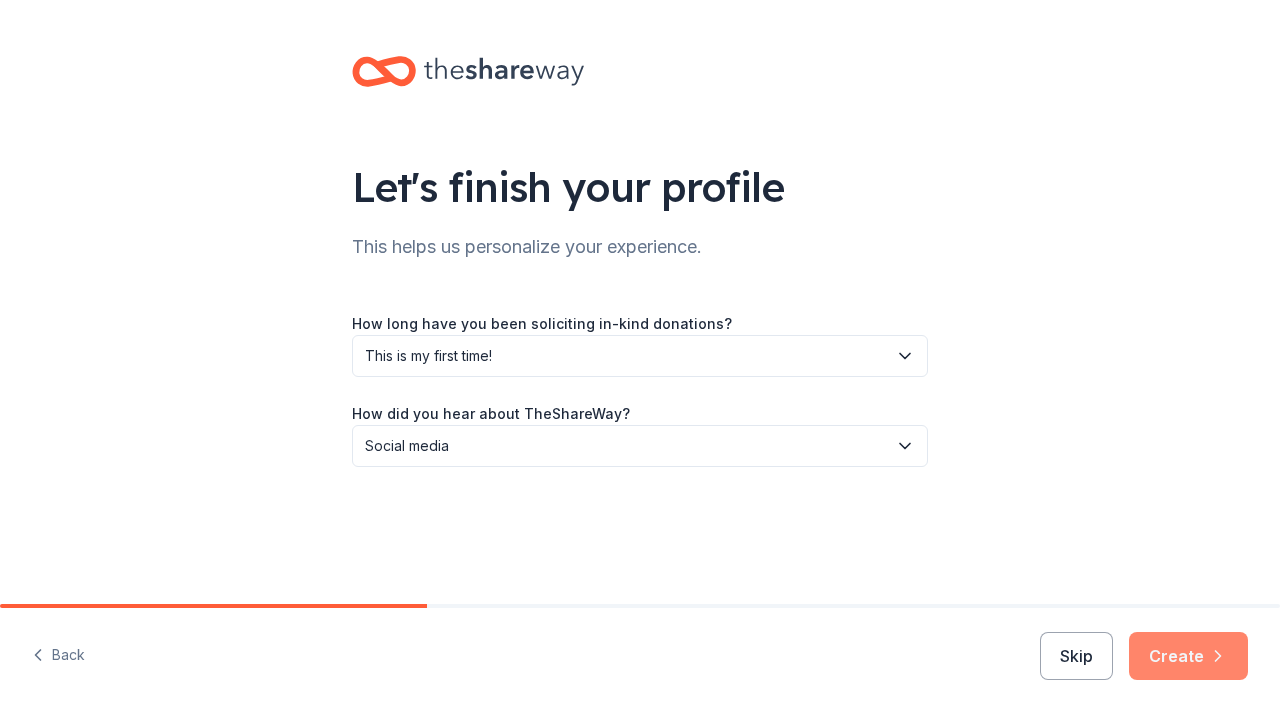 click on "Create" at bounding box center (1188, 656) 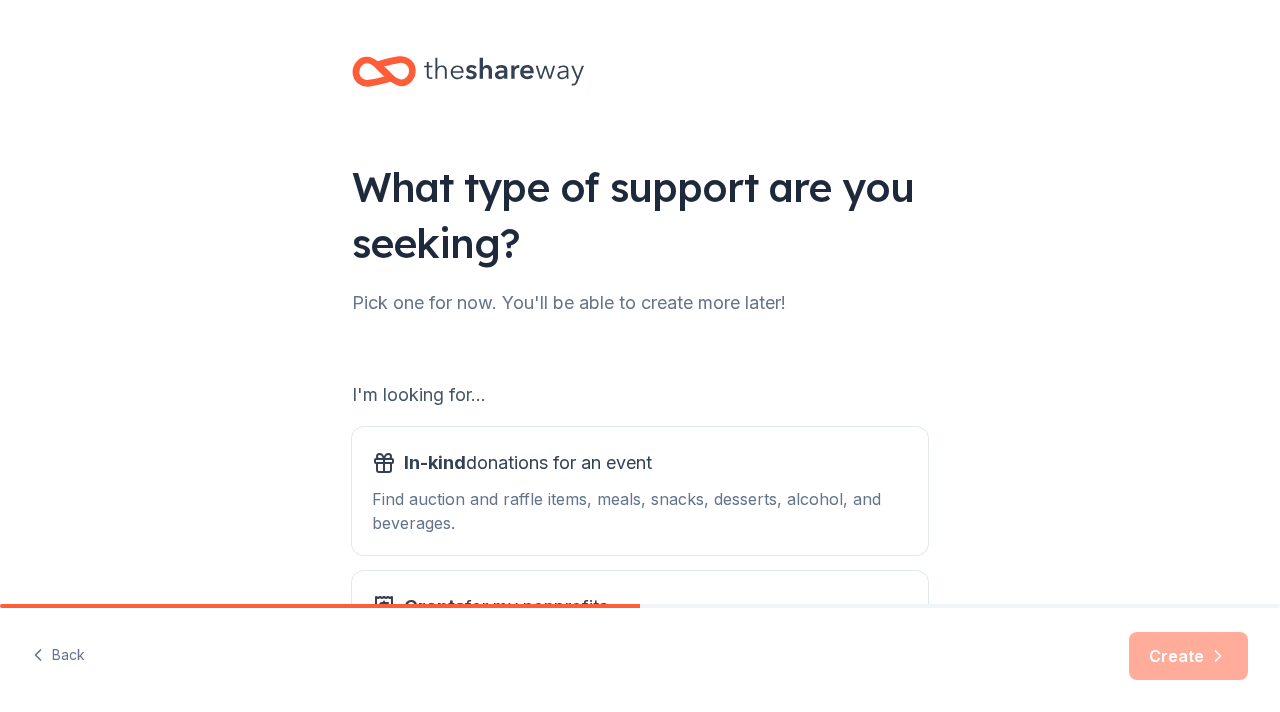click on "What type of support are you seeking? Pick one for now. You'll be able to create more later! I'm looking for...   In-kind  donations for an event Find auction and raffle items, meals, snacks, desserts, alcohol, and beverages.   Grants  for my nonprofits Find grants for projects & programming, general operations, capital, scholarship, research, and more." at bounding box center (640, 403) 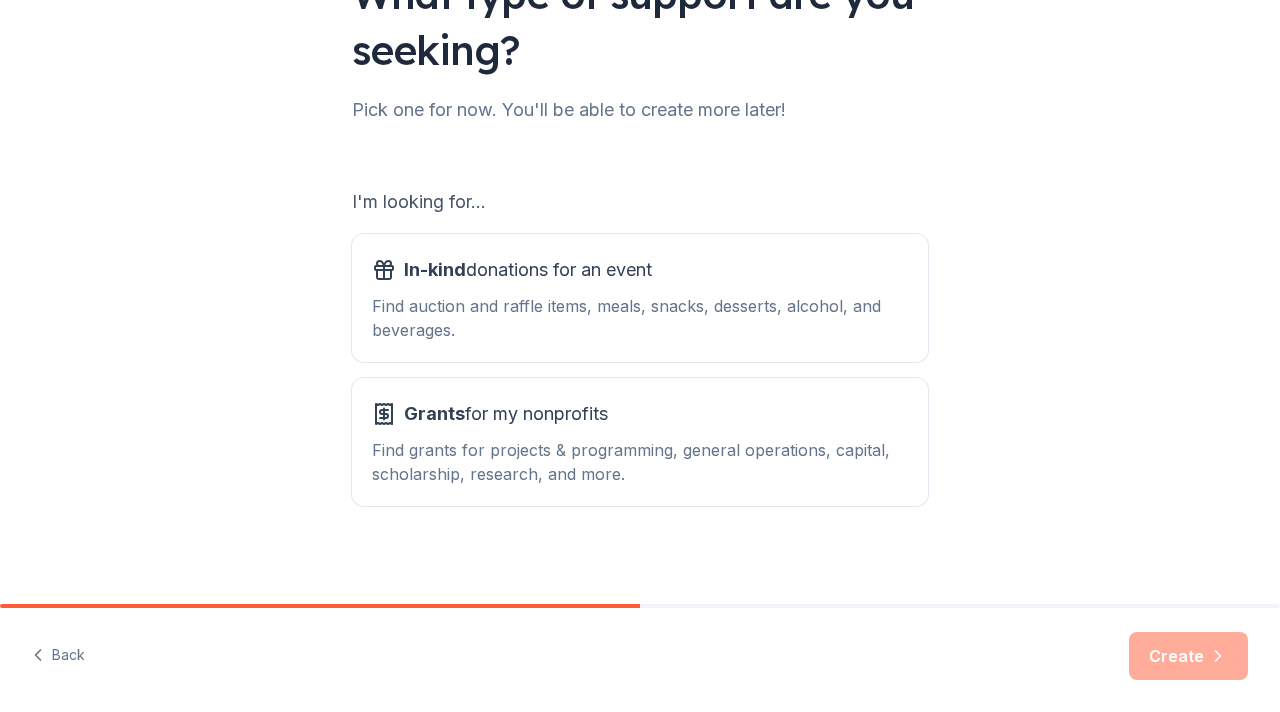 scroll, scrollTop: 203, scrollLeft: 0, axis: vertical 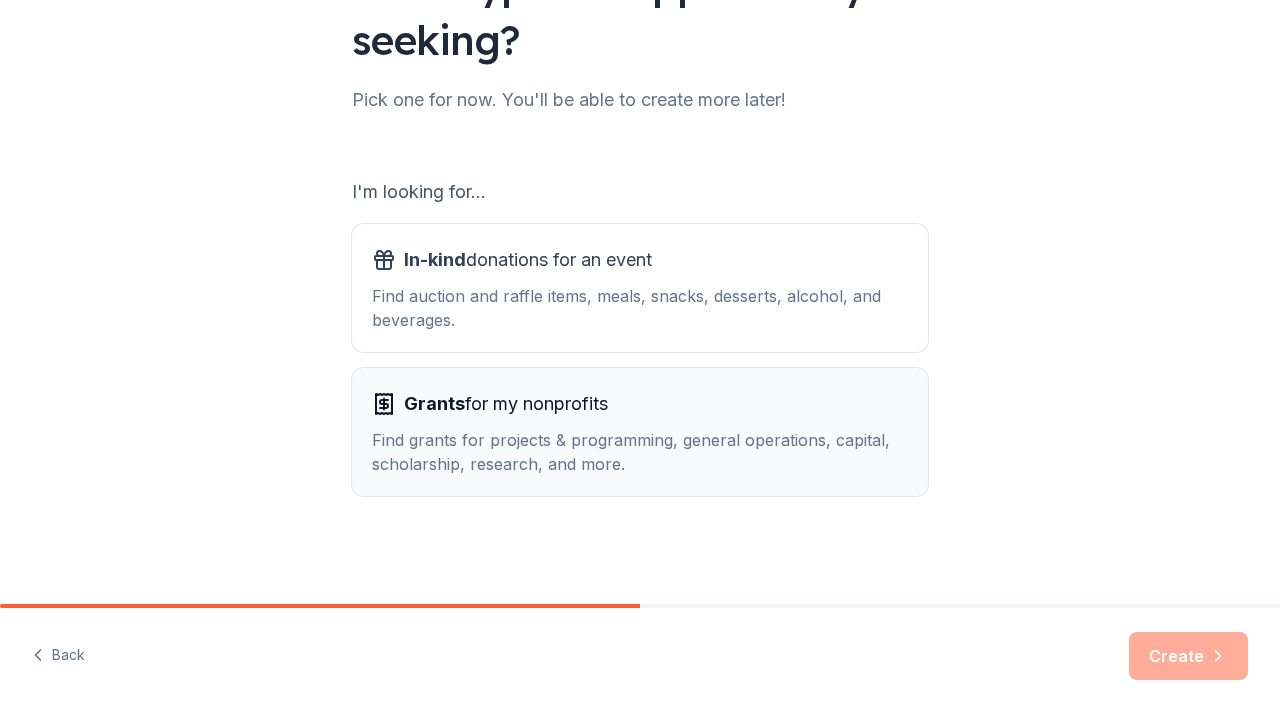 click on "Find grants for projects & programming, general operations, capital, scholarship, research, and more." at bounding box center [640, 452] 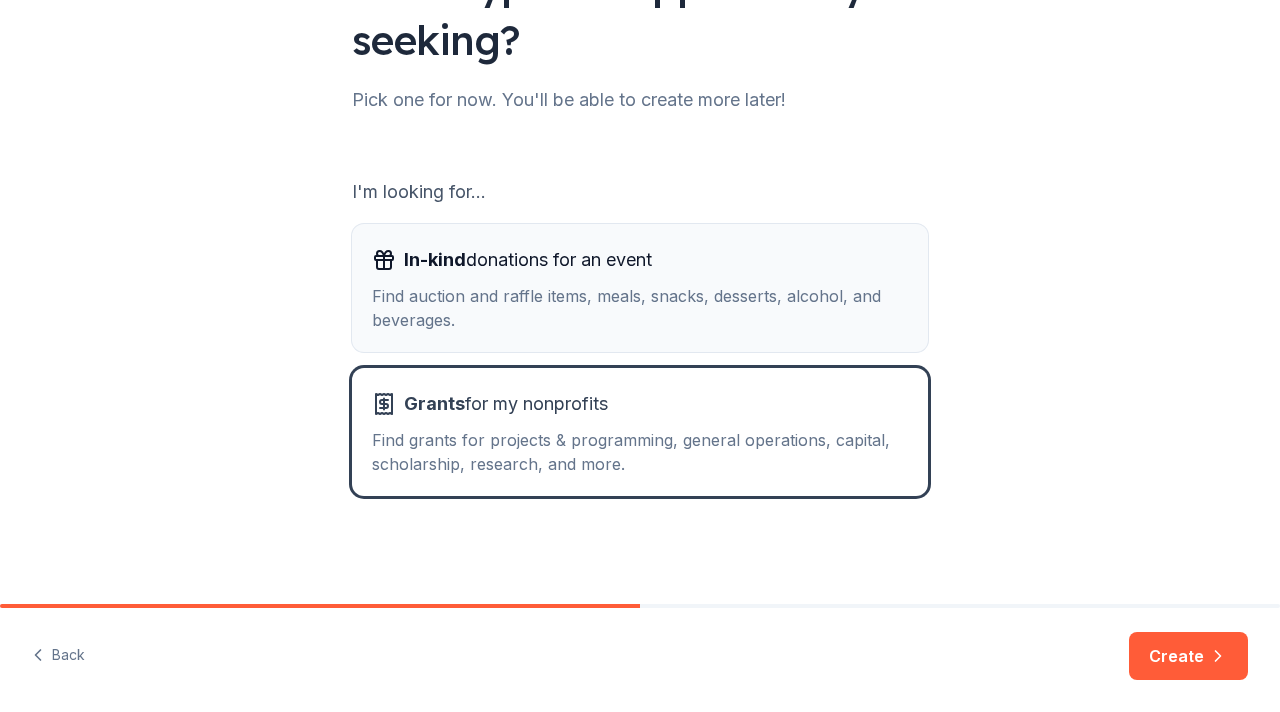 click on "Find auction and raffle items, meals, snacks, desserts, alcohol, and beverages." at bounding box center [640, 308] 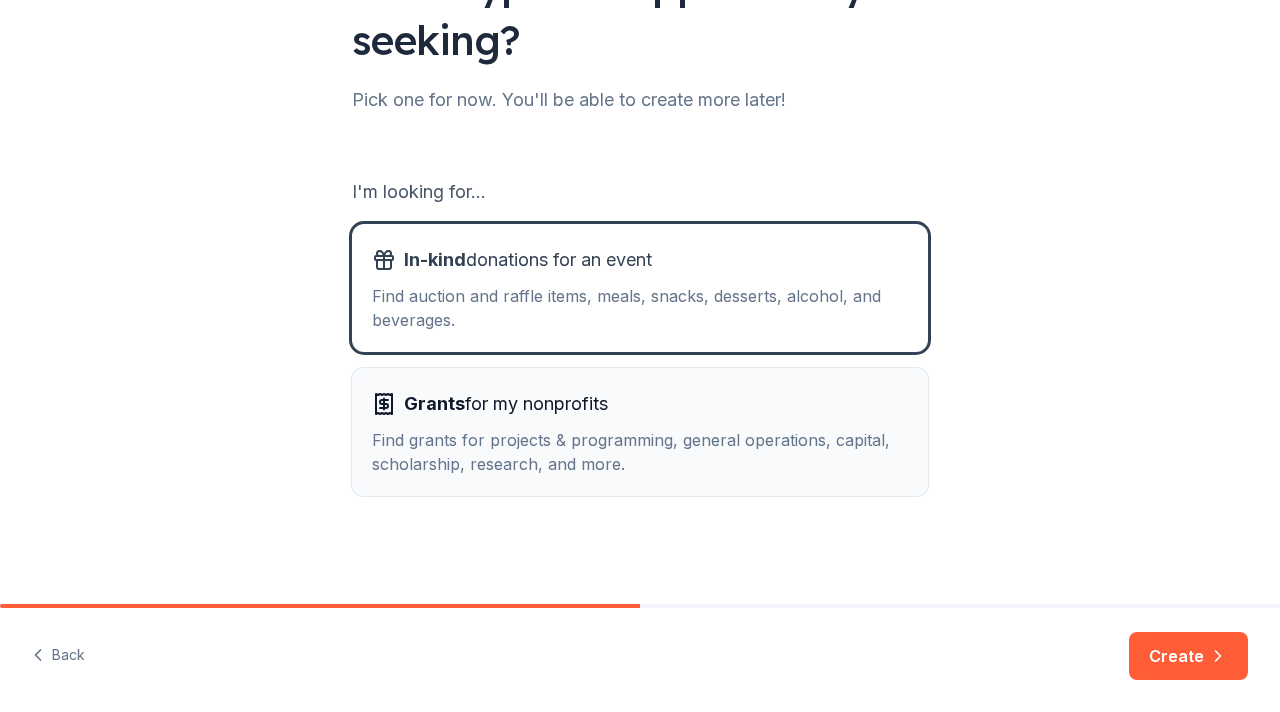 click on "Grants  for my nonprofits Find grants for projects & programming, general operations, capital, scholarship, research, and more." at bounding box center [640, 432] 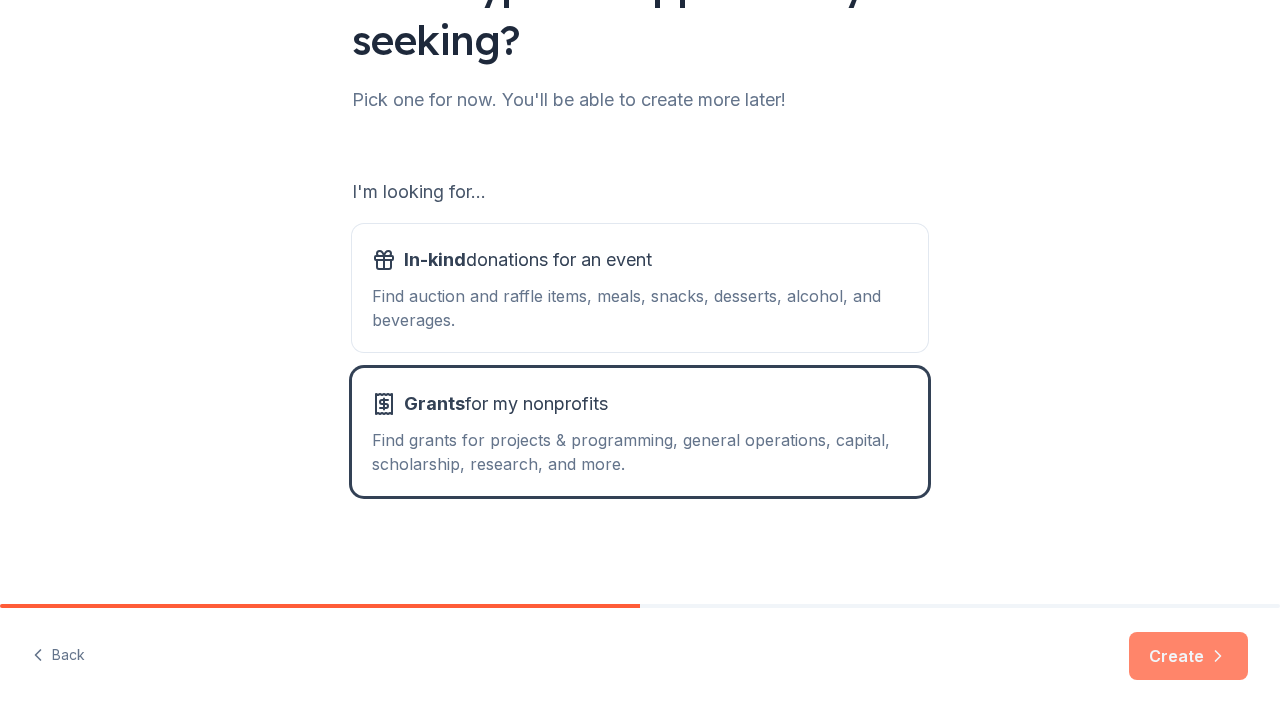 click on "Create" at bounding box center [1188, 656] 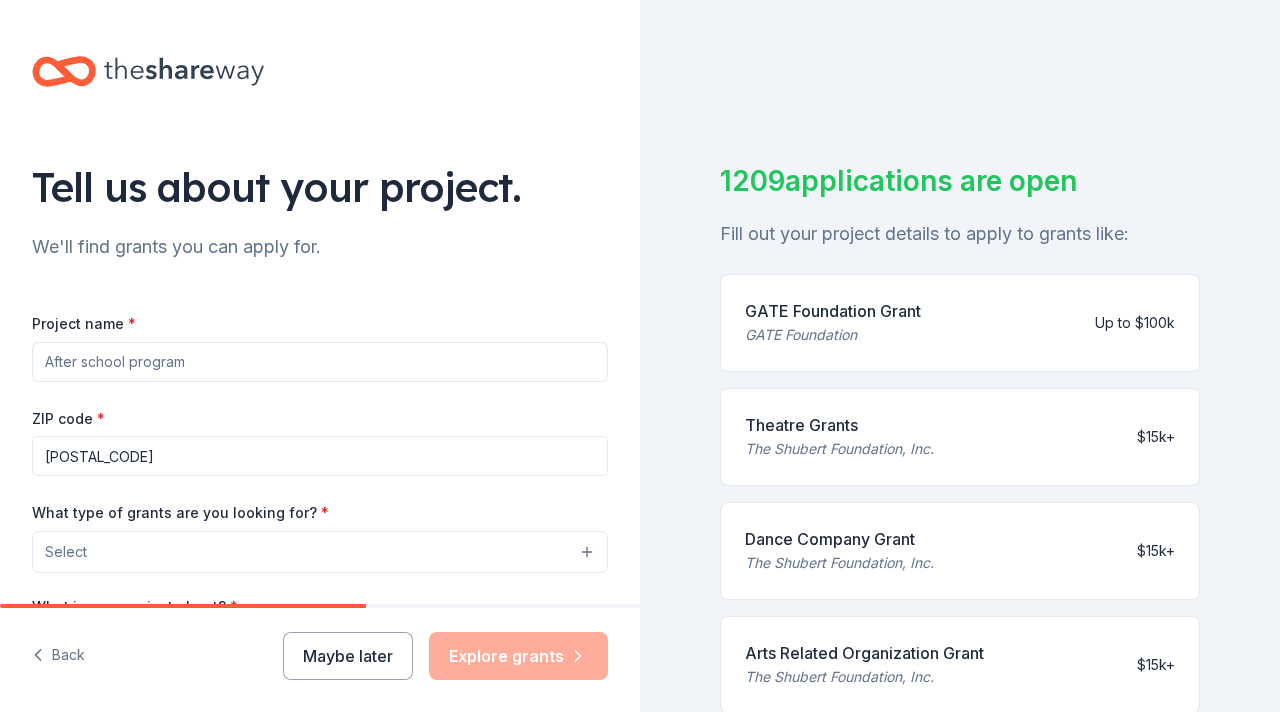 click on "Project name *" at bounding box center [320, 362] 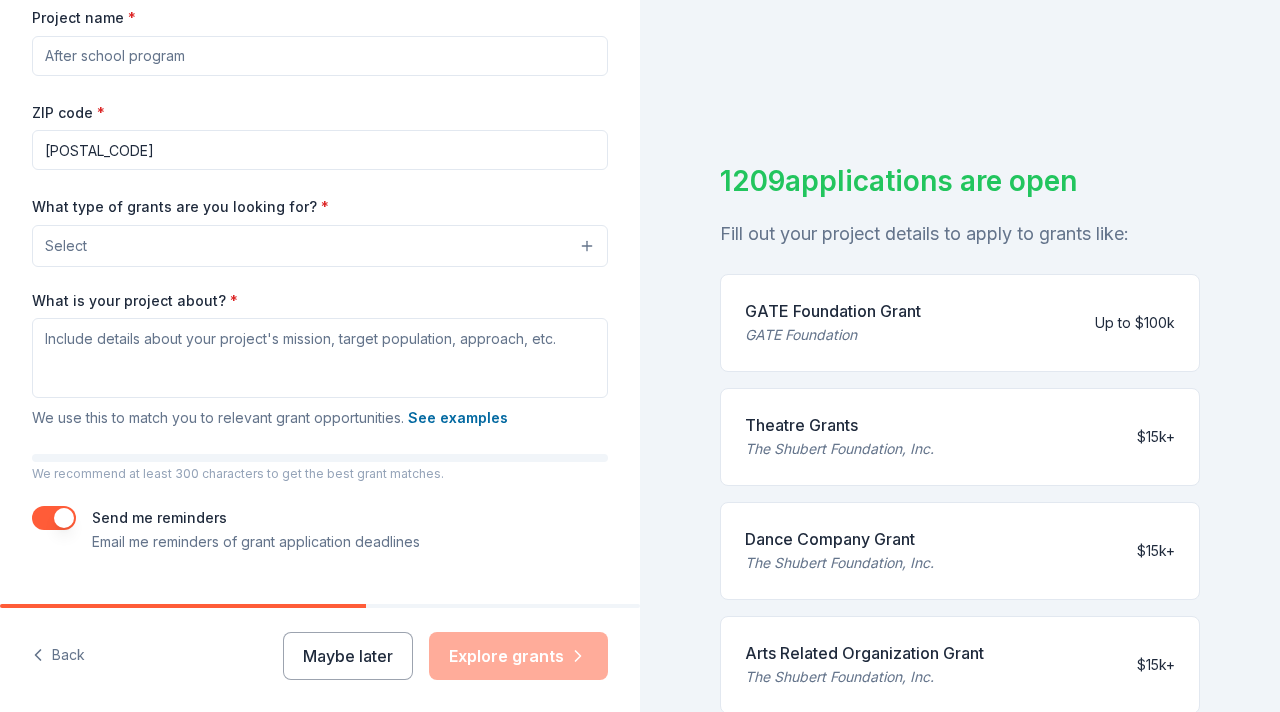 scroll, scrollTop: 350, scrollLeft: 0, axis: vertical 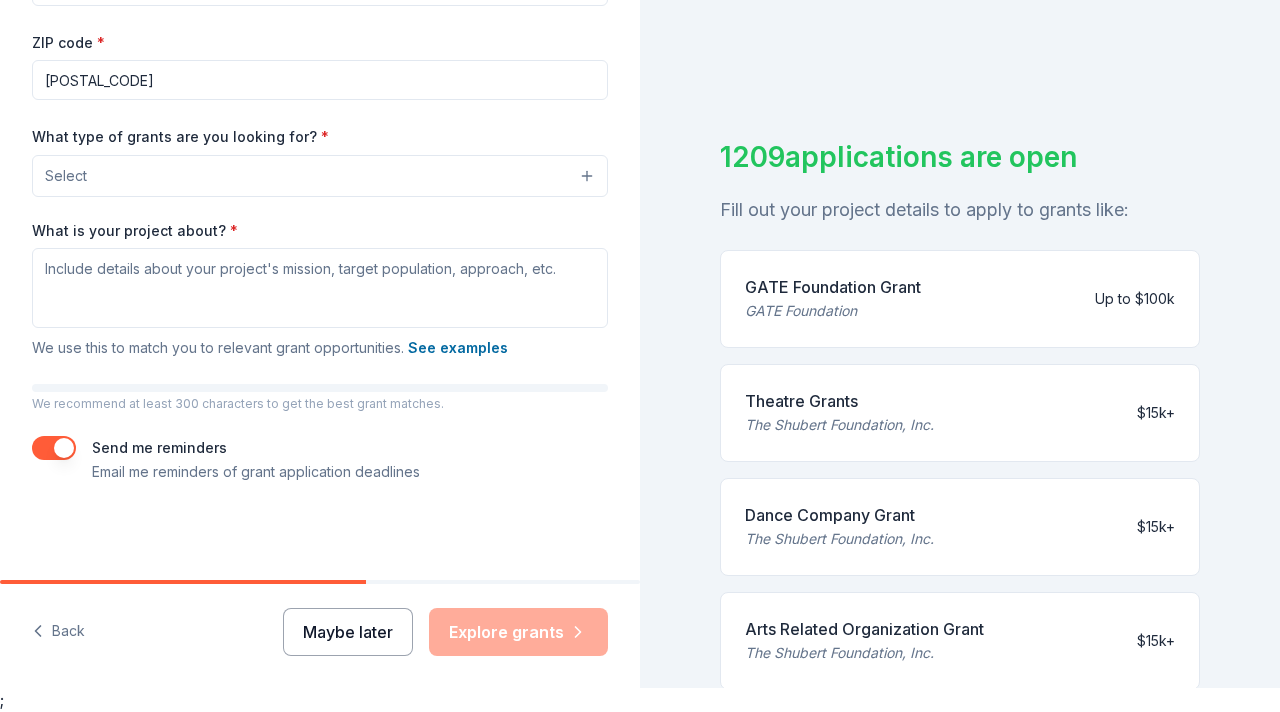 click on "Maybe later" at bounding box center [348, 632] 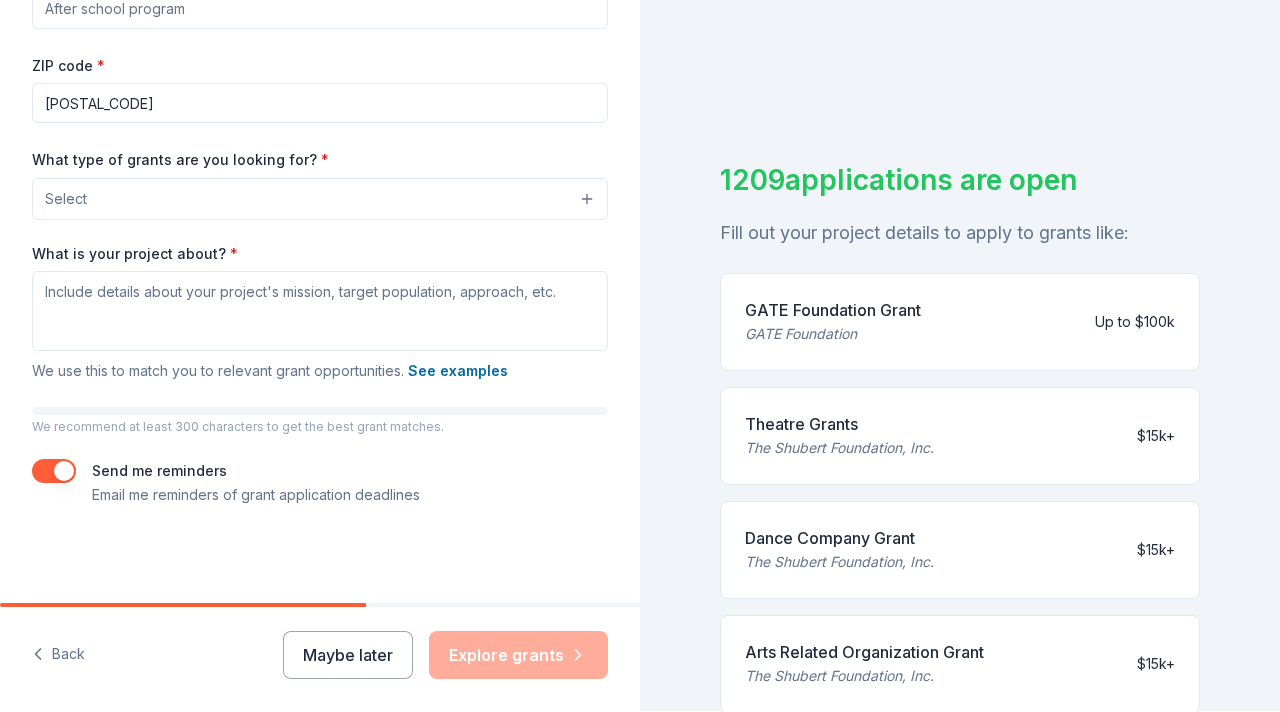 scroll, scrollTop: 0, scrollLeft: 0, axis: both 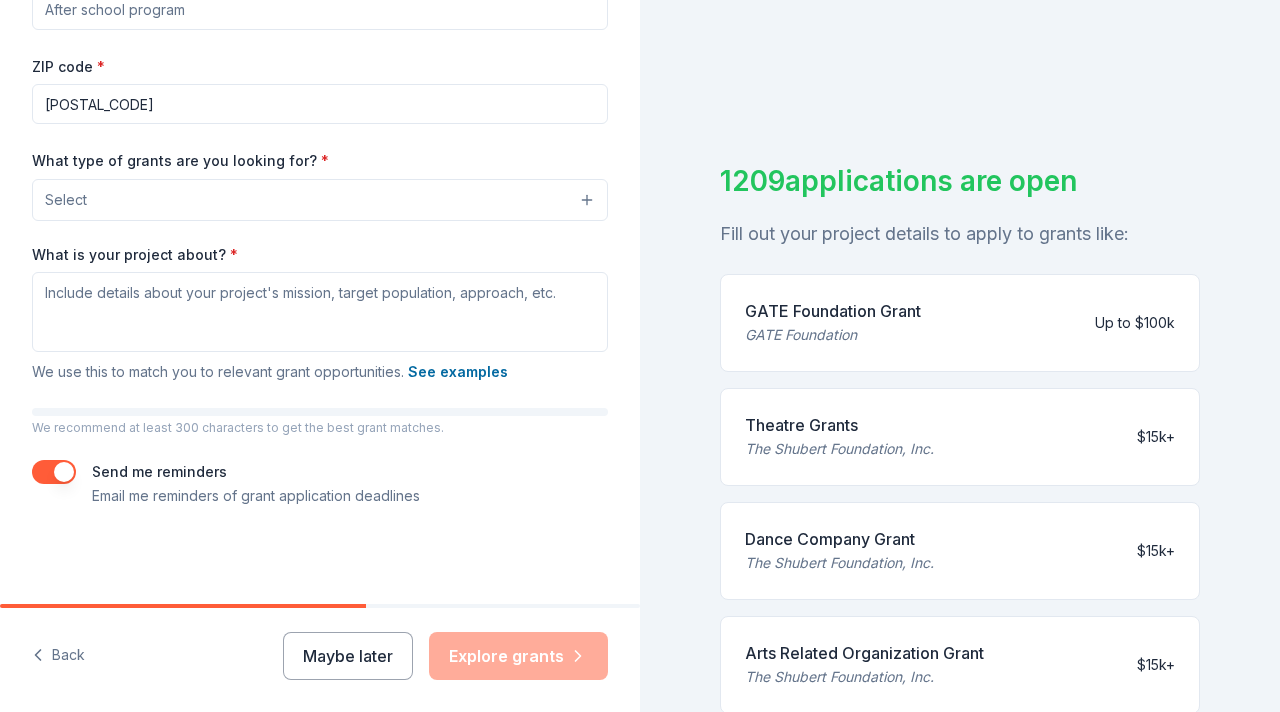 click on "1209 applications are open Fill out your project details to apply to grants like: GATE Foundation Grant GATE Foundation Up to $100k Theatre Grants The Shubert Foundation, Inc. $15k+ Dance Company Grant The Shubert Foundation, Inc. $15k+ Arts Related Organization Grant The Shubert Foundation, Inc. $15k+ Shubert Scholars Grant The Shubert Foundation, Inc. $15k+ #ThanksToMaddie Grant Giveaways Maddie's Fund Up to $5k The Nora Roberts Foundation Grant Nora Roberts Foundation $2.5k+ Multi-Year Program Support Grant The Andy Warhol Foundation for the Visual Arts $60k – $100k Curatorial Research Fellowship The Andy Warhol Foundation for the Visual Arts Up to $50k Stray Dog Institute Grant The Quinn Foundation $2.5k+ See more after you create your project!" at bounding box center (960, 356) 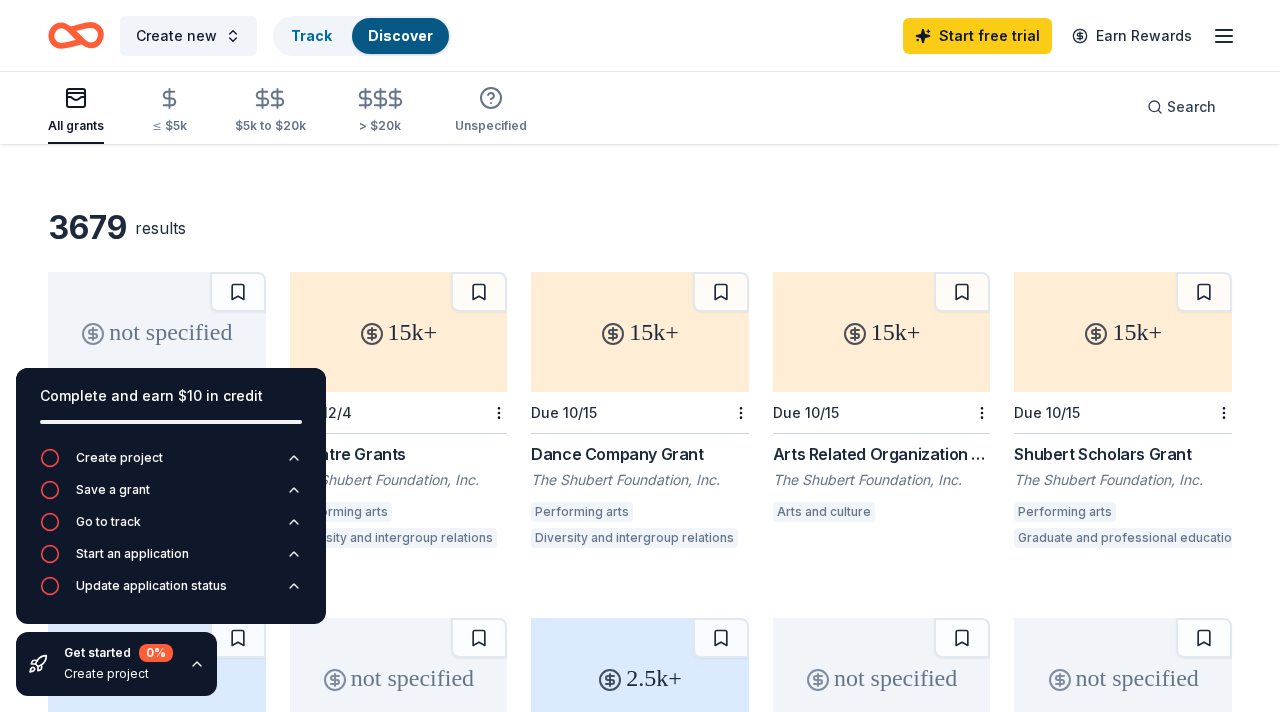 scroll, scrollTop: 40, scrollLeft: 0, axis: vertical 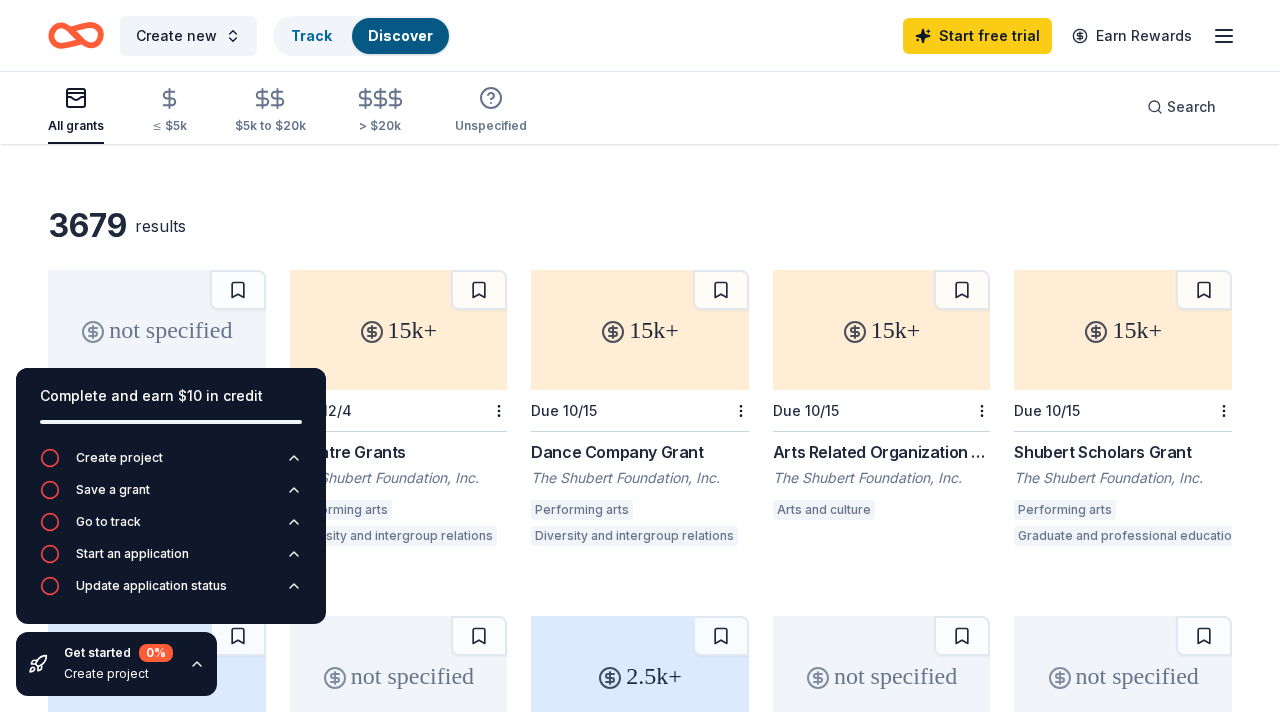 click on "3679 results" at bounding box center (640, 226) 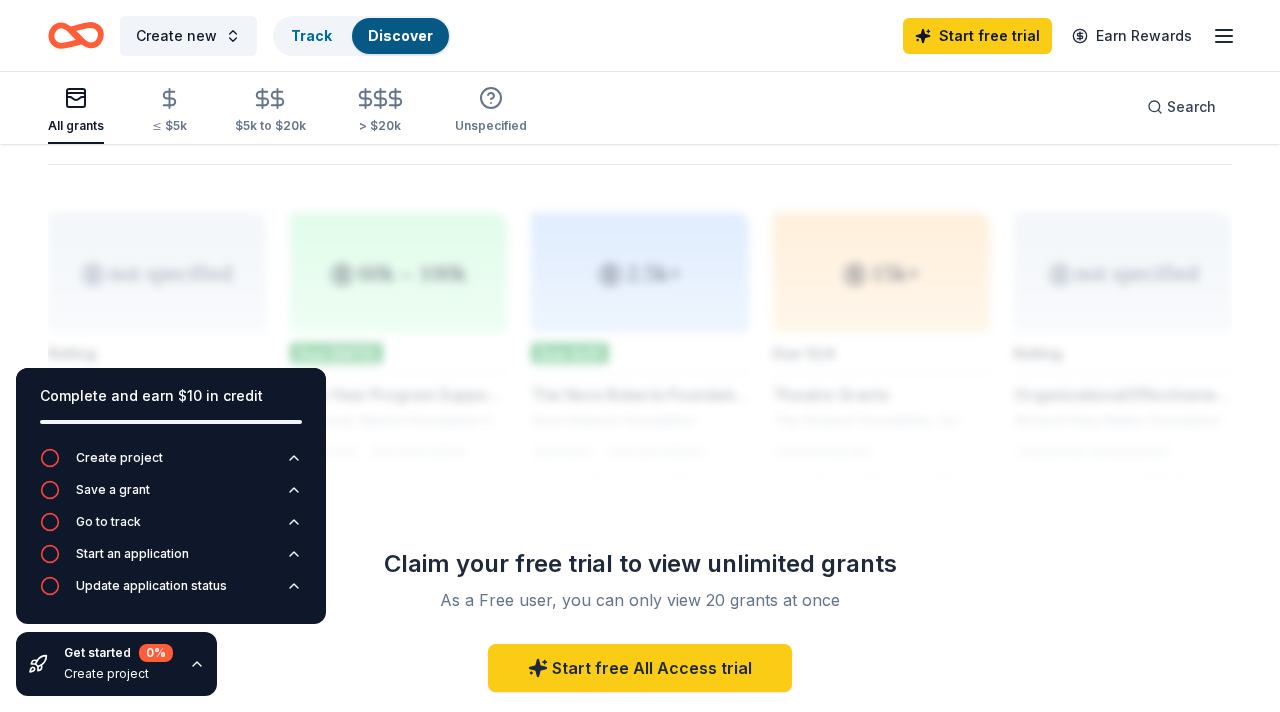 scroll, scrollTop: 1560, scrollLeft: 0, axis: vertical 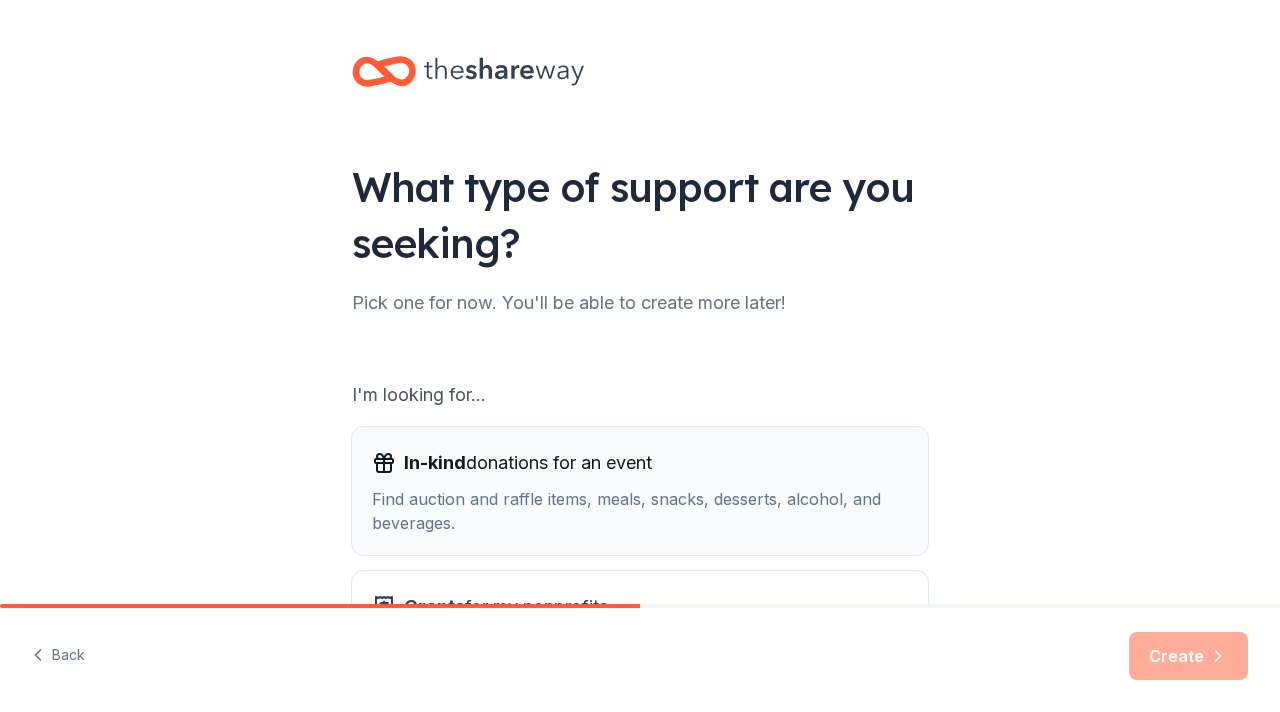 click on "In-kind donations for an event" at bounding box center (528, 463) 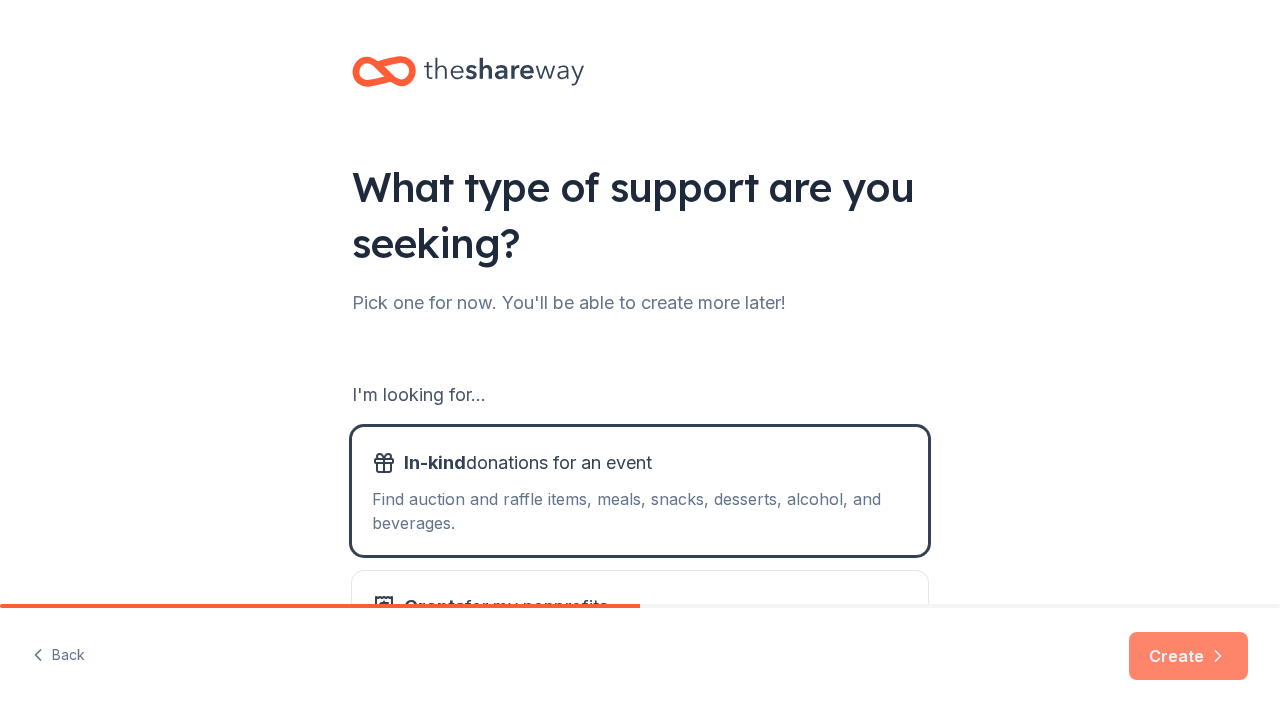 click on "Create" at bounding box center [1188, 656] 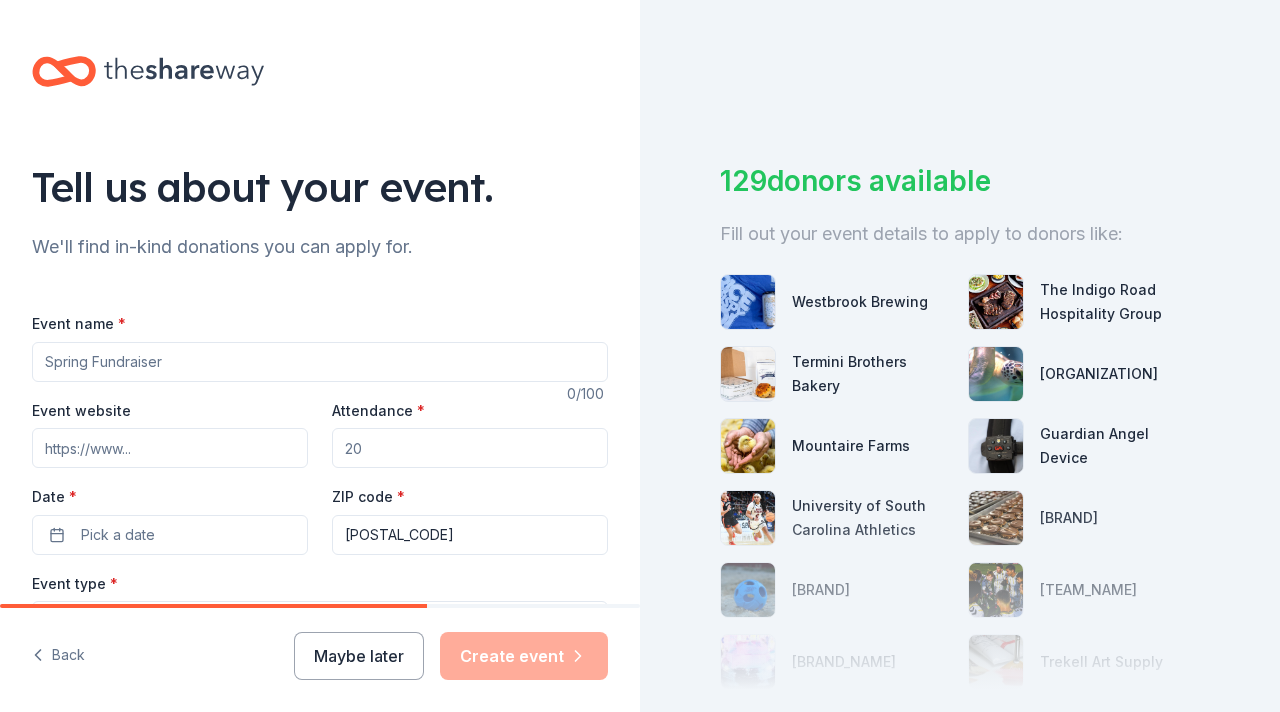 click on "Event name *" at bounding box center (320, 362) 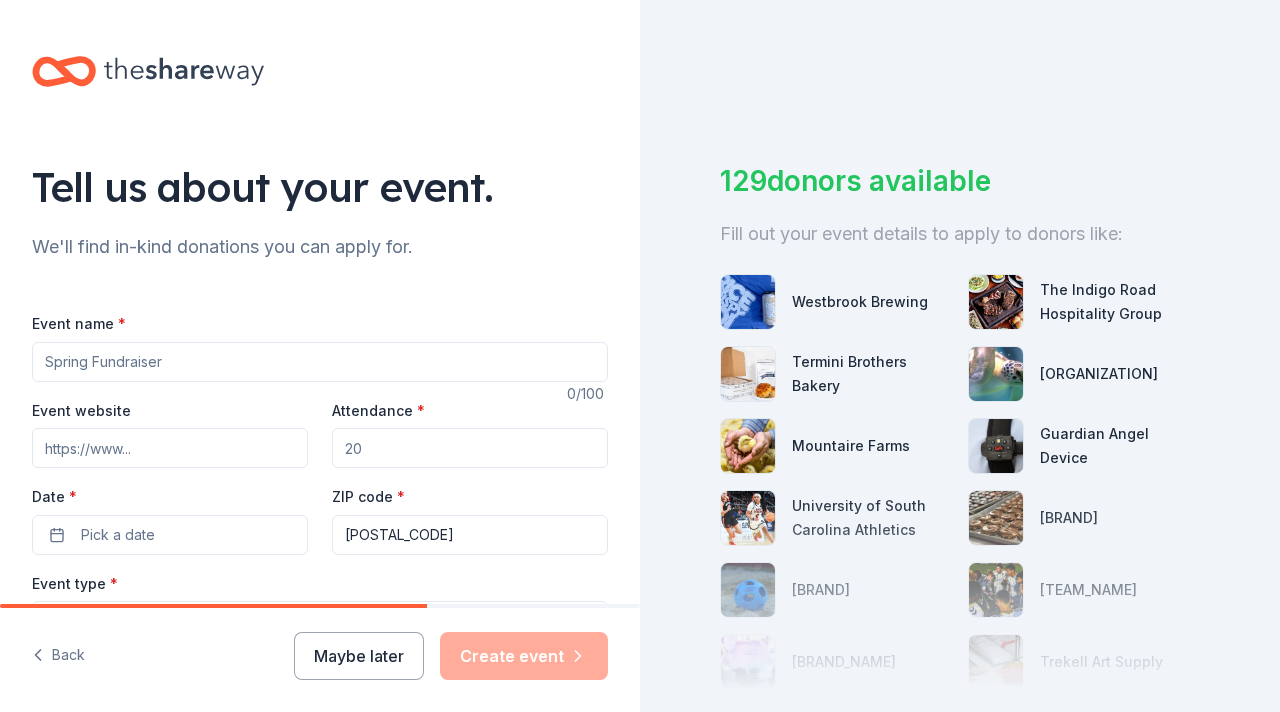 type on "p" 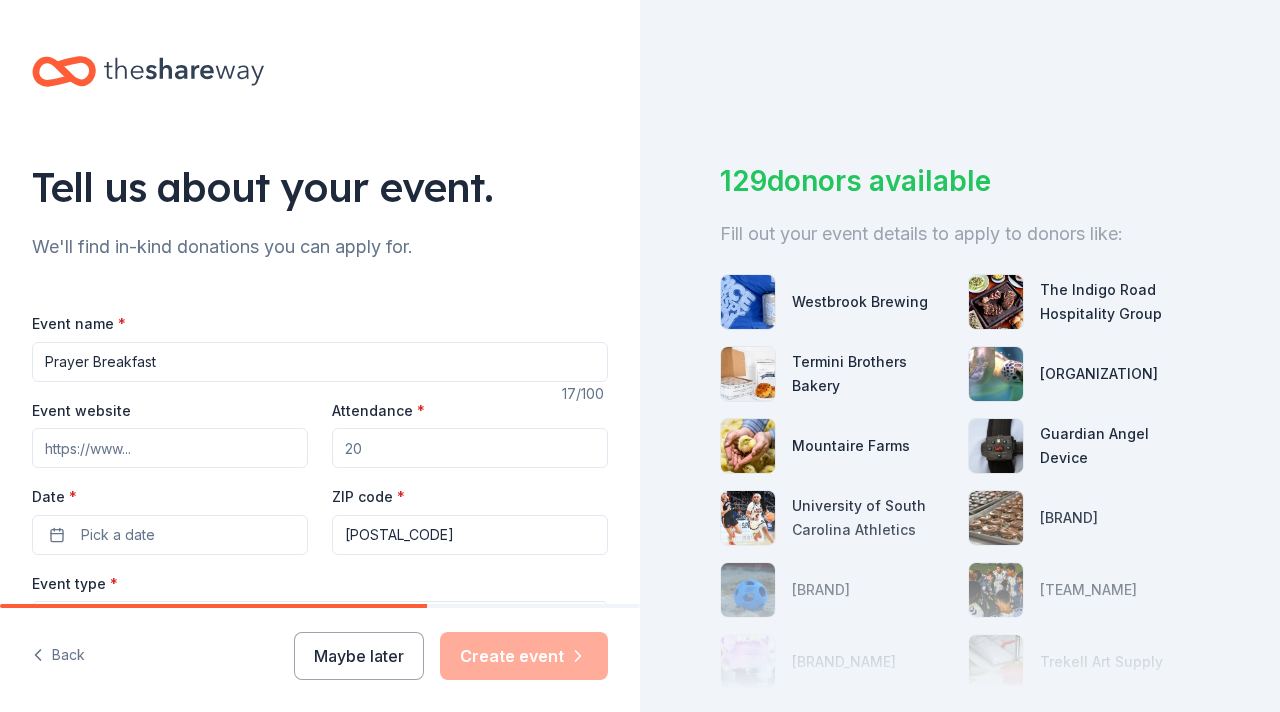 type on "Prayer Breakfast" 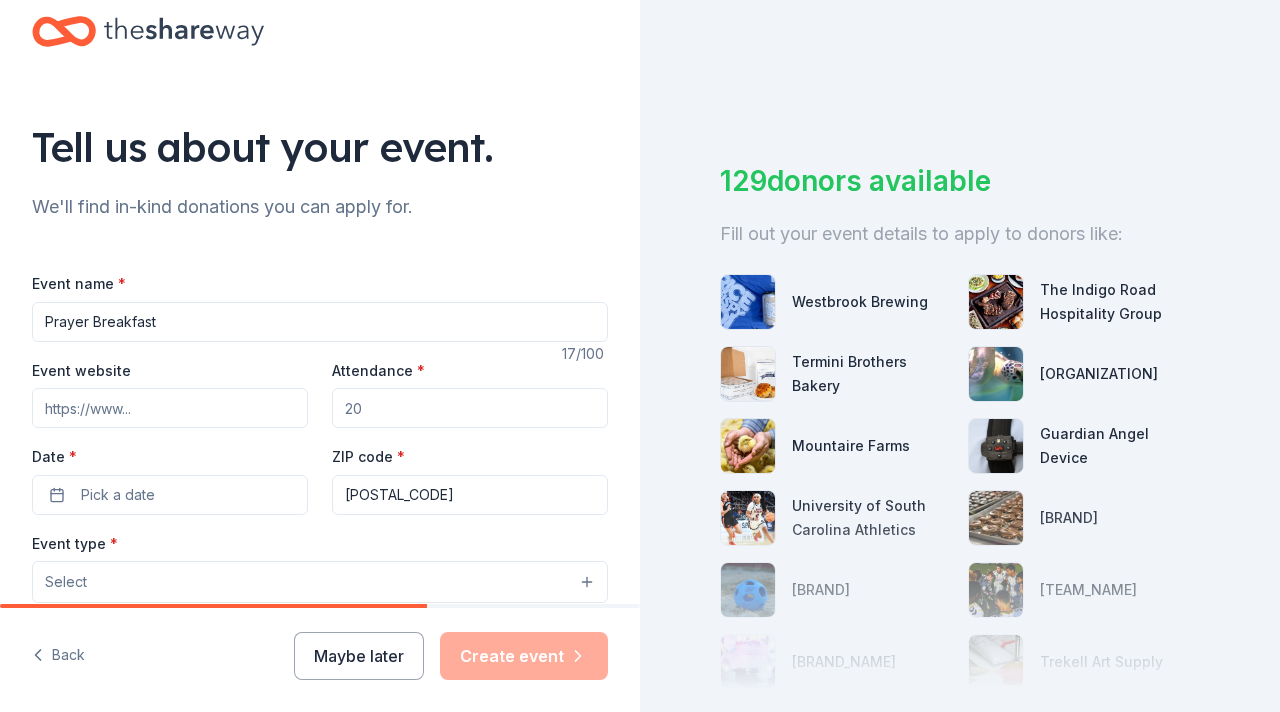 click on "Attendance *" at bounding box center (470, 408) 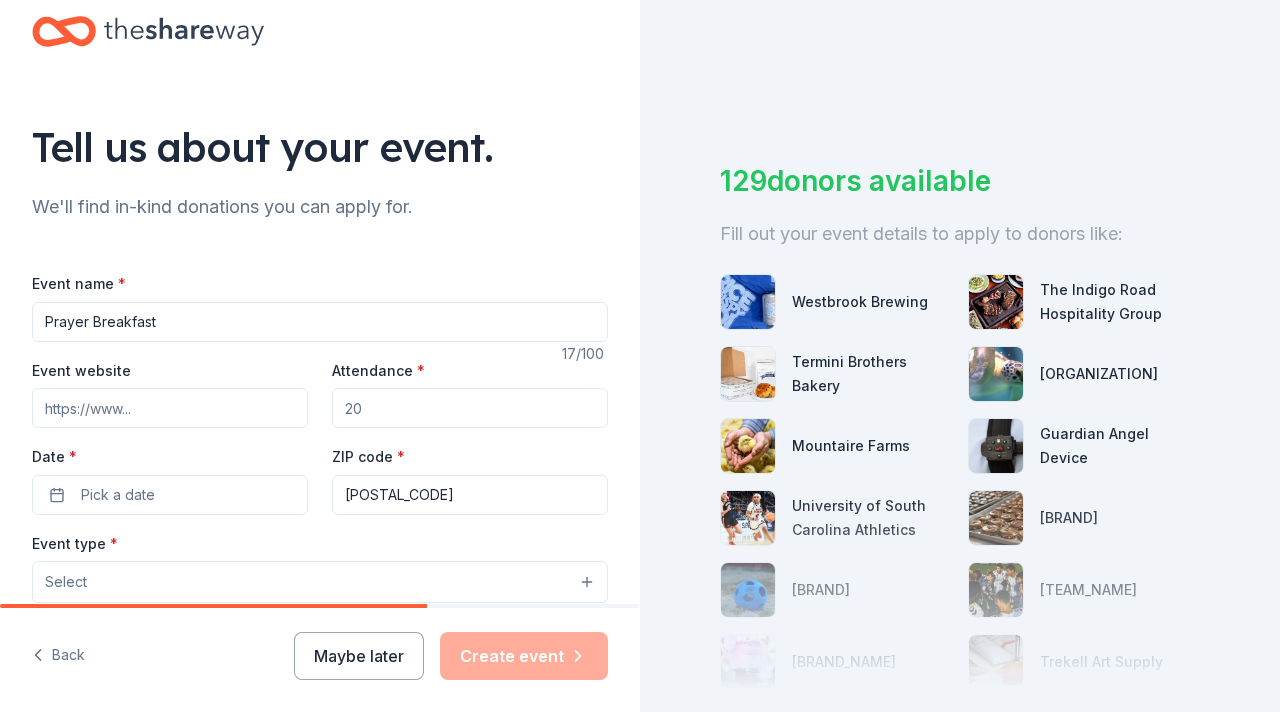 click on "Attendance *" at bounding box center [470, 408] 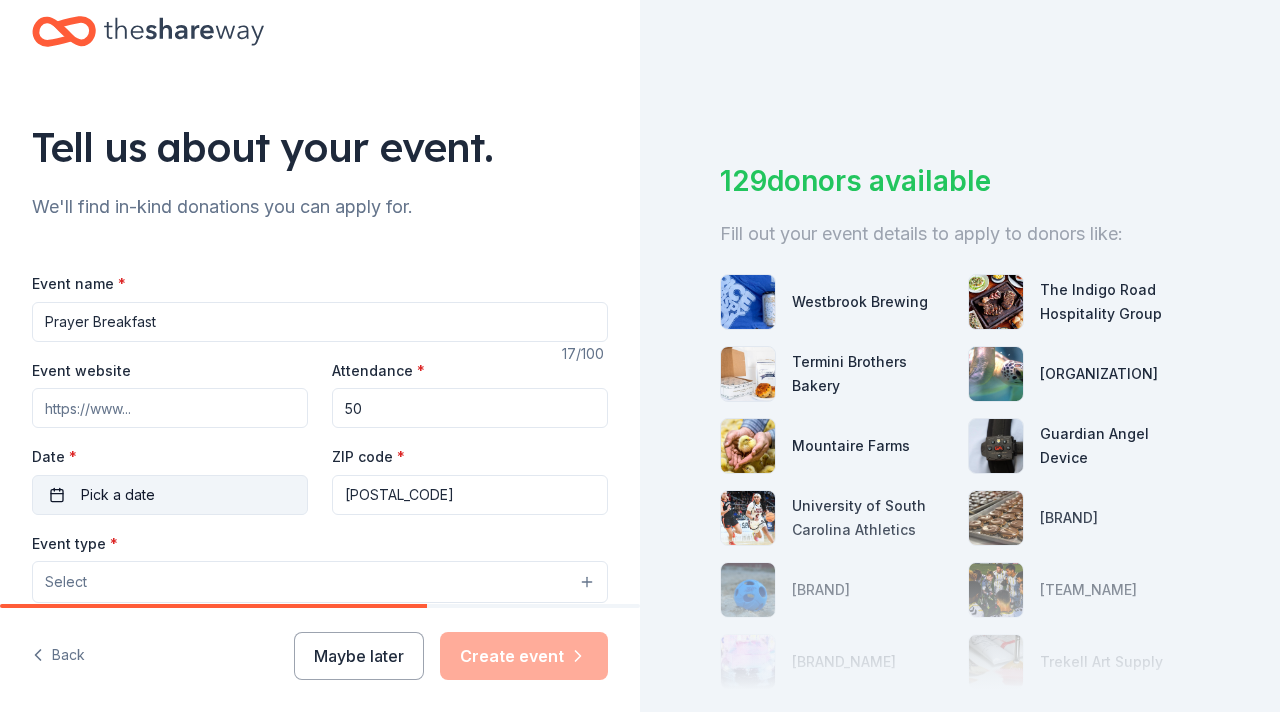 type on "50" 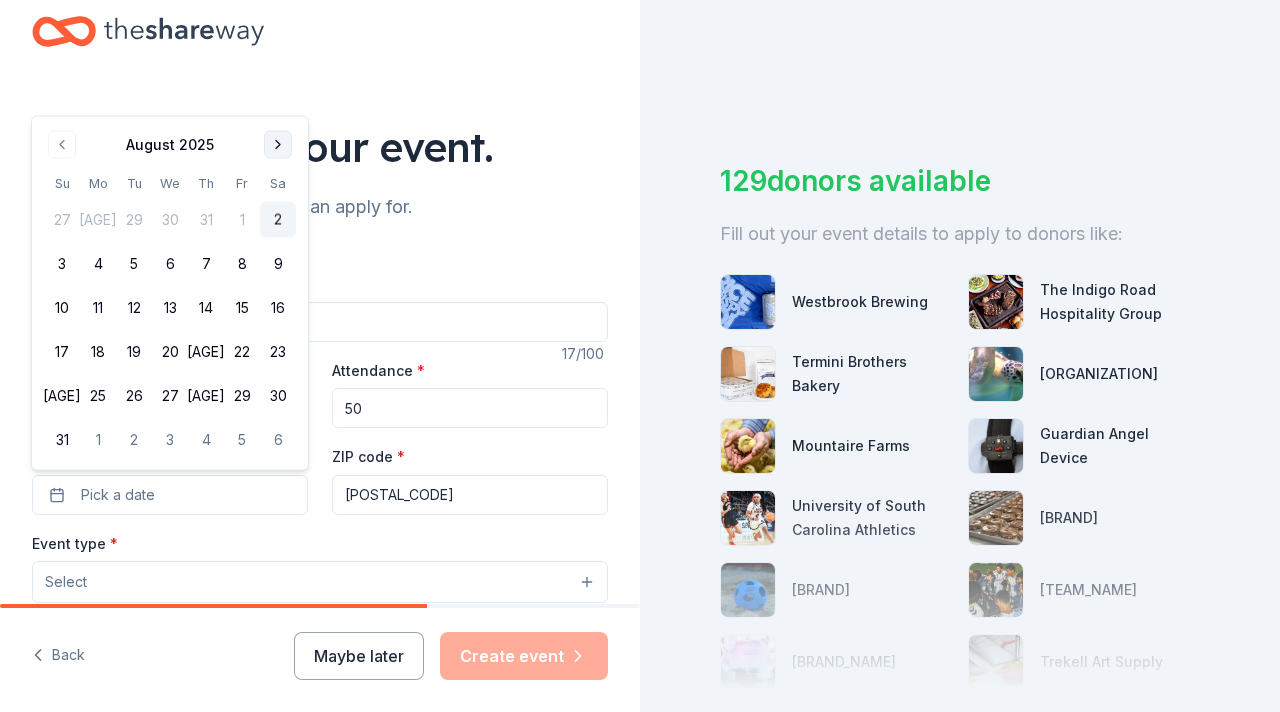click at bounding box center [278, 145] 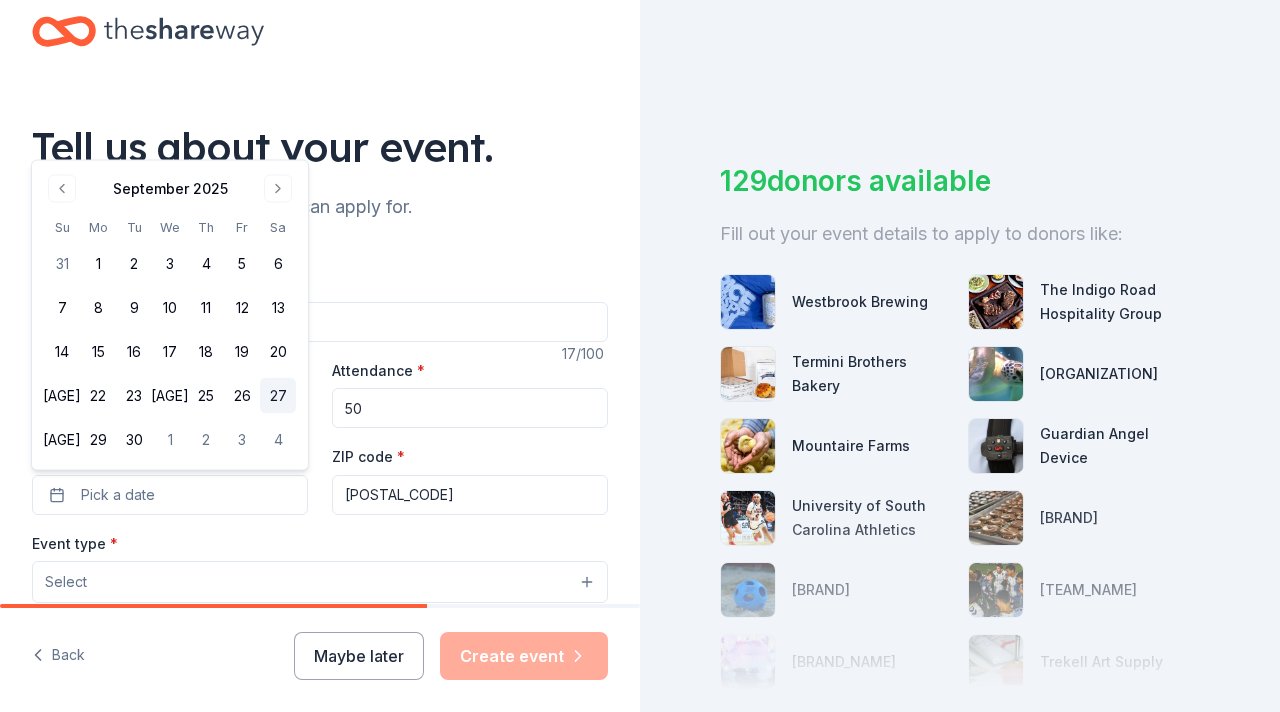 click on "27" at bounding box center [278, 396] 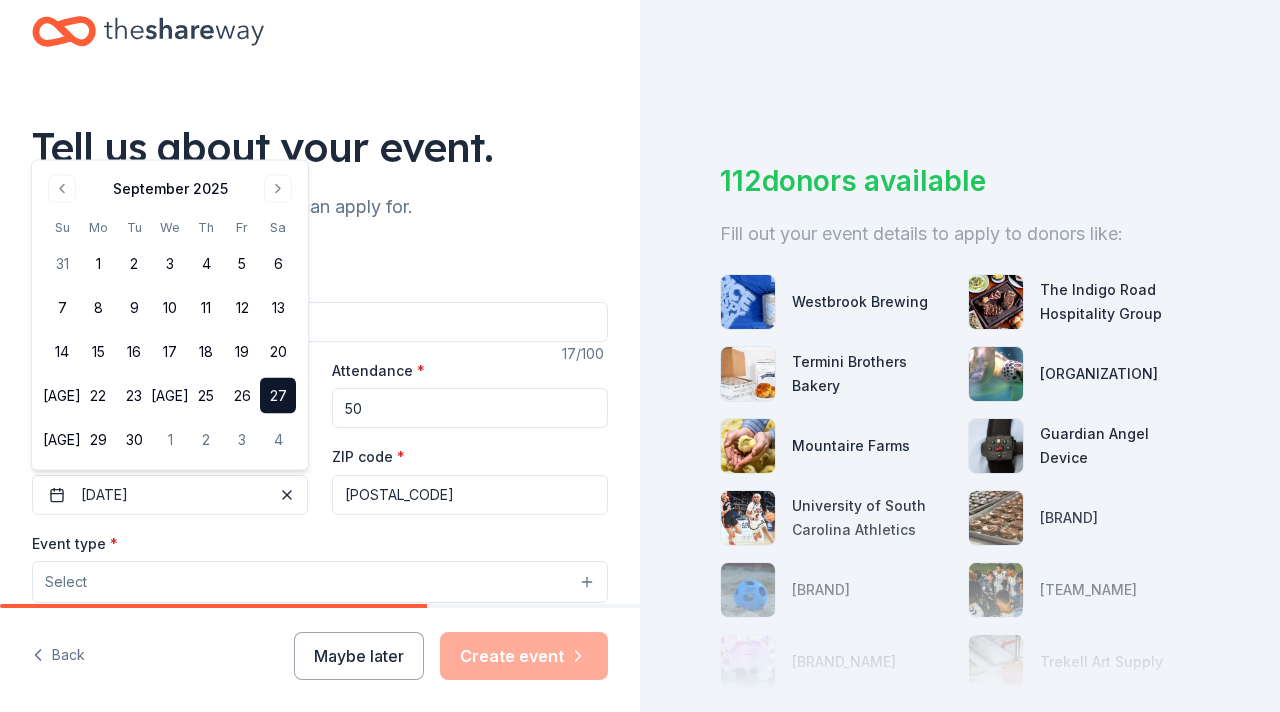 click on "Event name * Prayer Breakfast 17 /100 Event website Attendance * 50 Date * 09/27/2025 ZIP code * 29924 Event type * Select Demographic Select We use this information to help brands find events with their target demographic to sponsor their products. Mailing address Apt/unit Description What are you looking for? * Auction & raffle Meals Snacks Desserts Alcohol Beverages Send me reminders Email me reminders of donor application deadlines Recurring event" at bounding box center (320, 733) 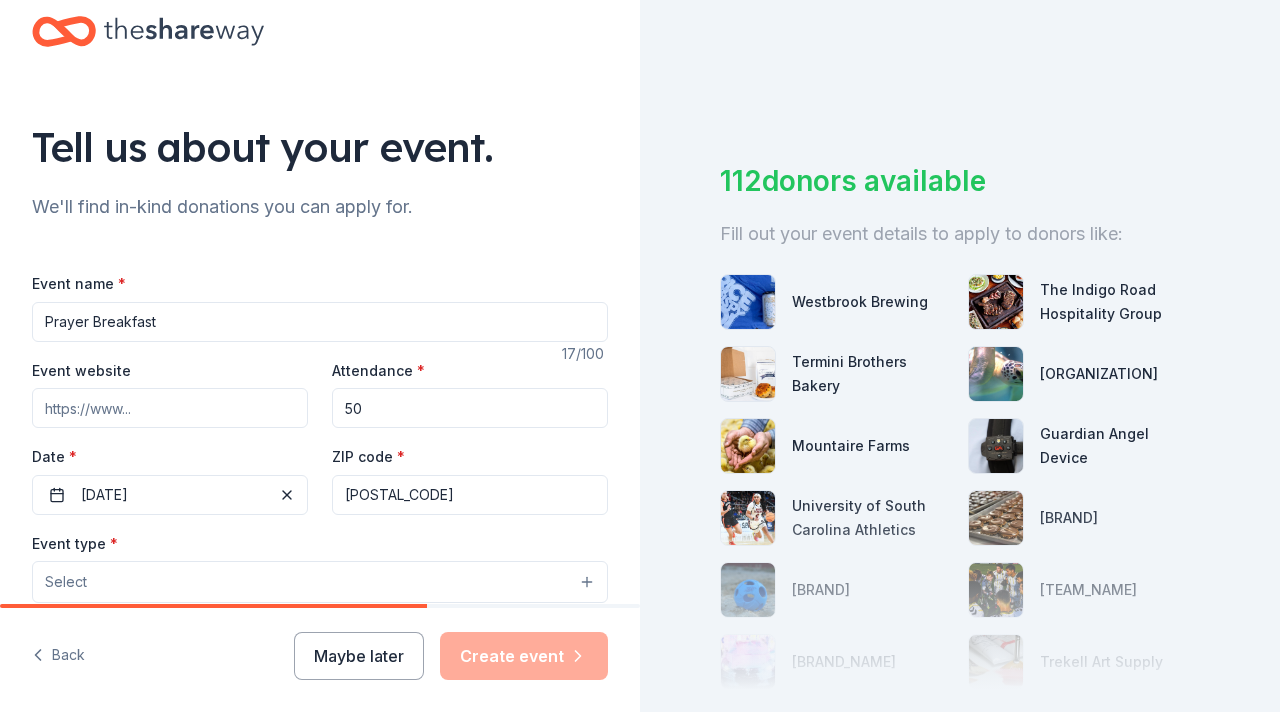 click on "Select" at bounding box center (320, 582) 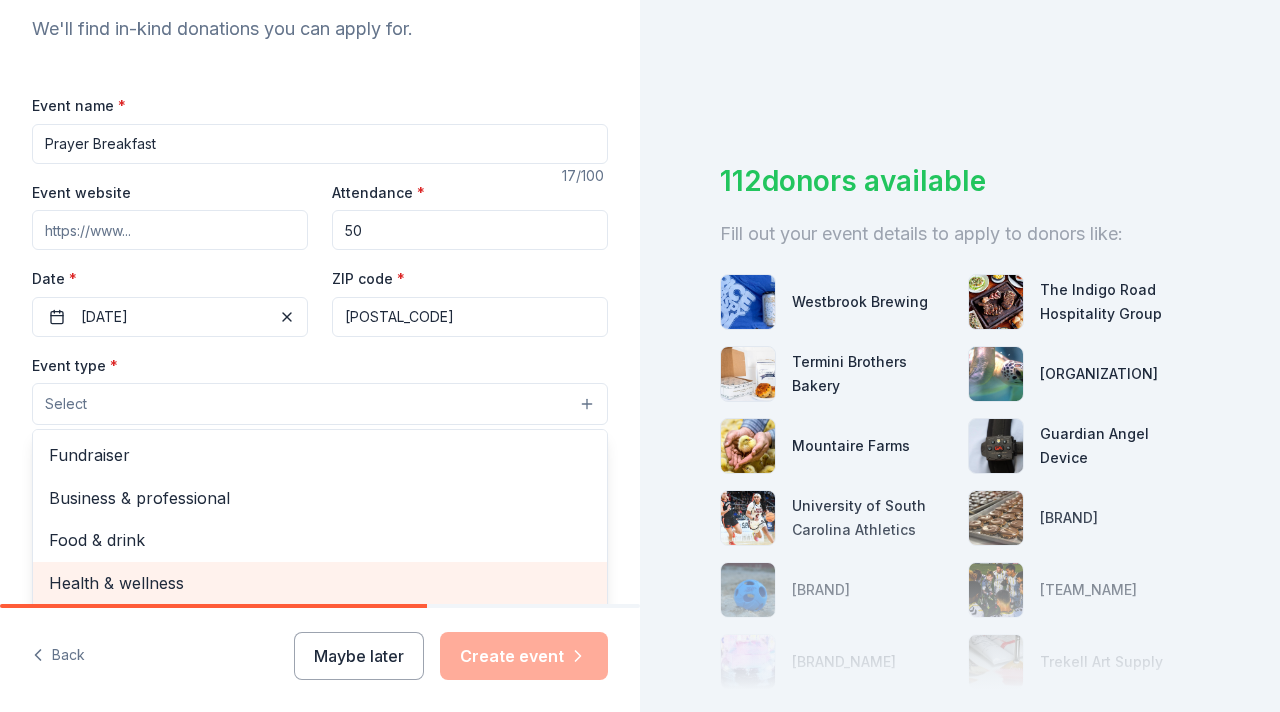 scroll, scrollTop: 260, scrollLeft: 0, axis: vertical 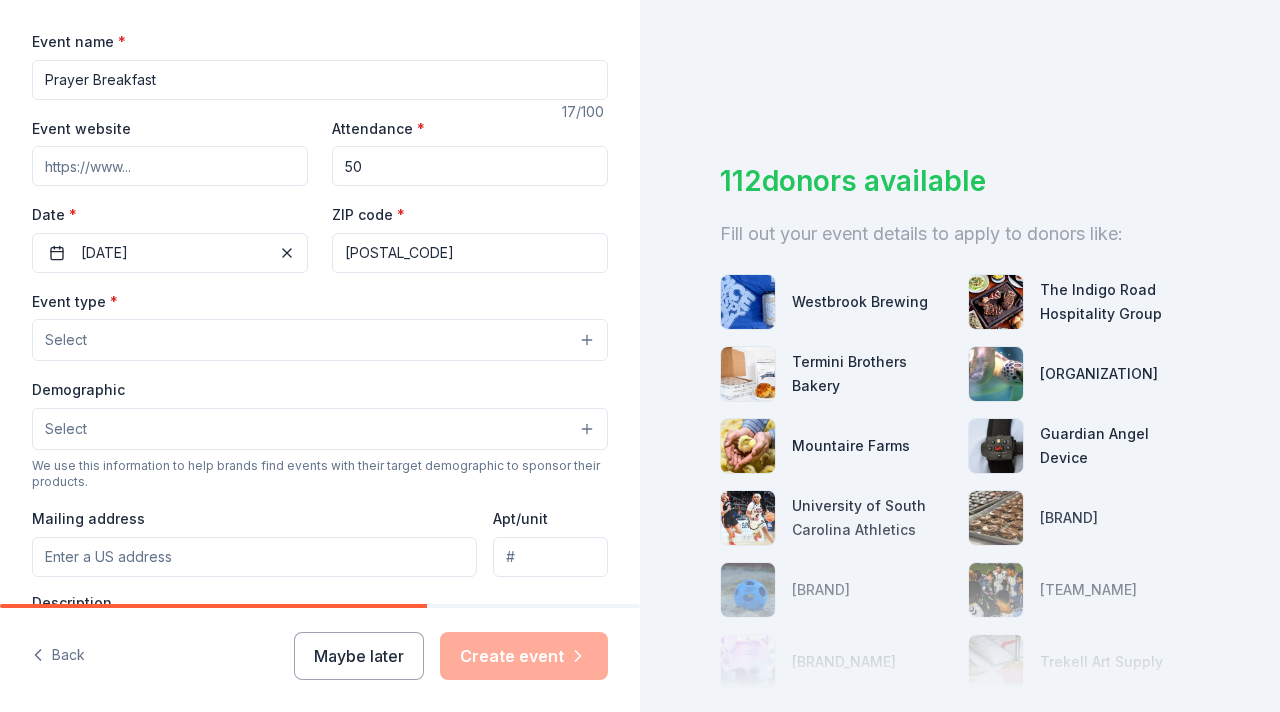 click on "Select" at bounding box center [320, 340] 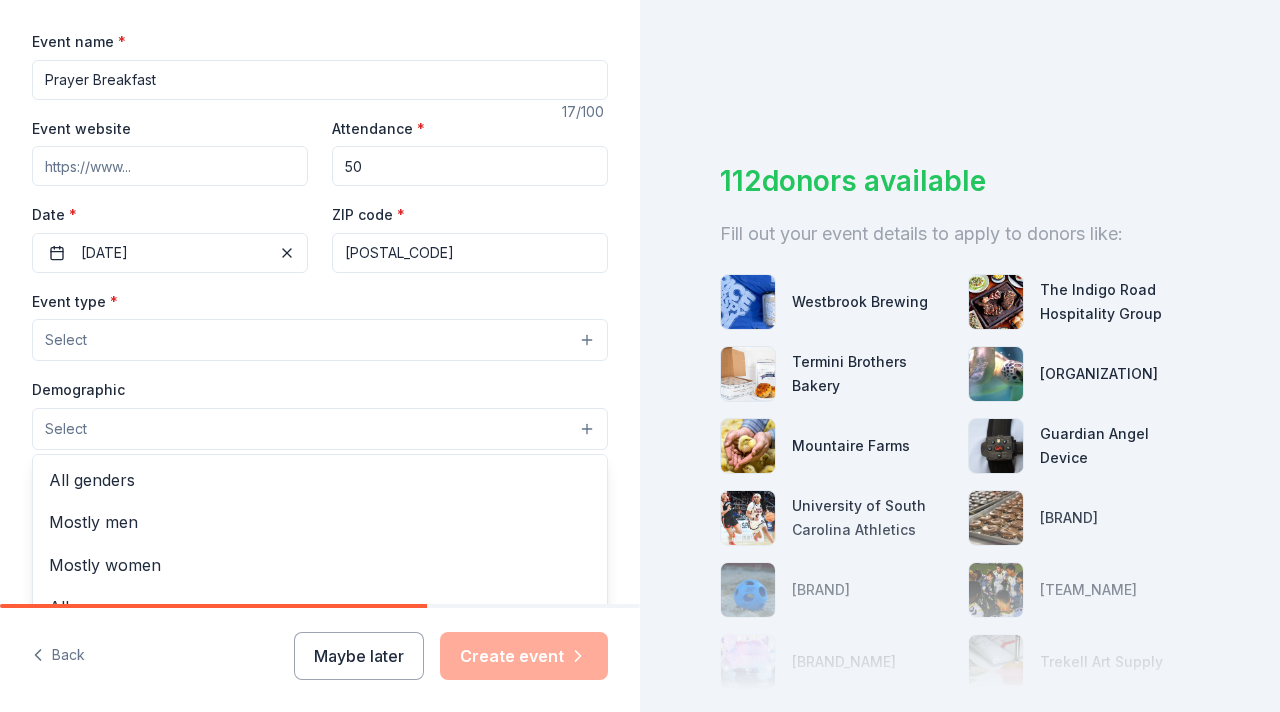 click on "Select" at bounding box center [320, 429] 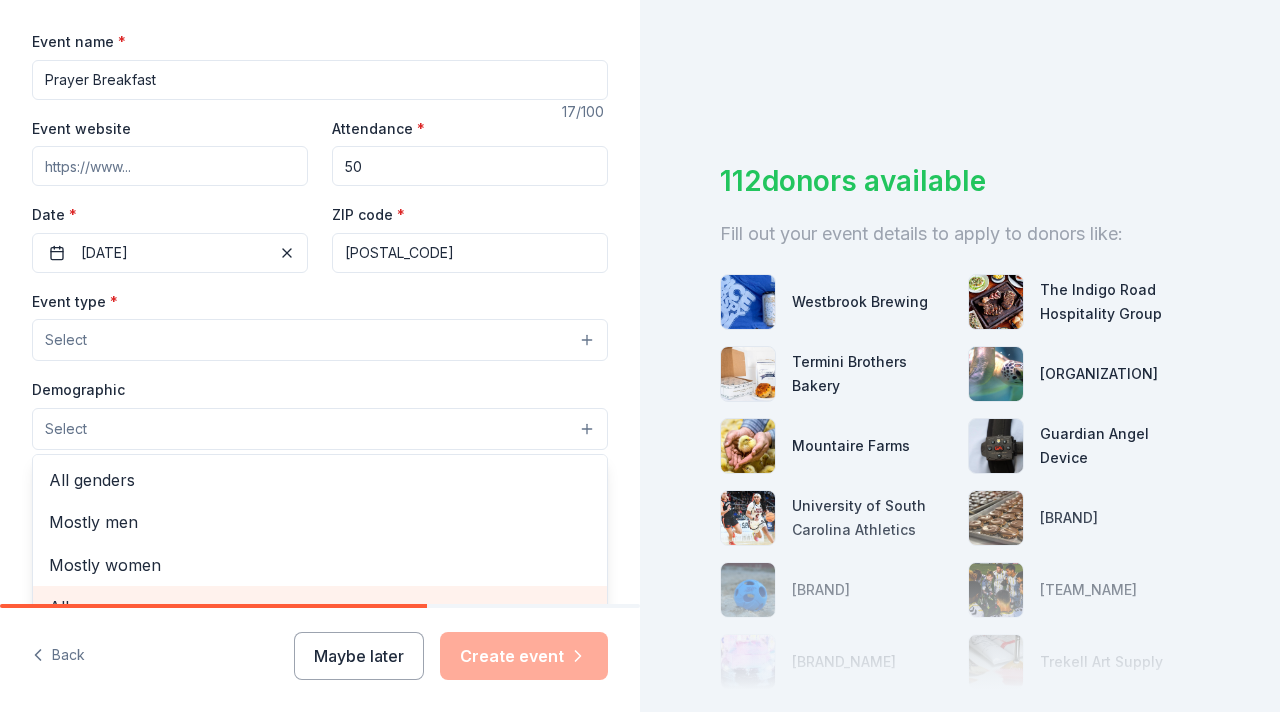 scroll, scrollTop: 349, scrollLeft: 0, axis: vertical 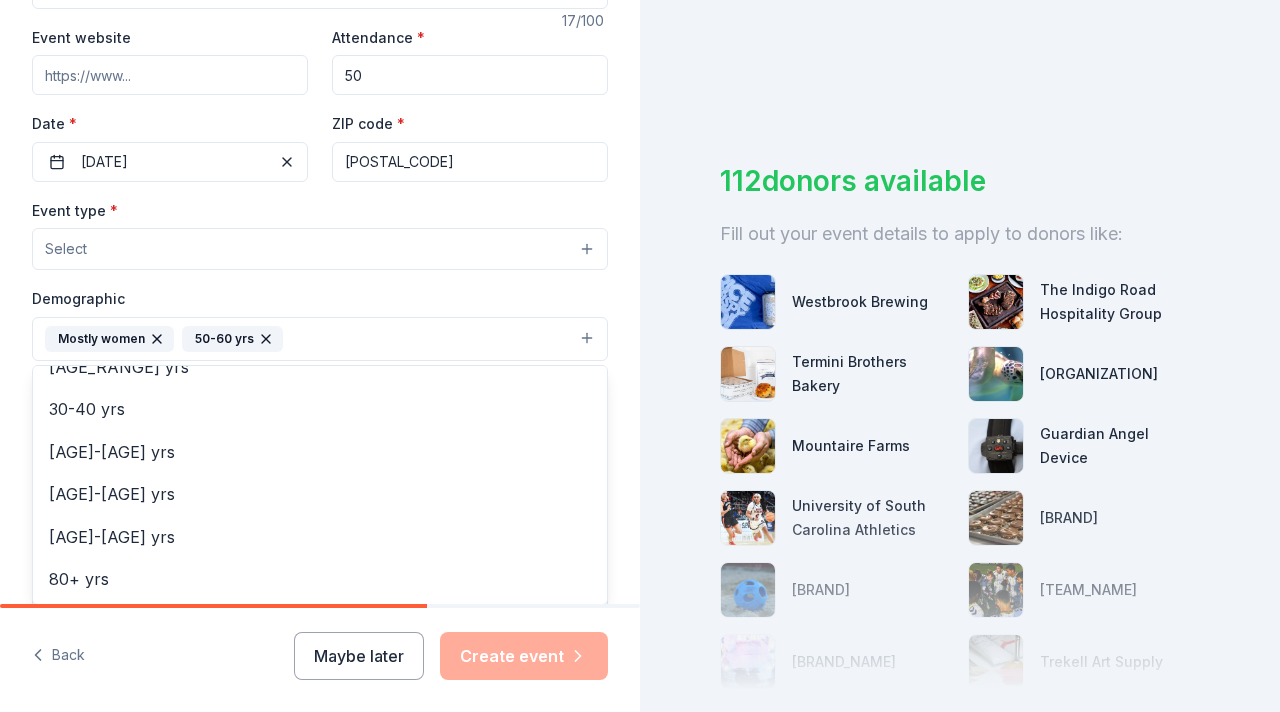 click on "Event type * Select Demographic Mostly women 50-60 yrs All genders Mostly men All ages 0-10 yrs 10-20 yrs 20-30 yrs 30-40 yrs 40-50 yrs 60-70 yrs 70-80 yrs 80+ yrs We use this information to help brands find events with their target demographic to sponsor their products. Mailing address Apt/unit Description" at bounding box center (320, 409) 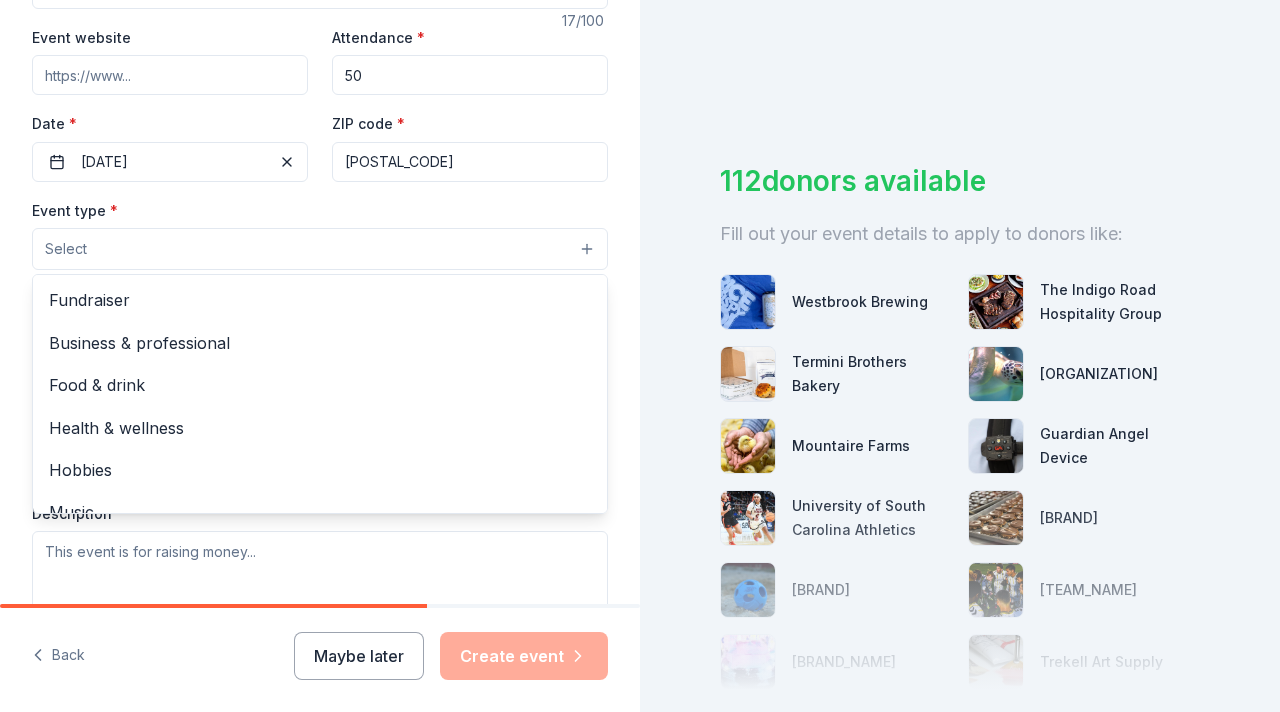 click on "Select" at bounding box center [320, 249] 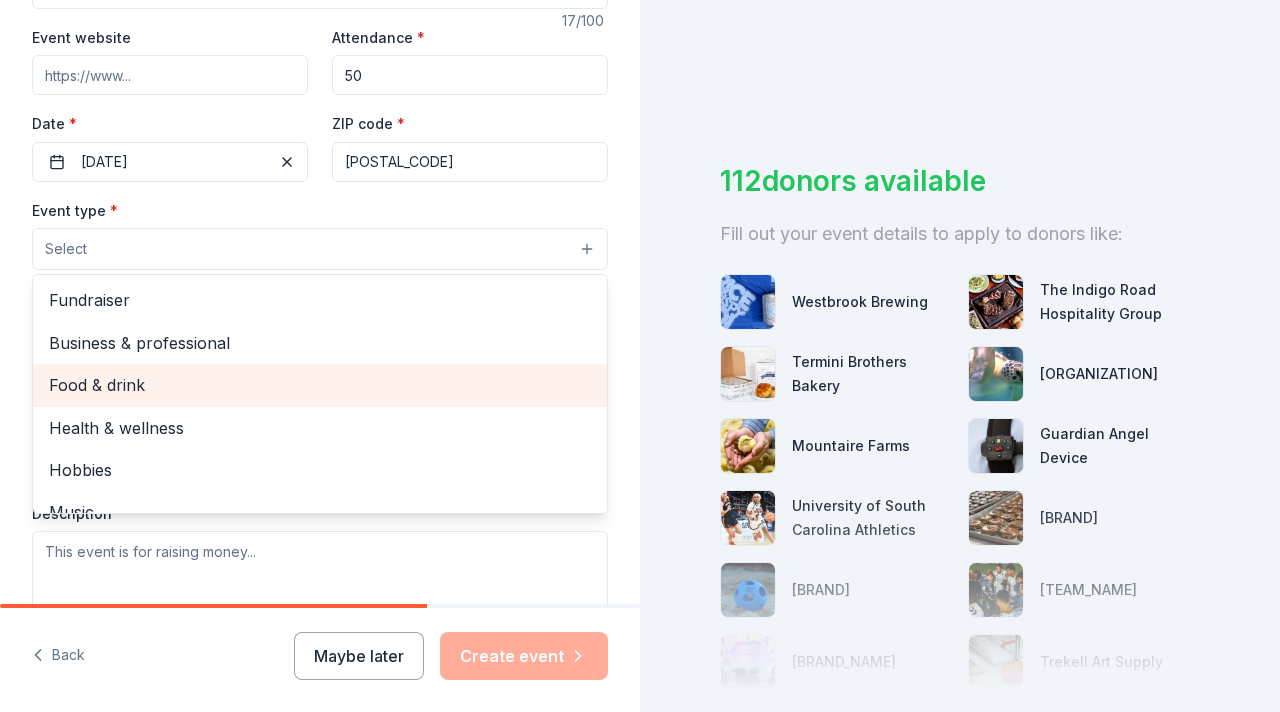 click on "Food & drink" at bounding box center [320, 385] 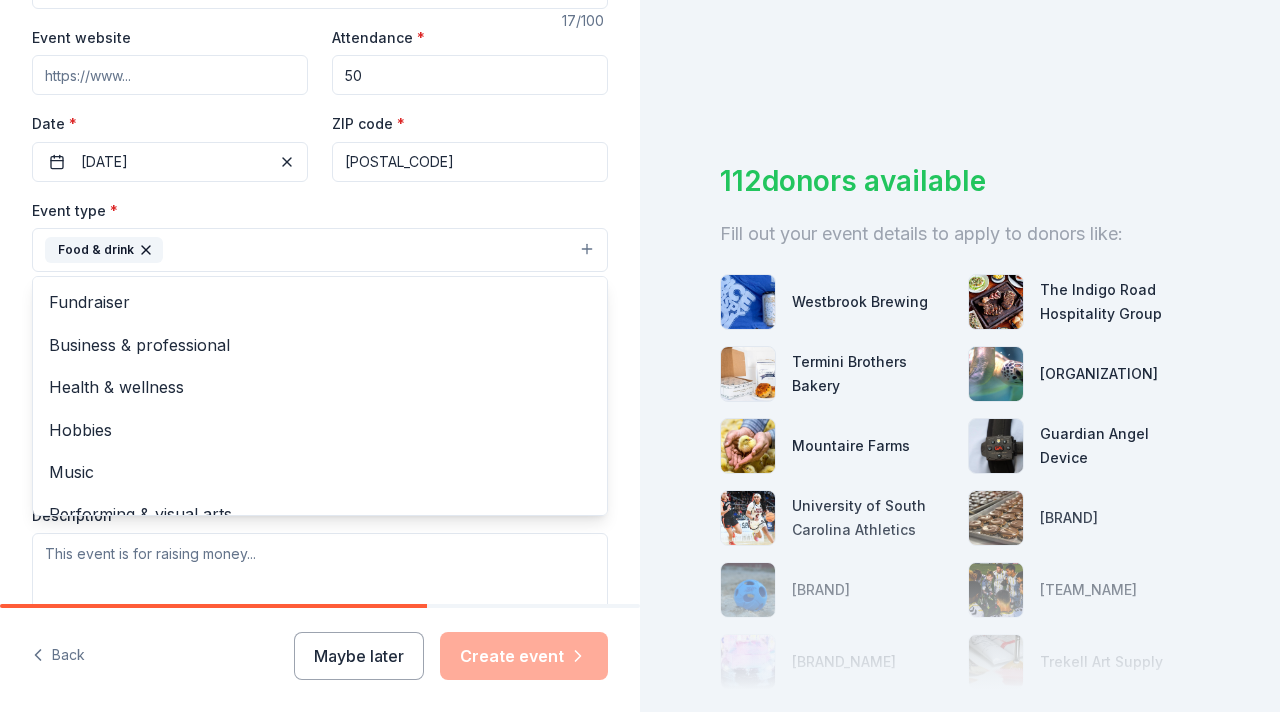 click on "Tell us about your event. We'll find in-kind donations you can apply for. Event name * Prayer Breakfast 17 /100 Event website Attendance * 50 Date * 09/27/2025 ZIP code * [POSTAL_CODE] Event type * Food & drink Fundraiser Business & professional Health & wellness Hobbies Music Performing & visual arts Demographic Mostly women 50-60 yrs We use this information to help brands find events with their target demographic to sponsor their products. Mailing address Apt/unit Description What are you looking for? * Auction & raffle Meals Snacks Desserts Alcohol Beverages Send me reminders Email me reminders of donor application deadlines Recurring event Back Maybe later Create event 112 donors available Fill out your event details to apply to donors like: Westbrook Brewing The Indigo Road Hospitality Group Termini Brothers Bakery South Carolina Aquarium Mountaire Farms Guardian Angel Device University of South Carolina Athletics River Street Sweets Nerf Dog Charleston Battery Tidal Wave Auto Spa Trekell Art Supply" at bounding box center (640, 356) 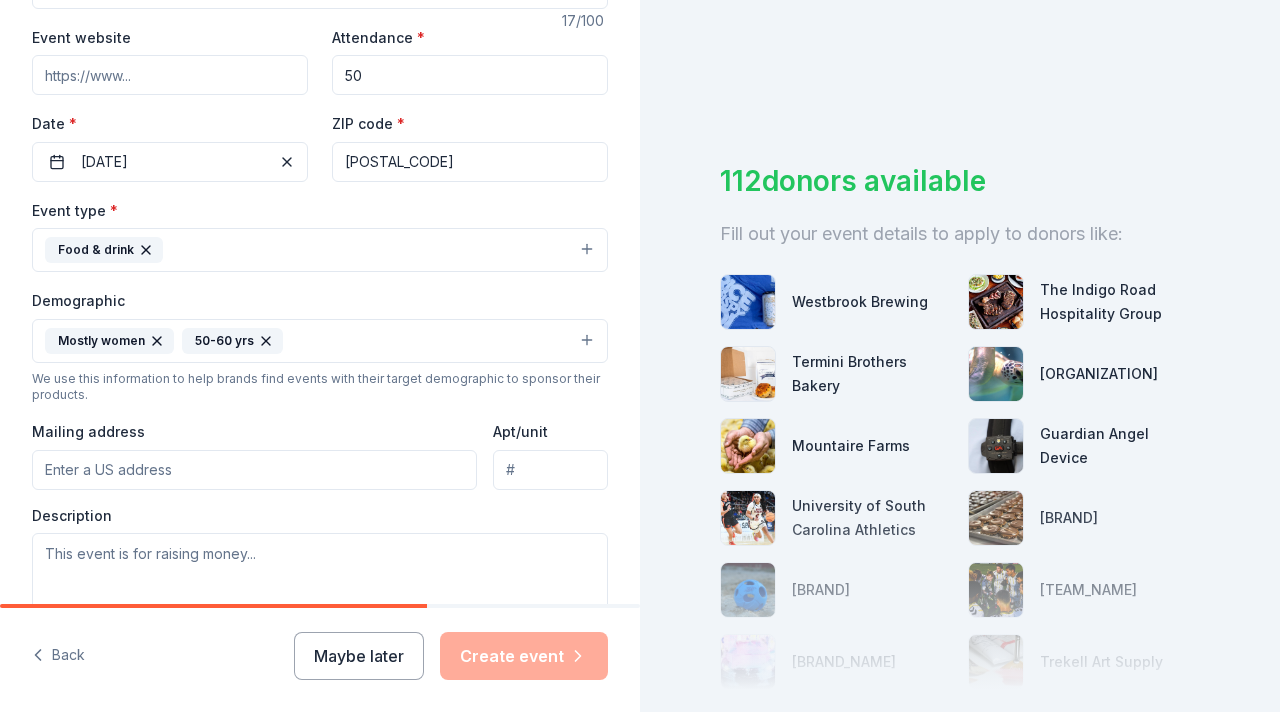 click on "Maybe later Create event" at bounding box center [451, 656] 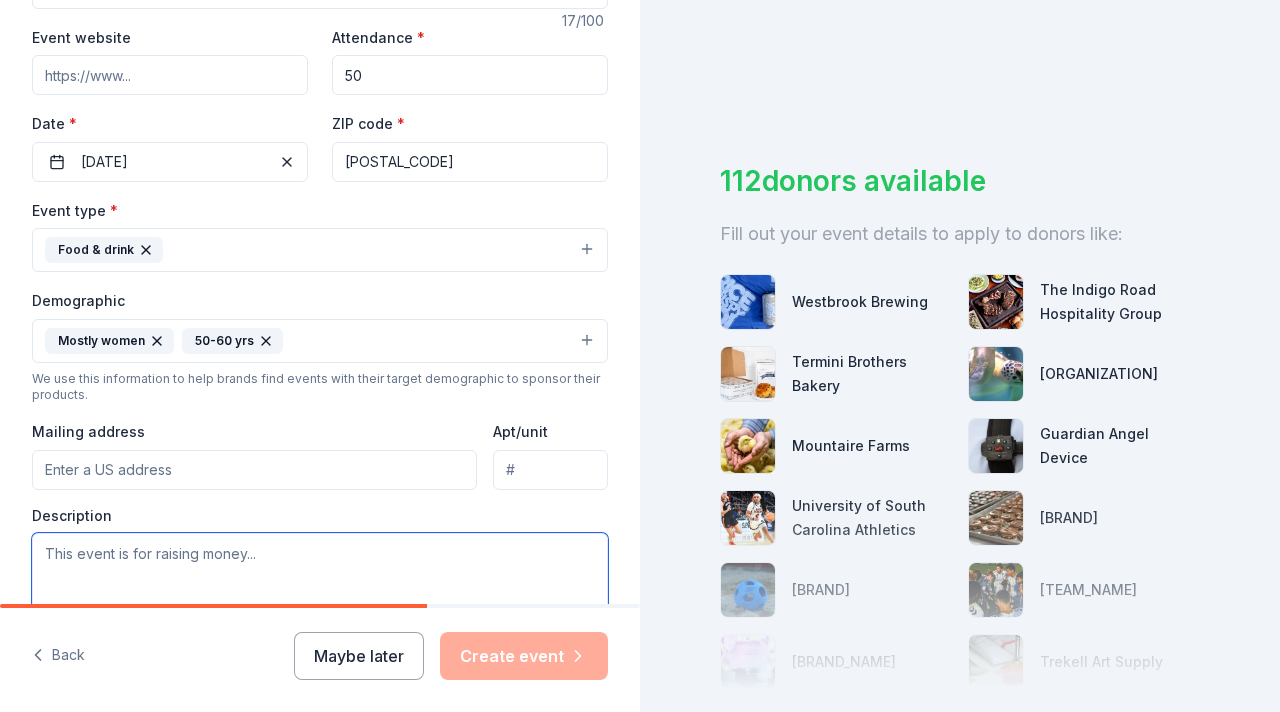 click at bounding box center (320, 578) 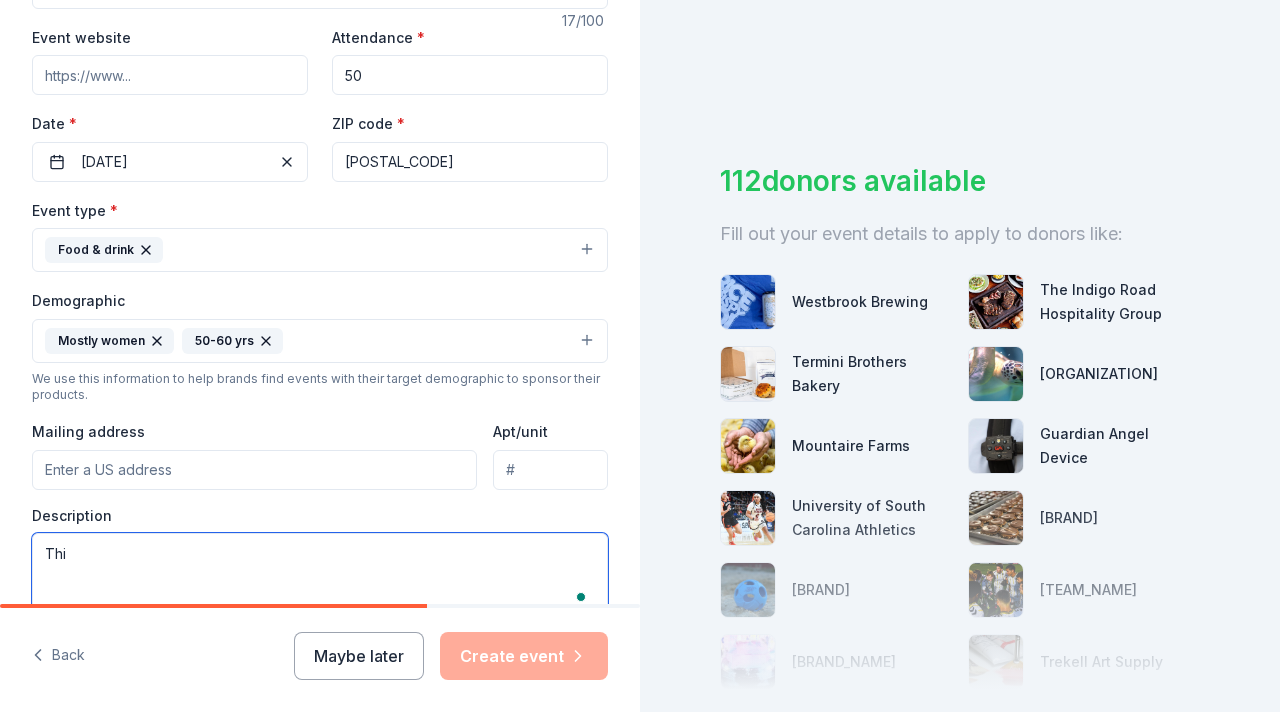 scroll, scrollTop: 373, scrollLeft: 0, axis: vertical 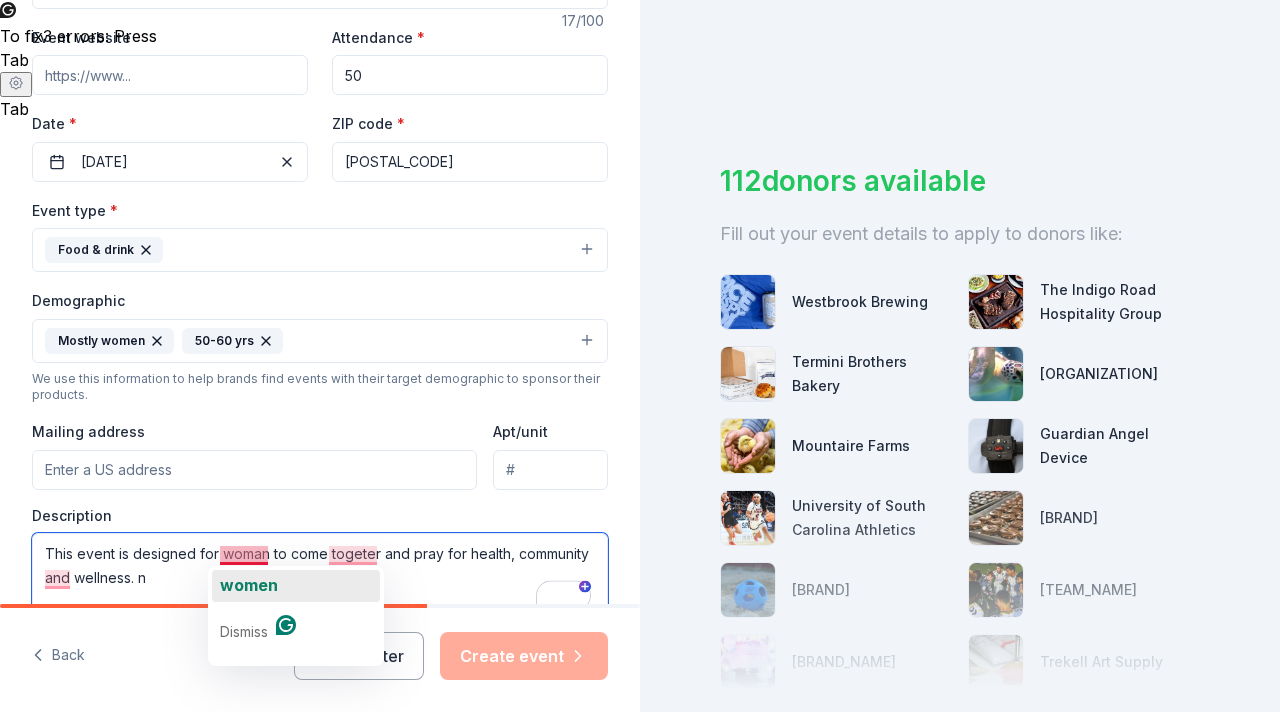 click on "women" 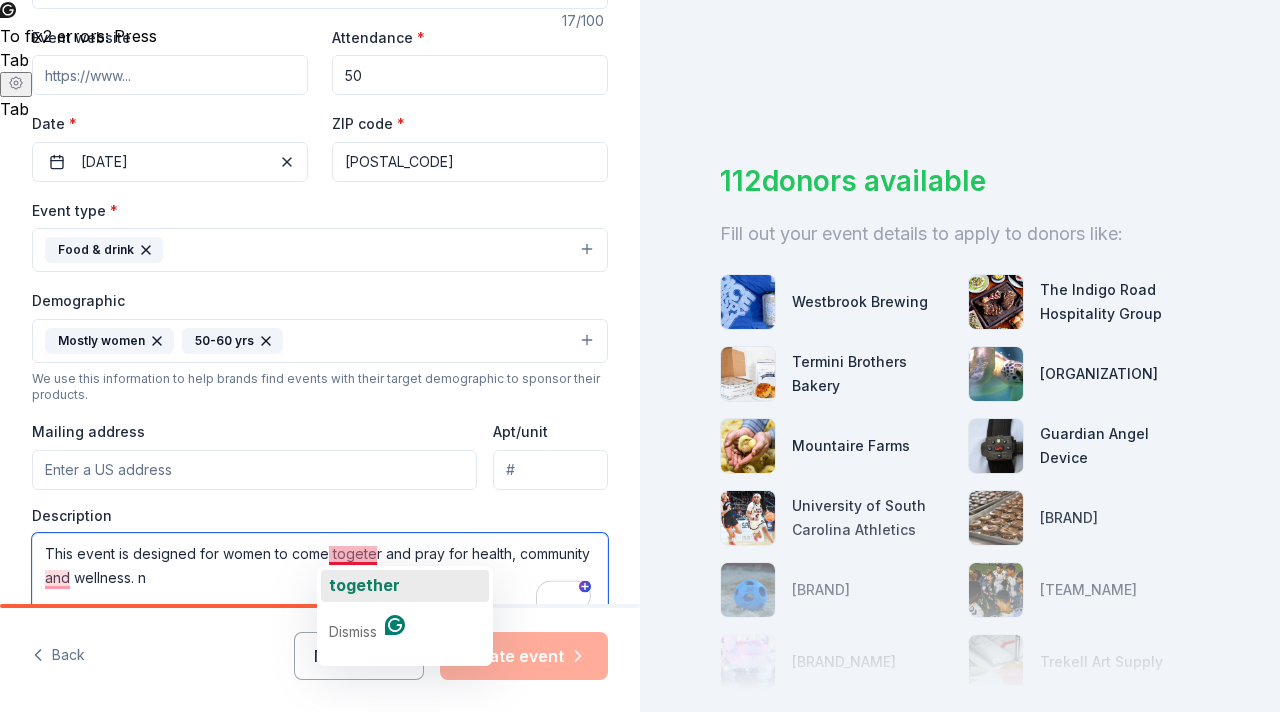 click on "together" 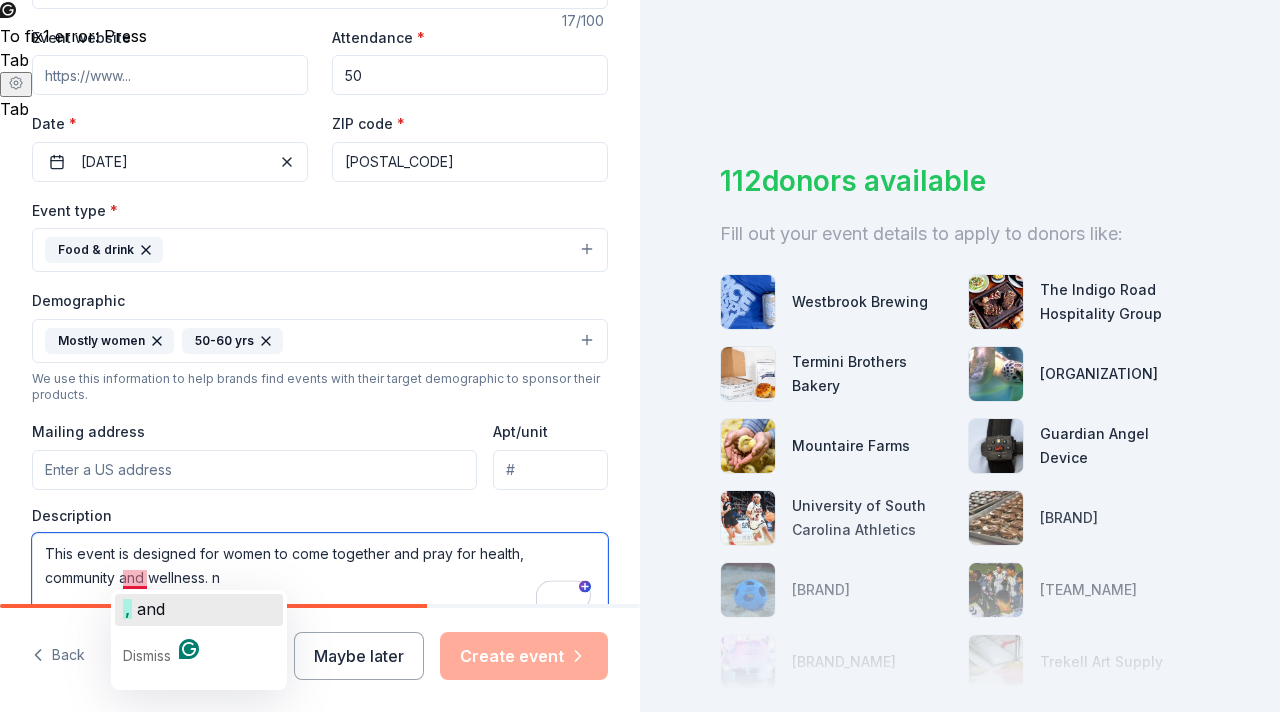 click on "and" 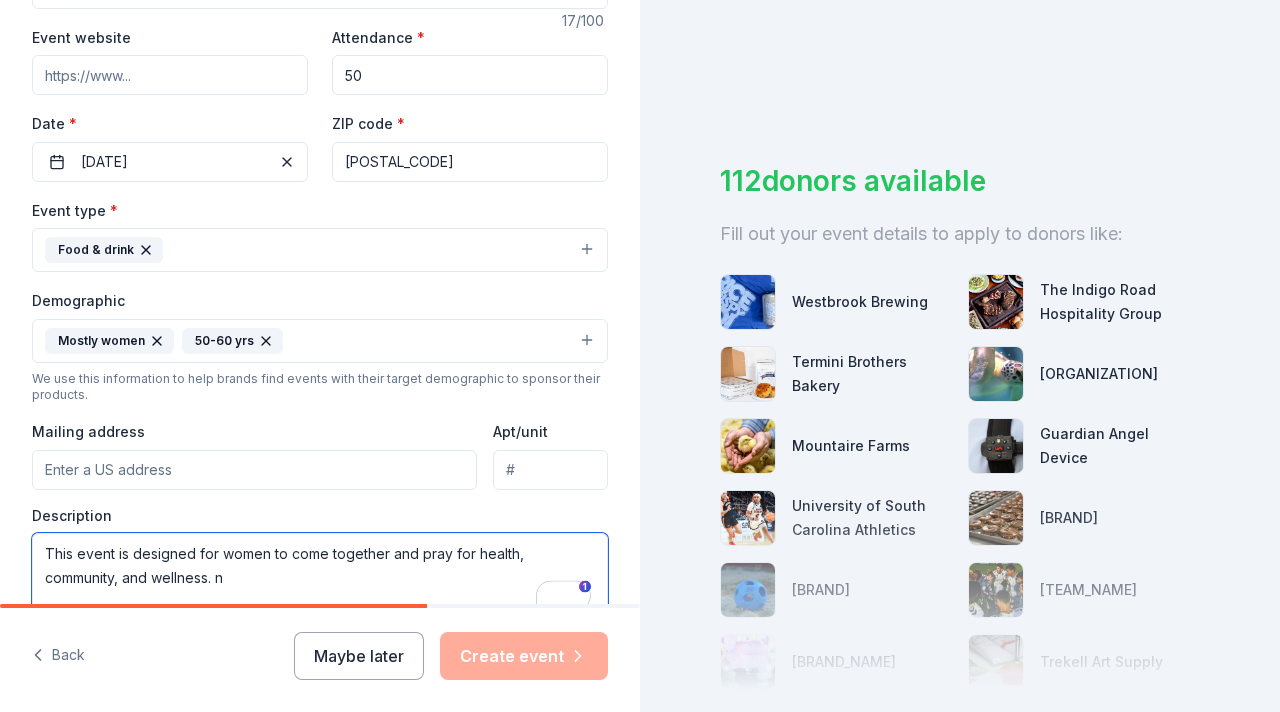 click on "This event is designed for women to come together and pray for health, community, and wellness. n" at bounding box center [320, 578] 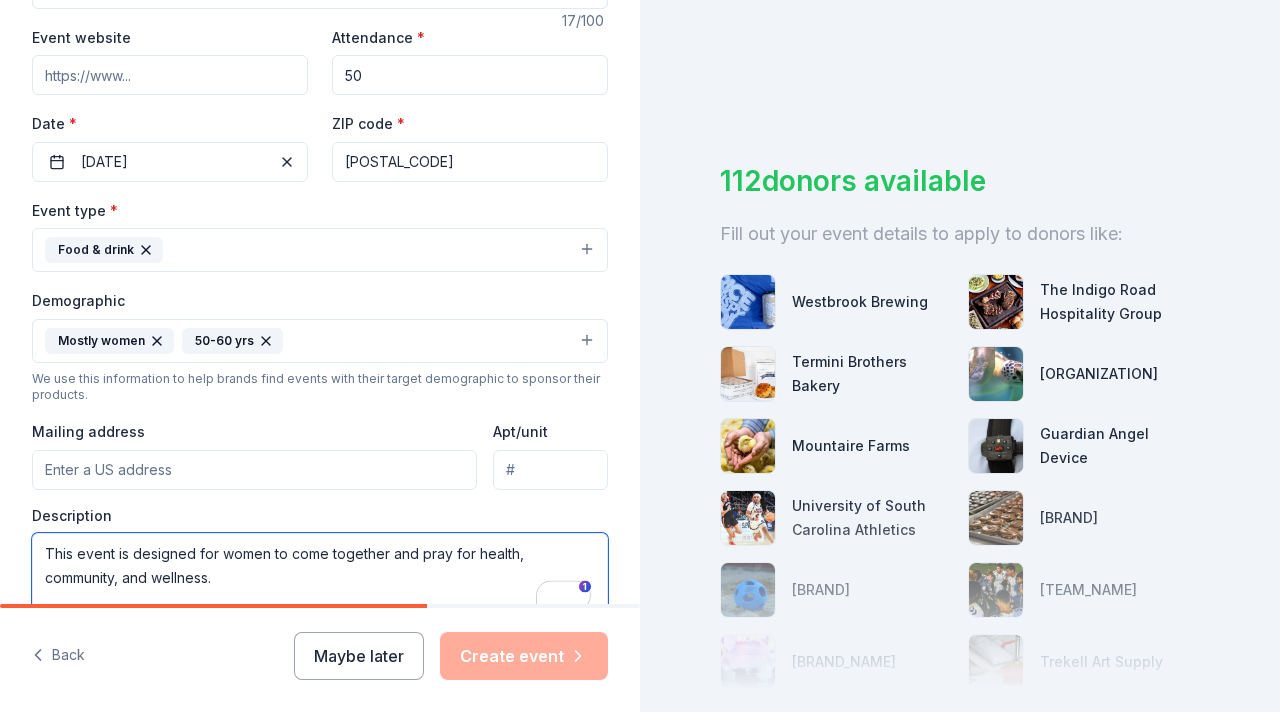 type on "This event is designed for women to come together and pray for health, community, and wellness." 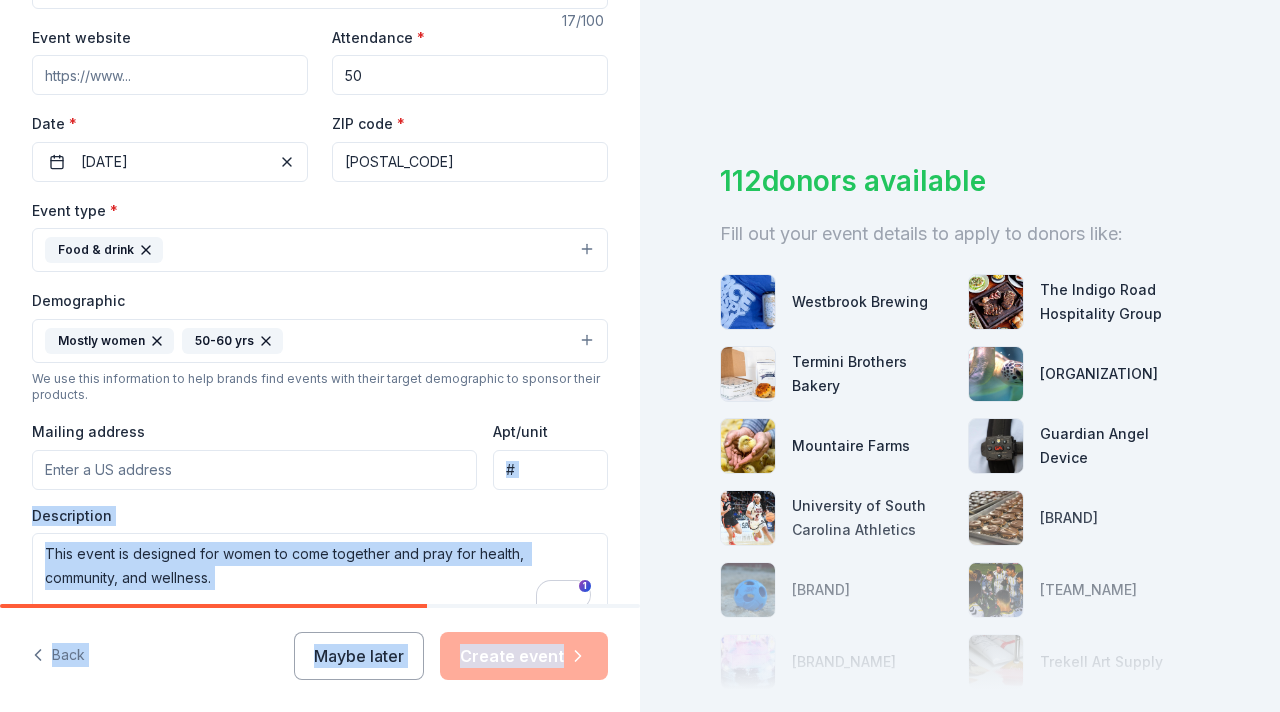 drag, startPoint x: 603, startPoint y: 421, endPoint x: 681, endPoint y: 406, distance: 79.429214 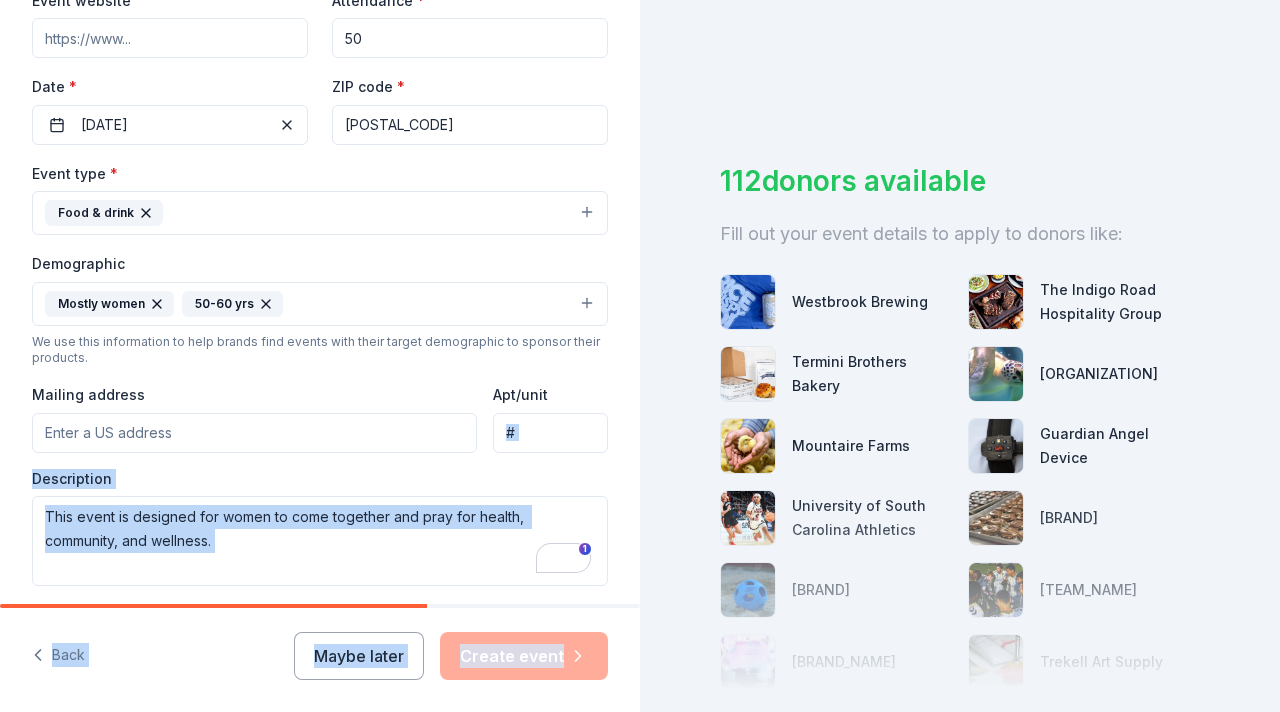 scroll, scrollTop: 413, scrollLeft: 0, axis: vertical 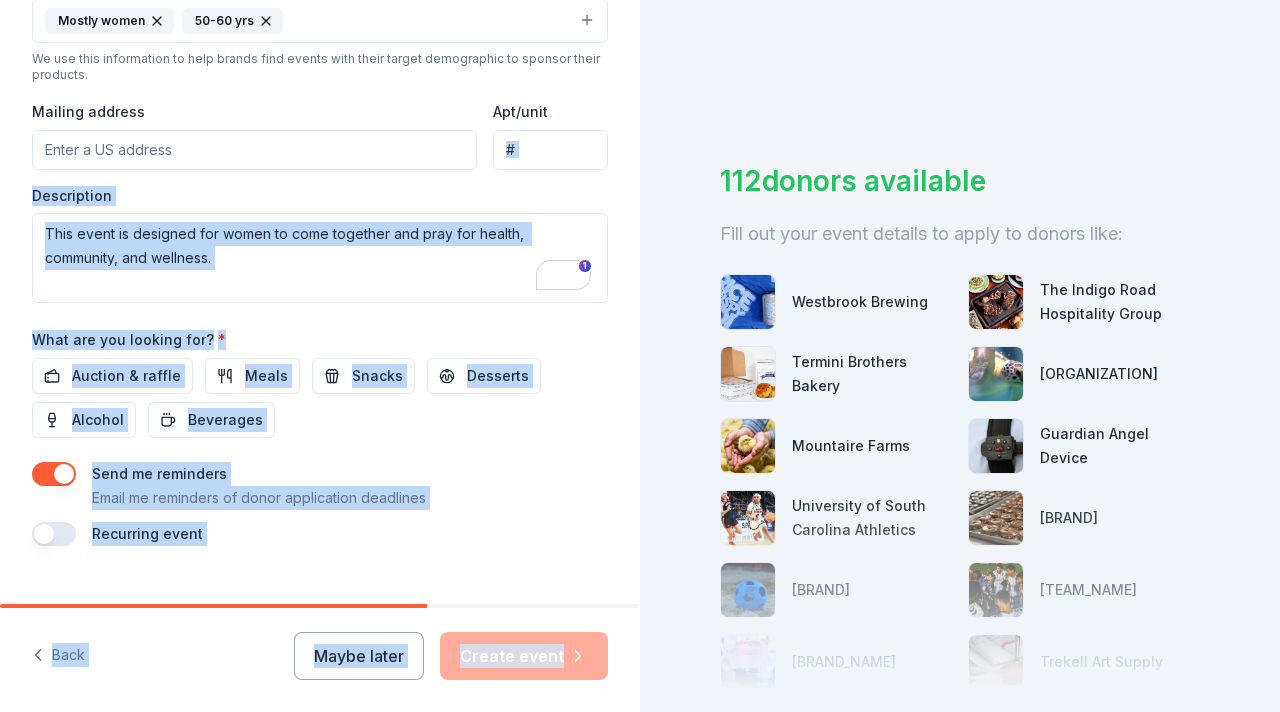 click on "Tell us about your event. We'll find in-kind donations you can apply for. Event name * Prayer Breakfast 17 /100 Event website Attendance * 50 Date * [DATE] ZIP code * [POSTAL_CODE] Event type * Food & drink Demographic Mostly women [AGE]-[AGE] yrs We use this information to help brands find events with their target demographic to sponsor their products. Mailing address Apt/unit Description This event is designed for women to come together and pray for health, community, and wellness. What are you looking for? * Auction & raffle Meals Snacks Desserts Alcohol Beverages Send me reminders Email me reminders of donor application deadlines Recurring event" at bounding box center [320, -26] 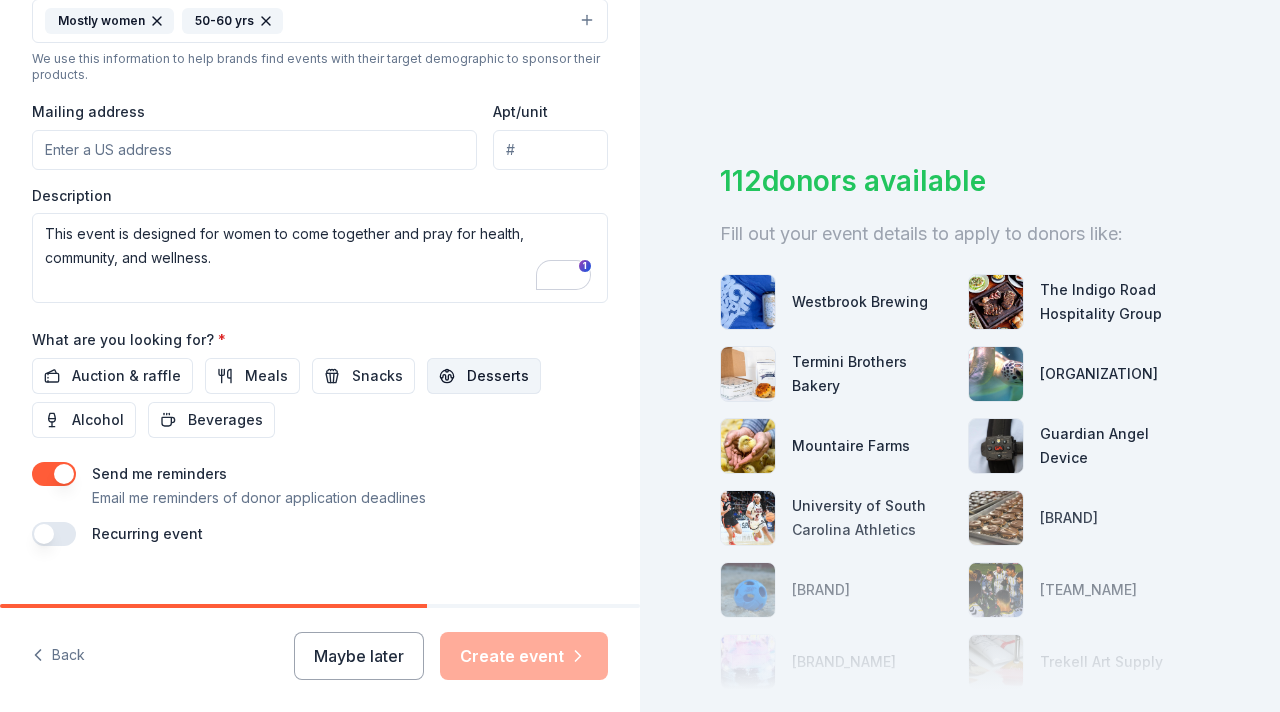 click on "Desserts" at bounding box center [484, 376] 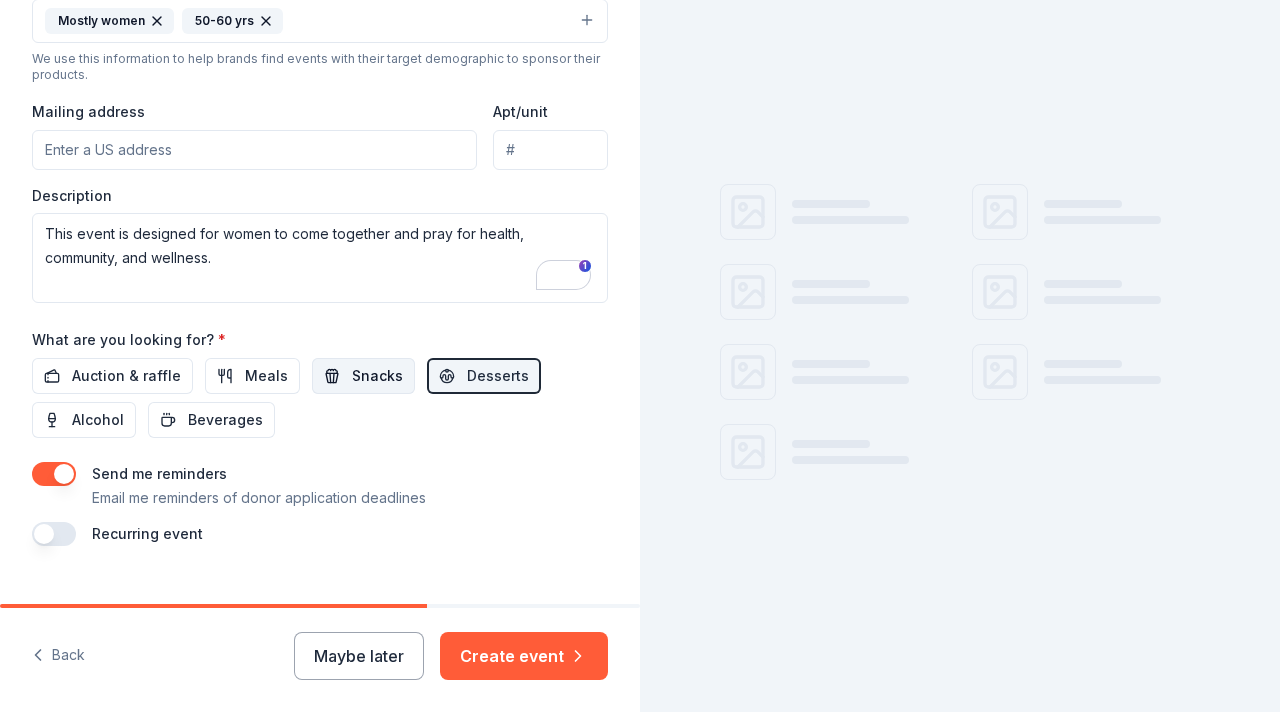 click on "Snacks" at bounding box center [377, 376] 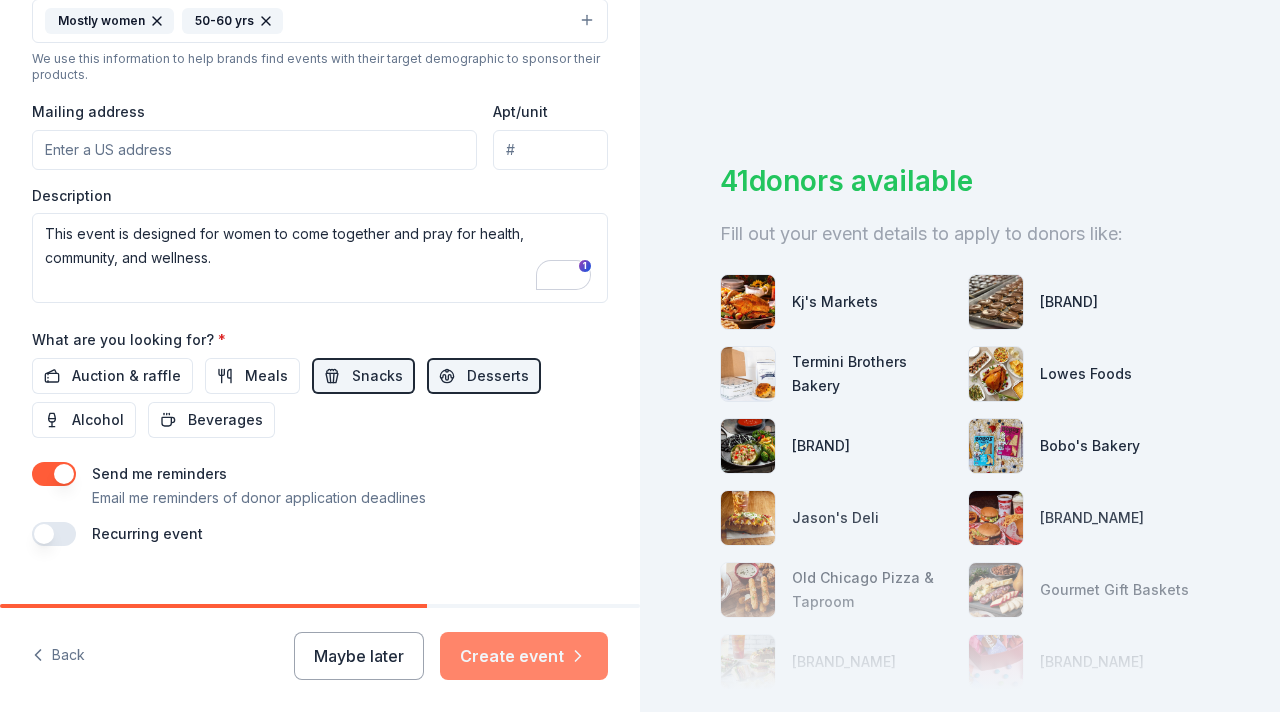 click on "Create event" at bounding box center (524, 656) 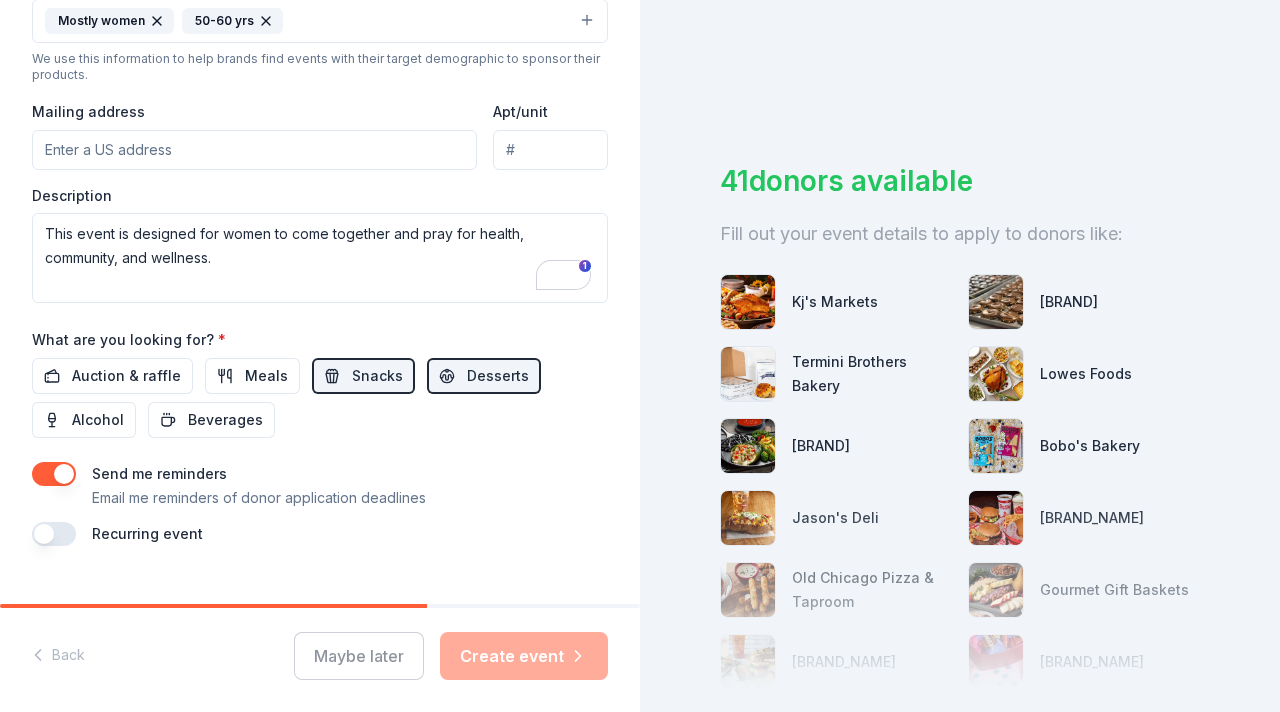 click on "41 donors available Fill out your event details to apply to donors like: Kj's Markets River Street Sweets Termini Brothers Bakery Lowes Foods Abuelo's Bobo's Bakery Jason's Deli Freddy's Frozen Custard & Steakburgers Old Chicago Pizza & Taproom Gourmet Gift Baskets McAlister's Deli UnReal Candy" at bounding box center [960, 356] 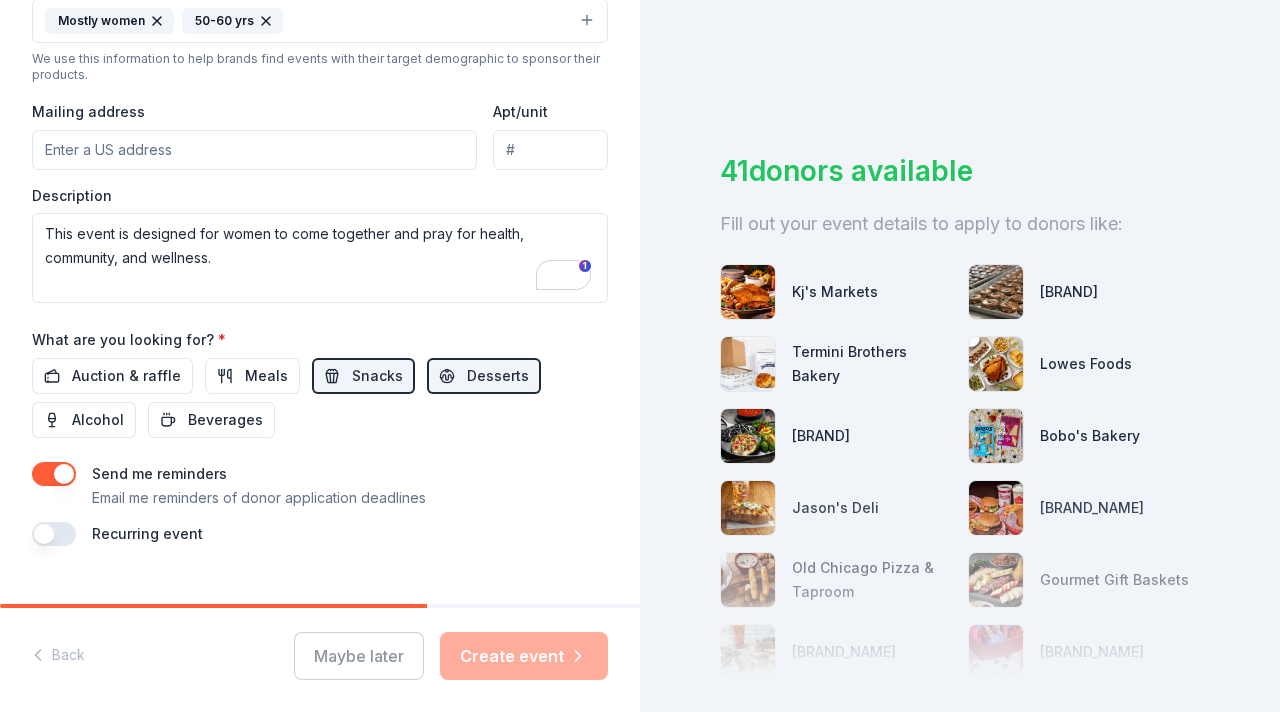click on "Mailing address" at bounding box center (254, 150) 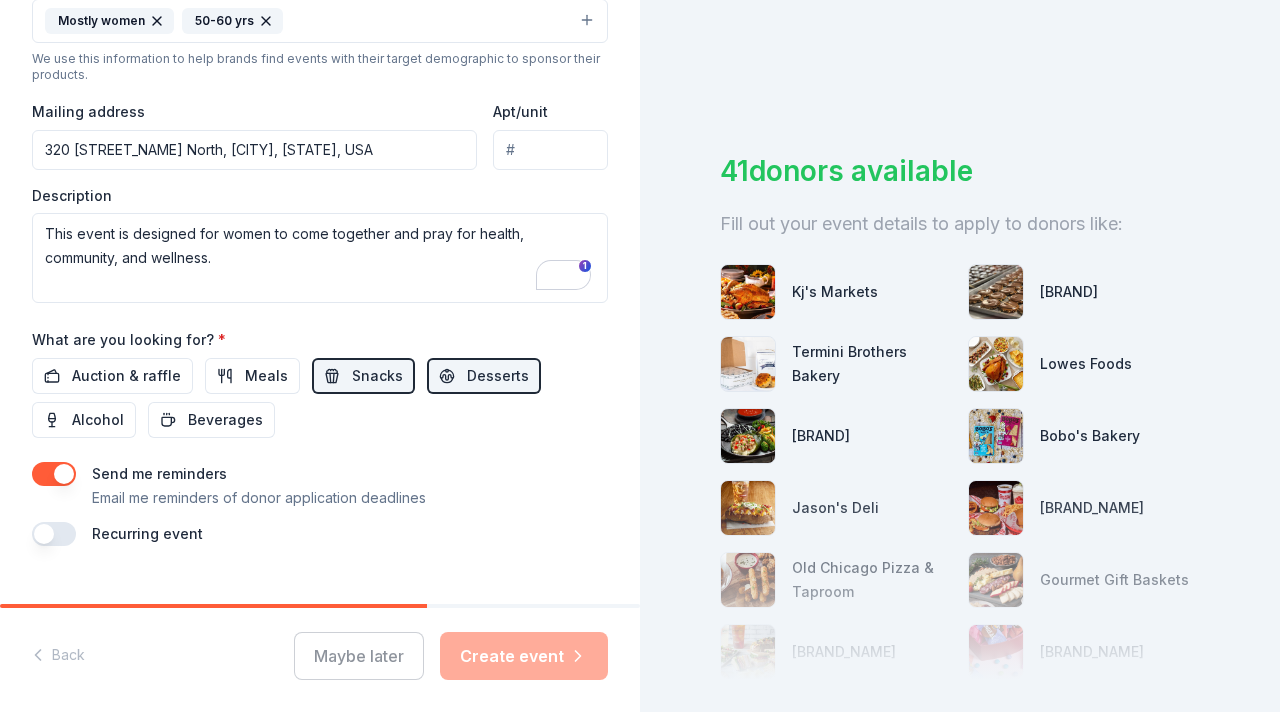 type on "[NUMBER] [STREET], [CITY], [STATE], [POSTAL_CODE]" 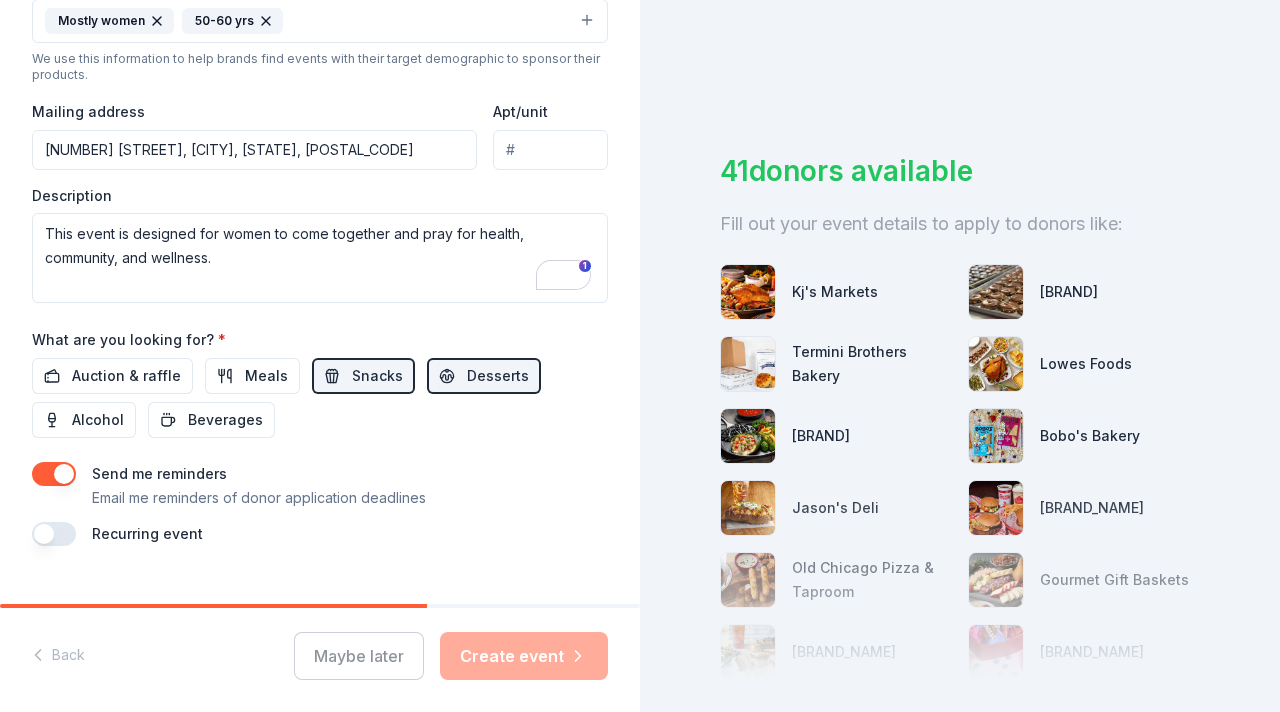 click on "Event type * Food & drink Demographic Mostly women [AGE]-[AGE] yrs We use this information to help brands find events with their target demographic to sponsor their products. Mailing address [NUMBER] [STREET] North, [CITY], [STATE], [POSTAL_CODE] Apt/unit Description This event is designed for women to come together and pray for health, community, and wellness." at bounding box center (320, 90) 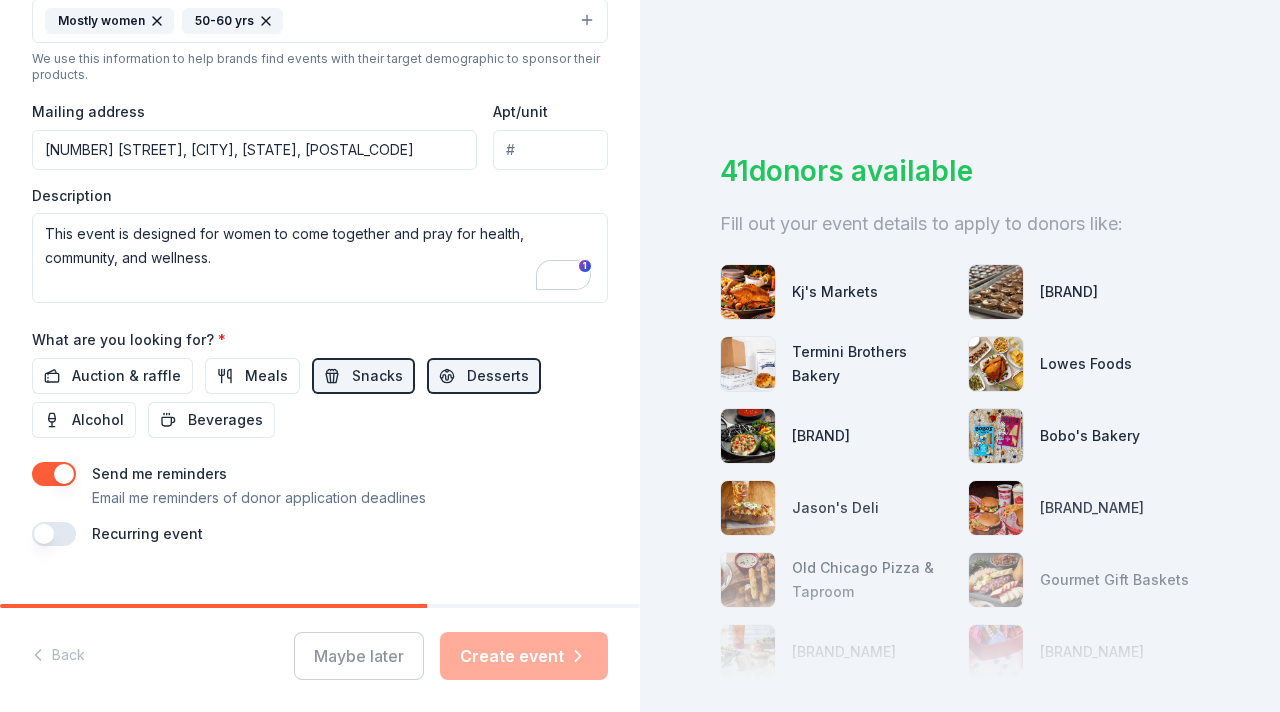 scroll, scrollTop: 653, scrollLeft: 0, axis: vertical 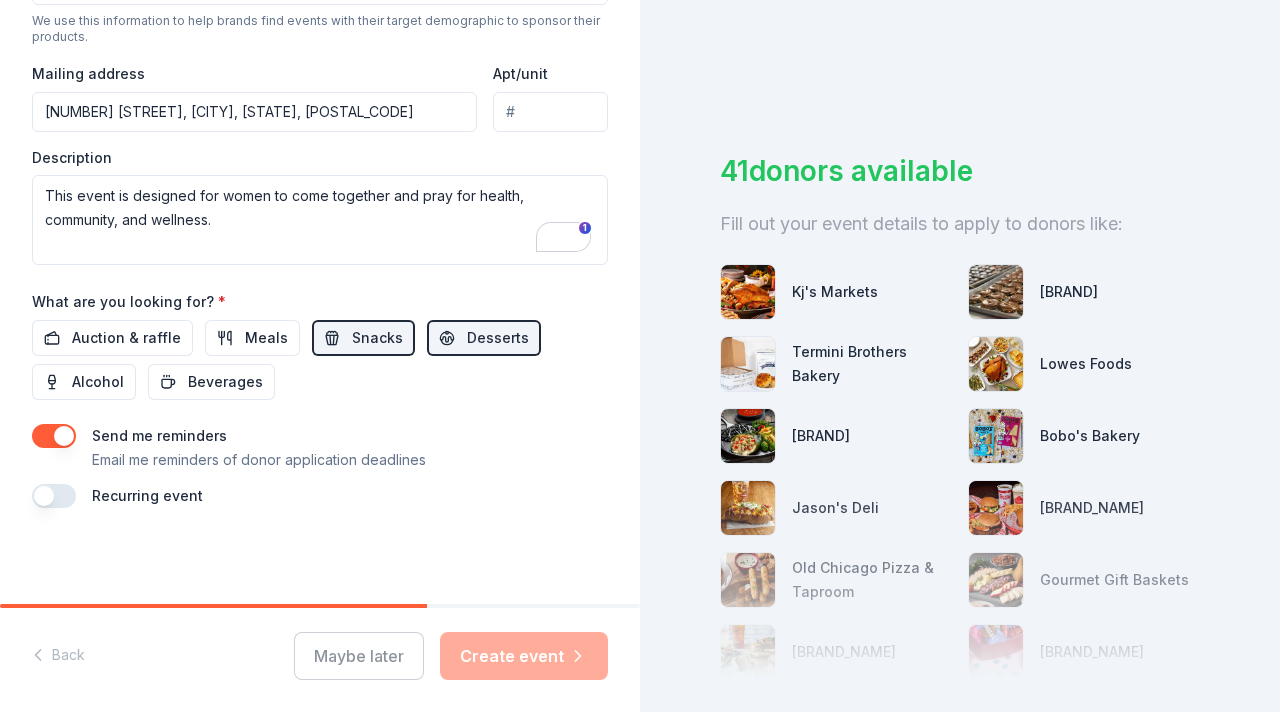 click on "Maybe later Create event" at bounding box center [451, 656] 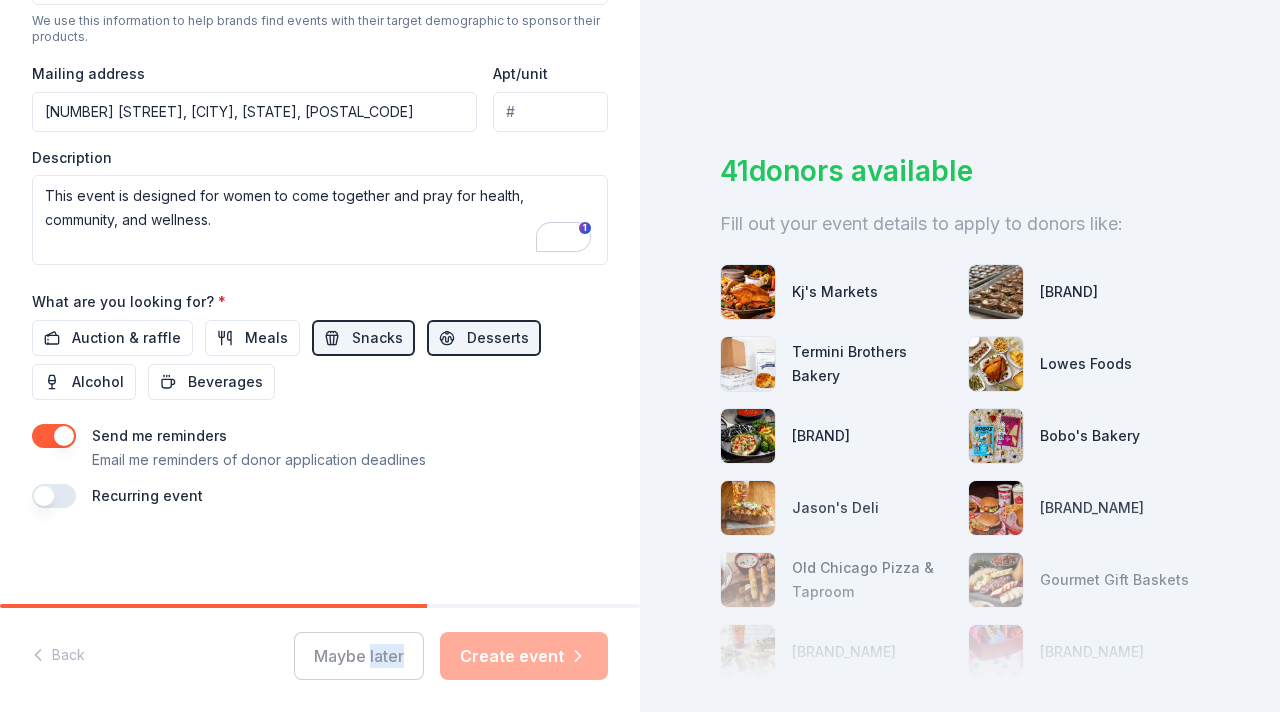 click on "Maybe later Create event" at bounding box center (451, 656) 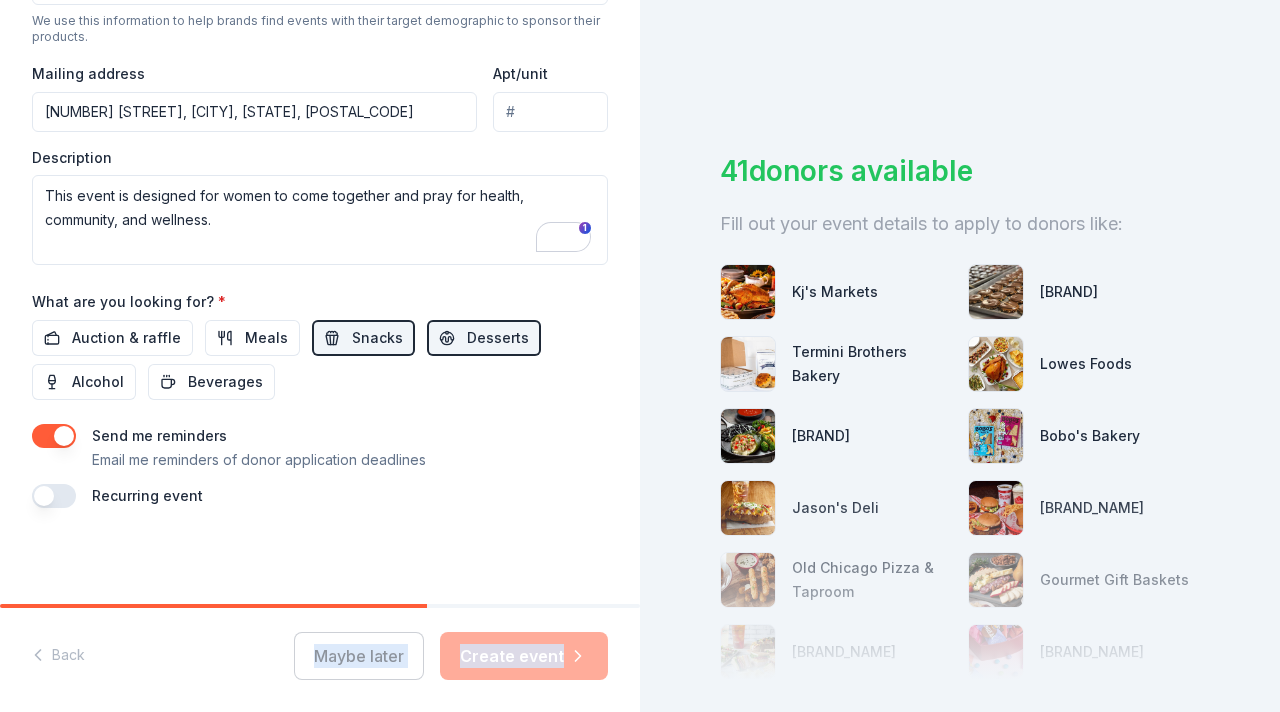 click on "Maybe later Create event" at bounding box center [451, 656] 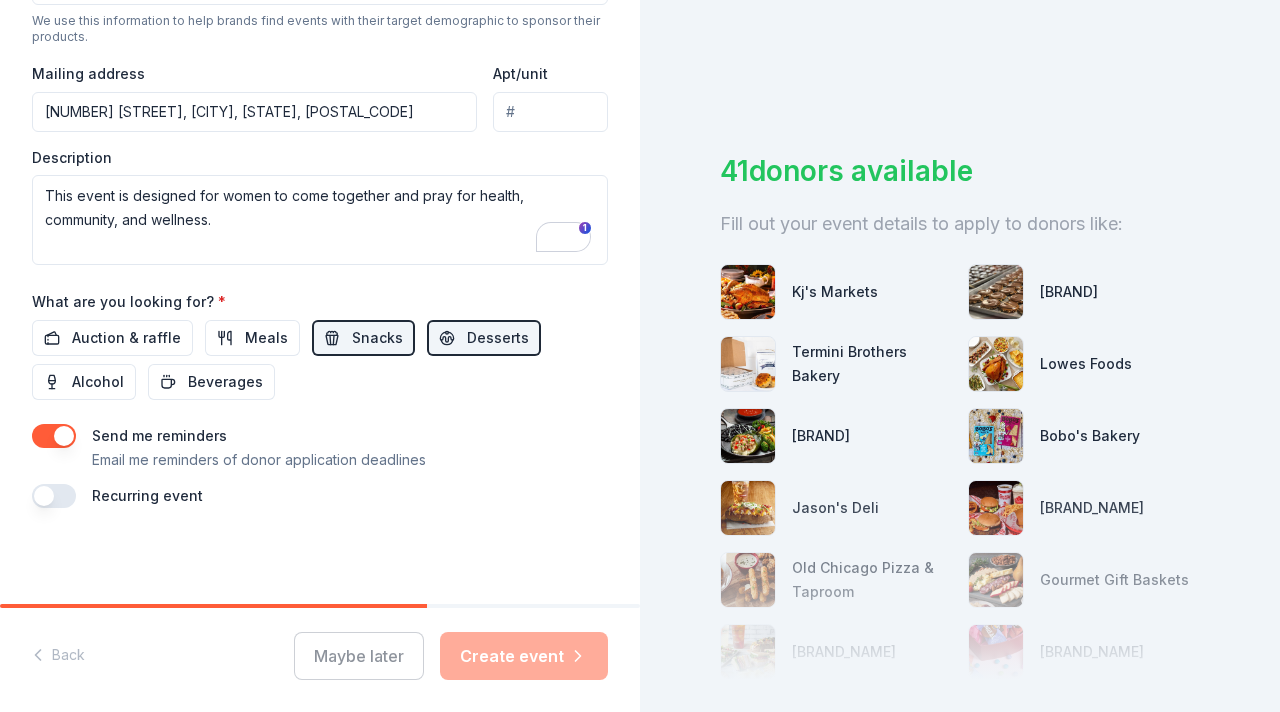 click on "Maybe later Create event" at bounding box center (451, 656) 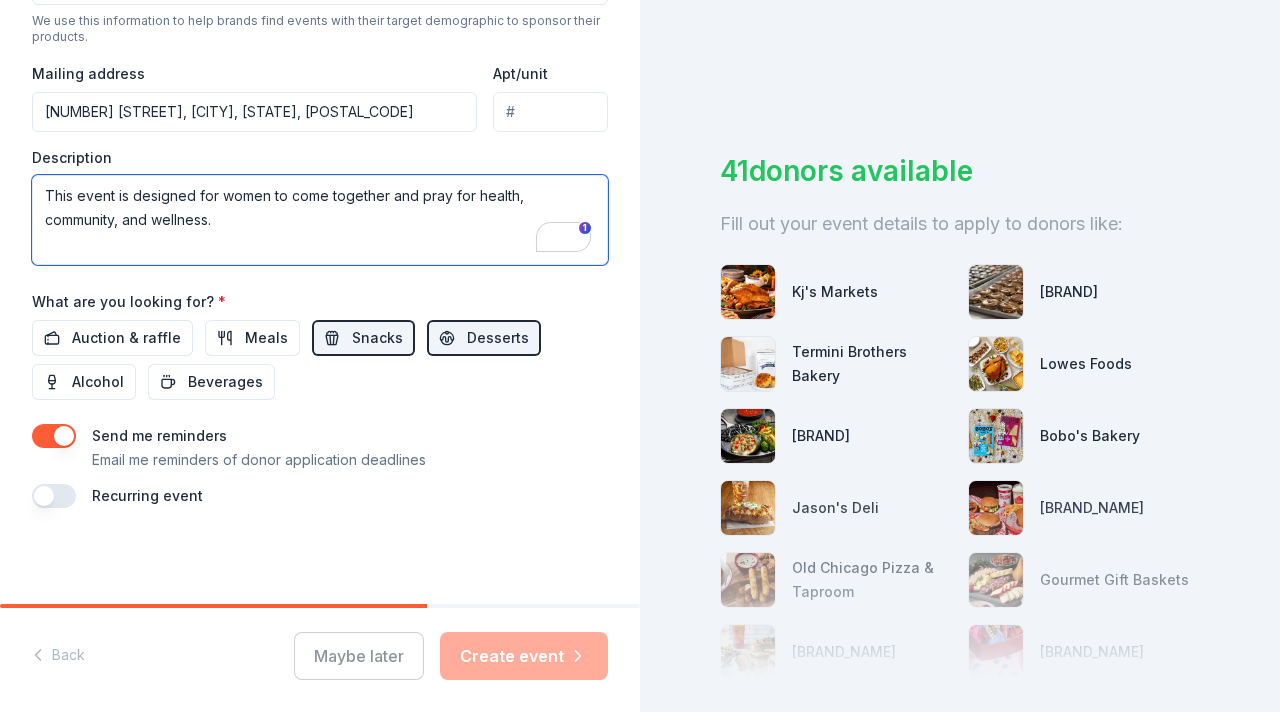 drag, startPoint x: 236, startPoint y: 231, endPoint x: 34, endPoint y: 183, distance: 207.62466 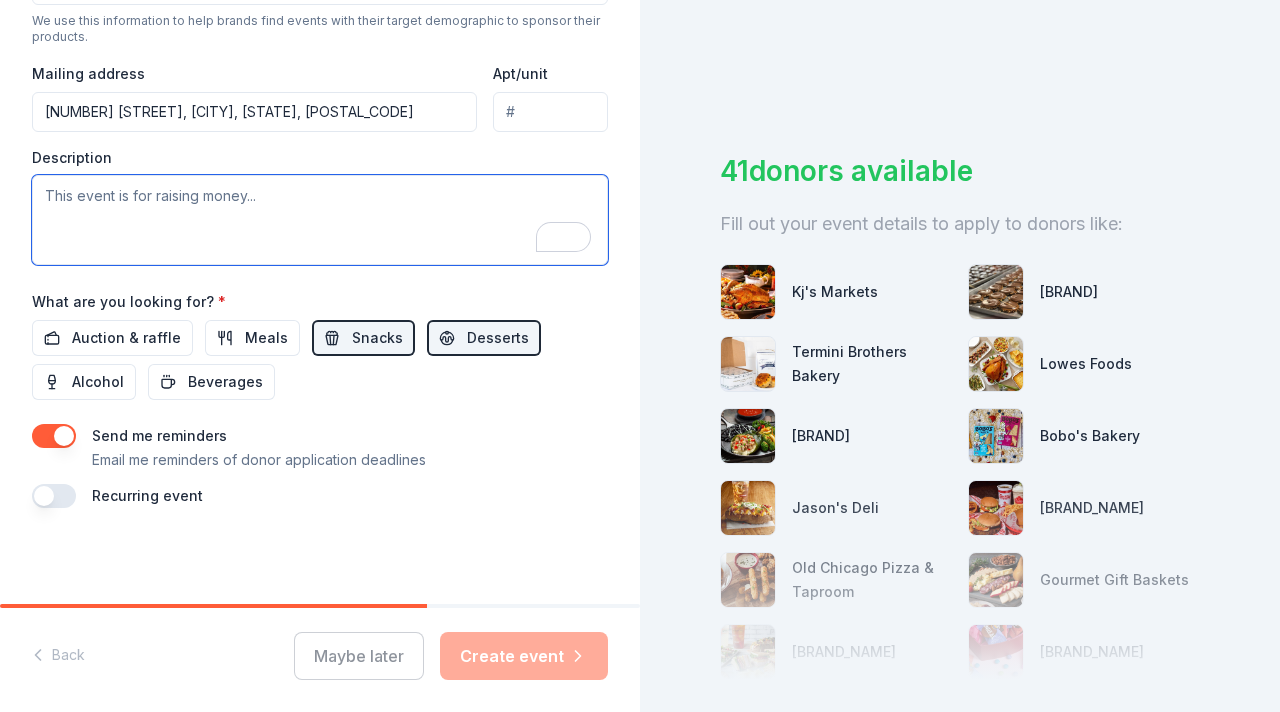 paste on "The Women’s Prayer Breakfast is a special gathering designed to nourish both body and soul. Over a shared meal, women of all ages come together to connect, encourage one another, and grow in their faith. Through prayer, worship, and uplifting conversation, this event creates a space for spiritual refreshment, authentic community, and renewed purpose in Christ. Whether you’re seeking deeper connection with God or simply need a moment to breathe and be encouraged" 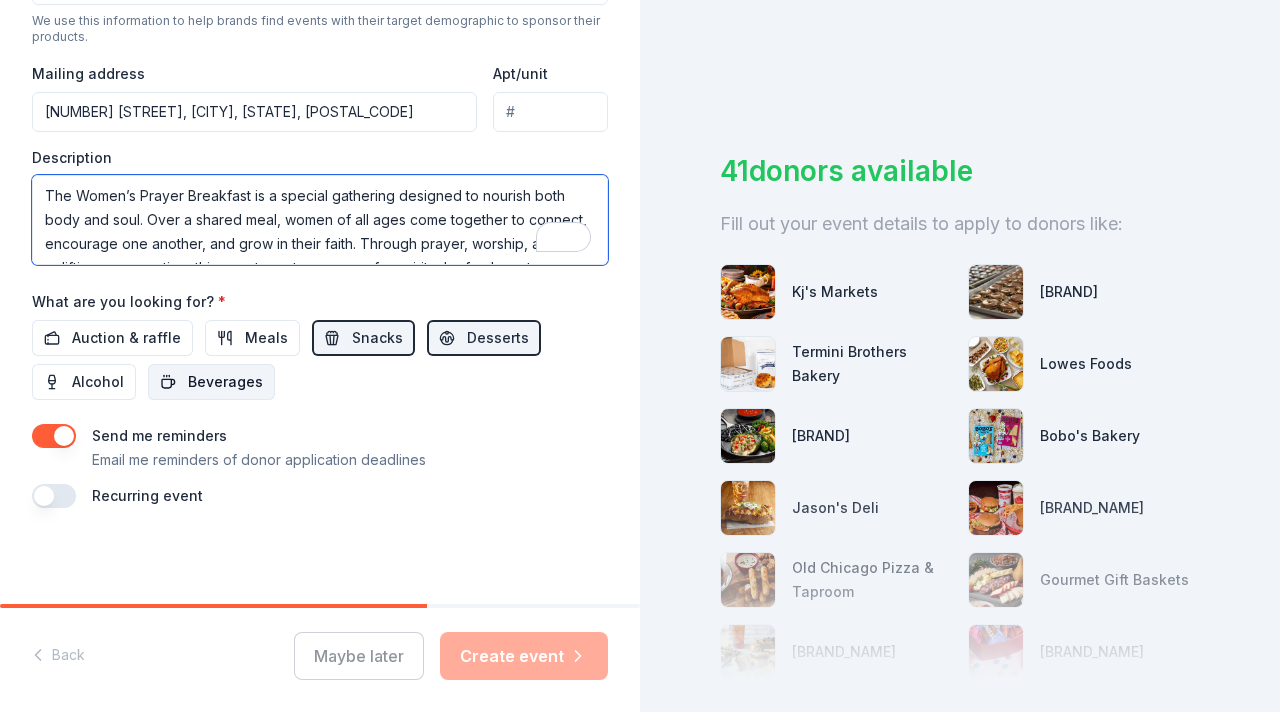 scroll, scrollTop: 85, scrollLeft: 0, axis: vertical 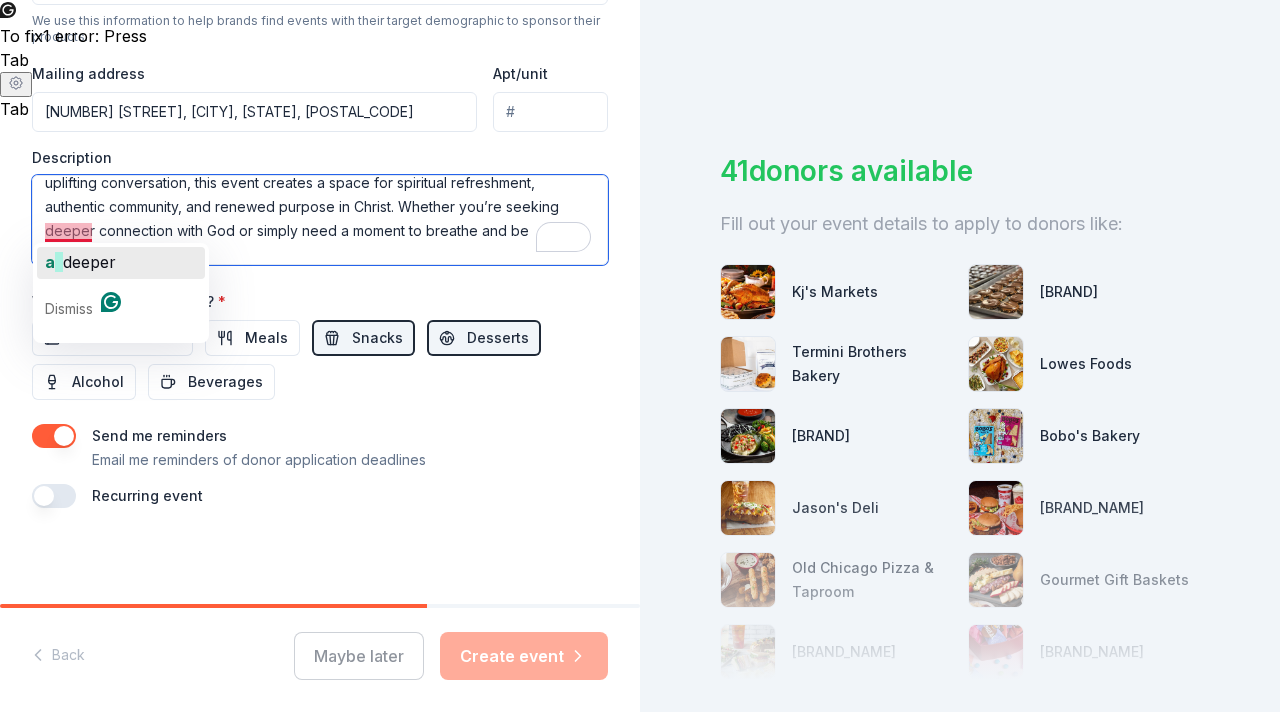 click on "deeper" 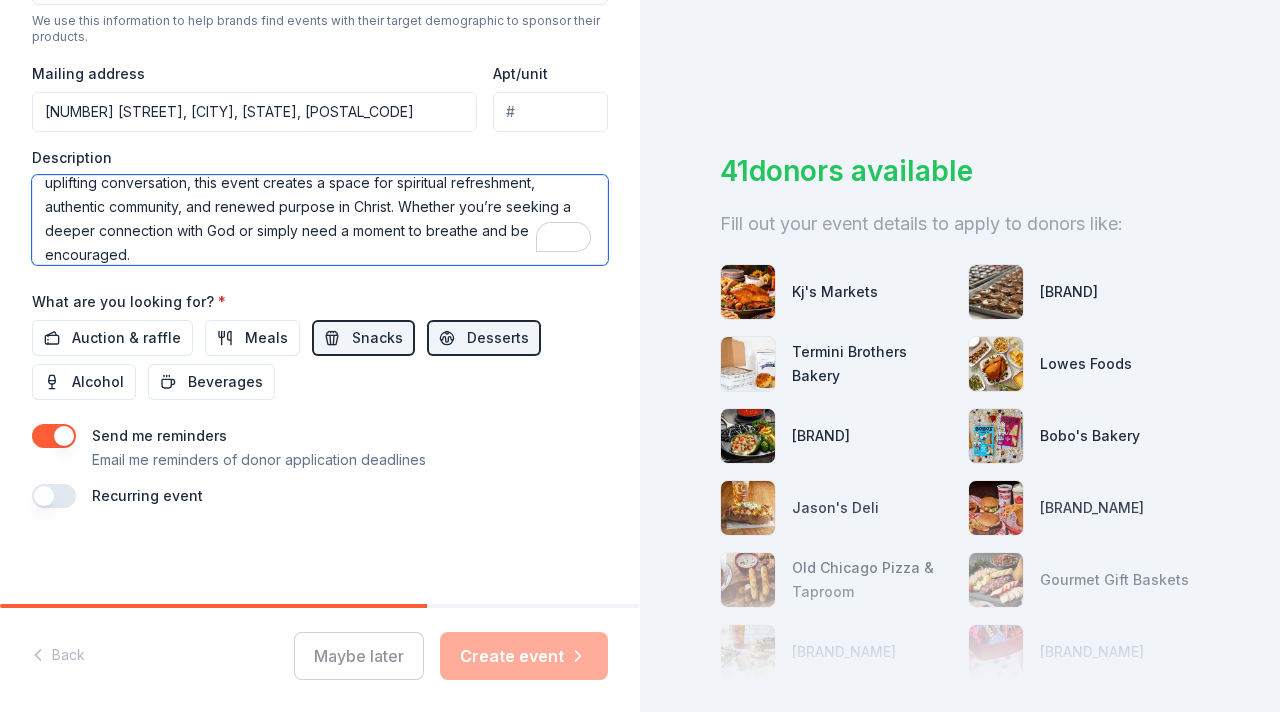 type on "The Women’s Prayer Breakfast is a special gathering designed to nourish both body and soul. Over a shared meal, women of all ages come together to connect, encourage one another, and grow in their faith. Through prayer, worship, and uplifting conversation, this event creates a space for spiritual refreshment, authentic community, and renewed purpose in Christ. Whether you’re seeking a deeper connection with God or simply need a moment to breathe and be encouraged." 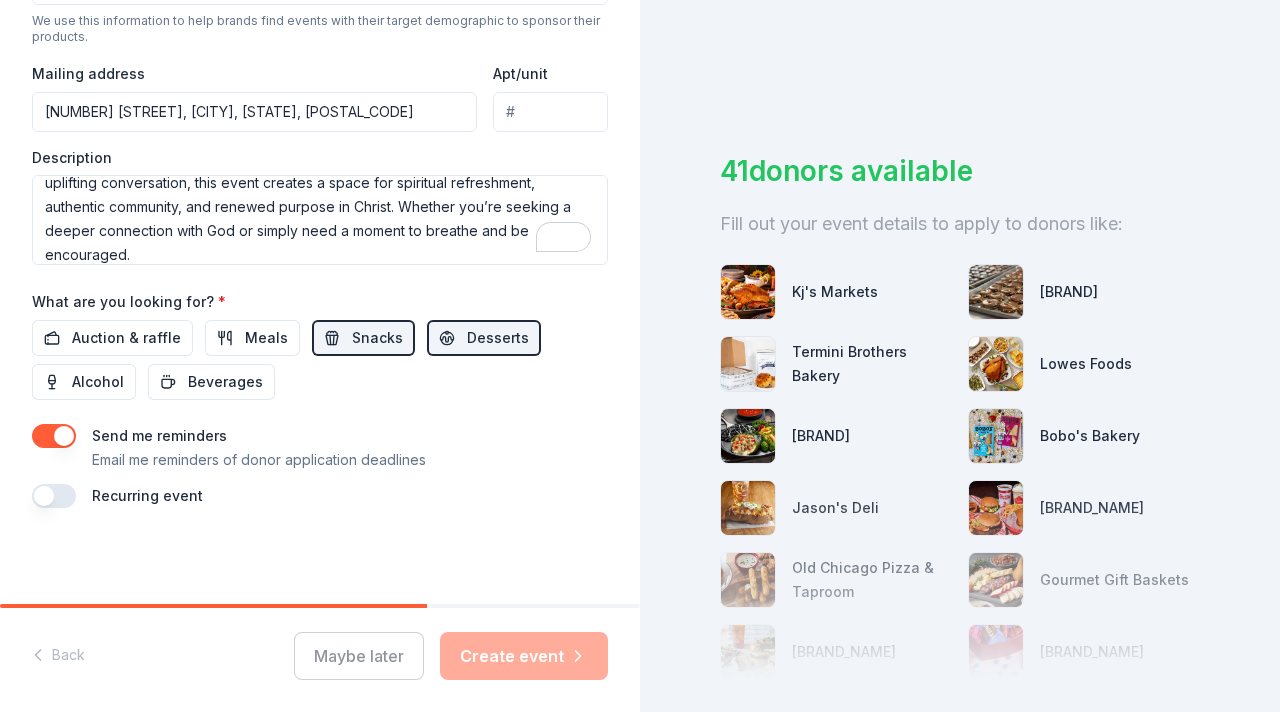 click on "Maybe later Create event" at bounding box center [451, 656] 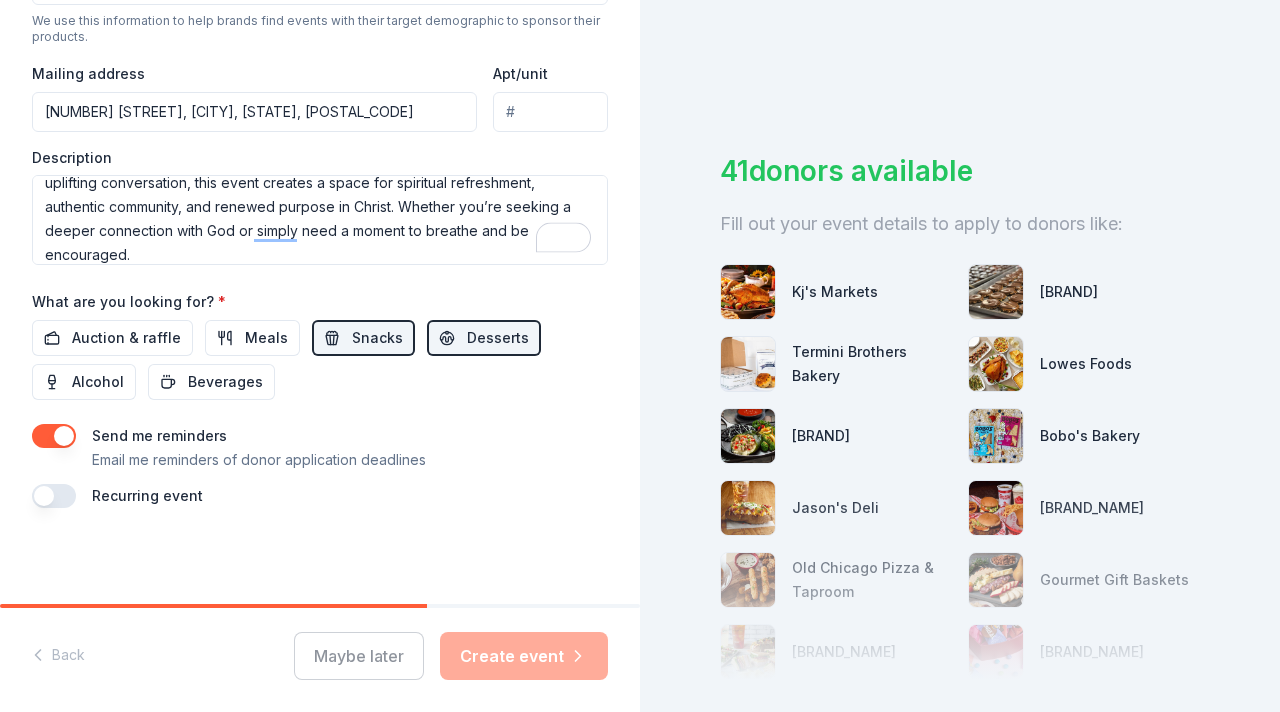 click on "Tell us about your event. We'll find in-kind donations you can apply for. Event name * Prayer Breakfast 17 /100 Event website Attendance * 50 Date * 09/27/2025 ZIP code * 29924 Event type * Food & drink Demographic Mostly women 50-60 yrs We use this information to help brands find events with their target demographic to sponsor their products. Mailing address 320 [STREET_NAME] North, [CITY], [STATE], 29924 Apt/unit Description The Women’s Prayer Breakfast is a special gathering designed to nourish both body and soul. Over a shared meal, women of all ages come together to connect, encourage one another, and grow in their faith. Through prayer, worship, and uplifting conversation, this event creates a space for spiritual refreshment, authentic community, and renewed purpose in Christ. Whether you’re seeking a deeper connection with God or simply need a moment to breathe and be encouraged. What are you looking for? * Auction & raffle Meals Snacks Desserts Alcohol Beverages Send me reminders Recurring event" at bounding box center (320, -64) 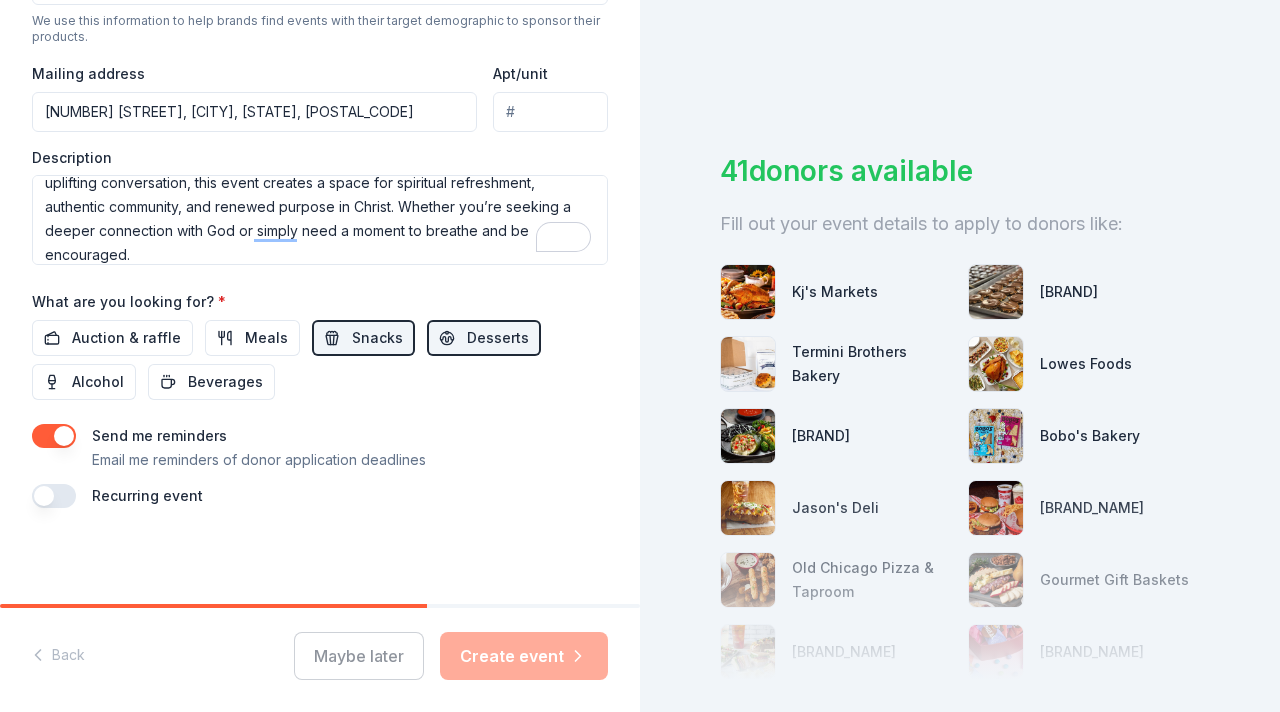 scroll, scrollTop: 693, scrollLeft: 0, axis: vertical 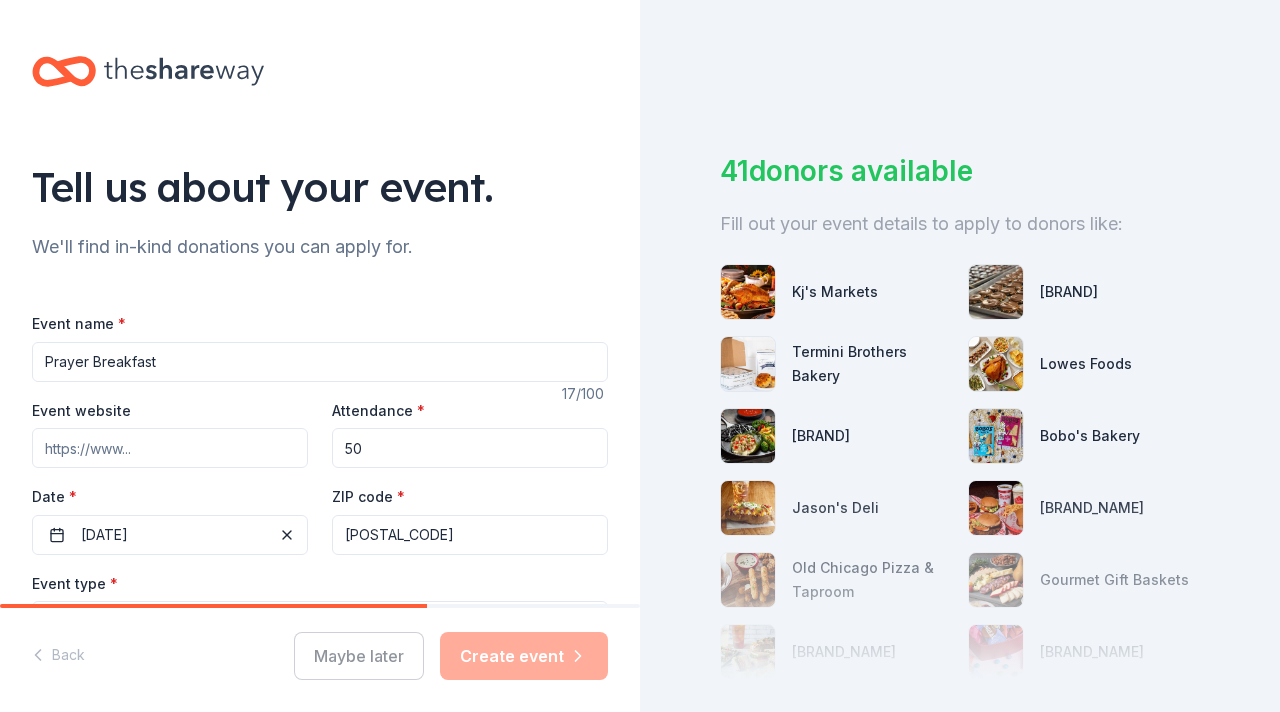 drag, startPoint x: 213, startPoint y: 368, endPoint x: 4, endPoint y: 366, distance: 209.00957 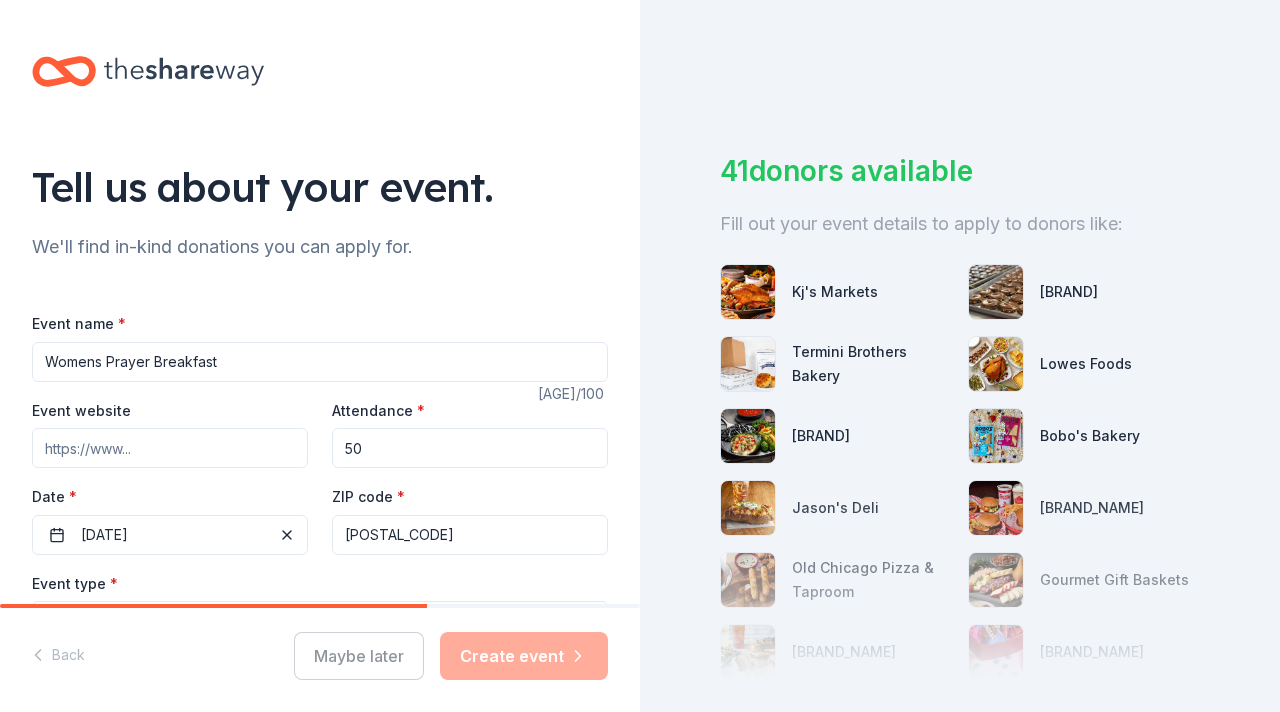 click on "Womens Prayer Breakfast" at bounding box center [320, 362] 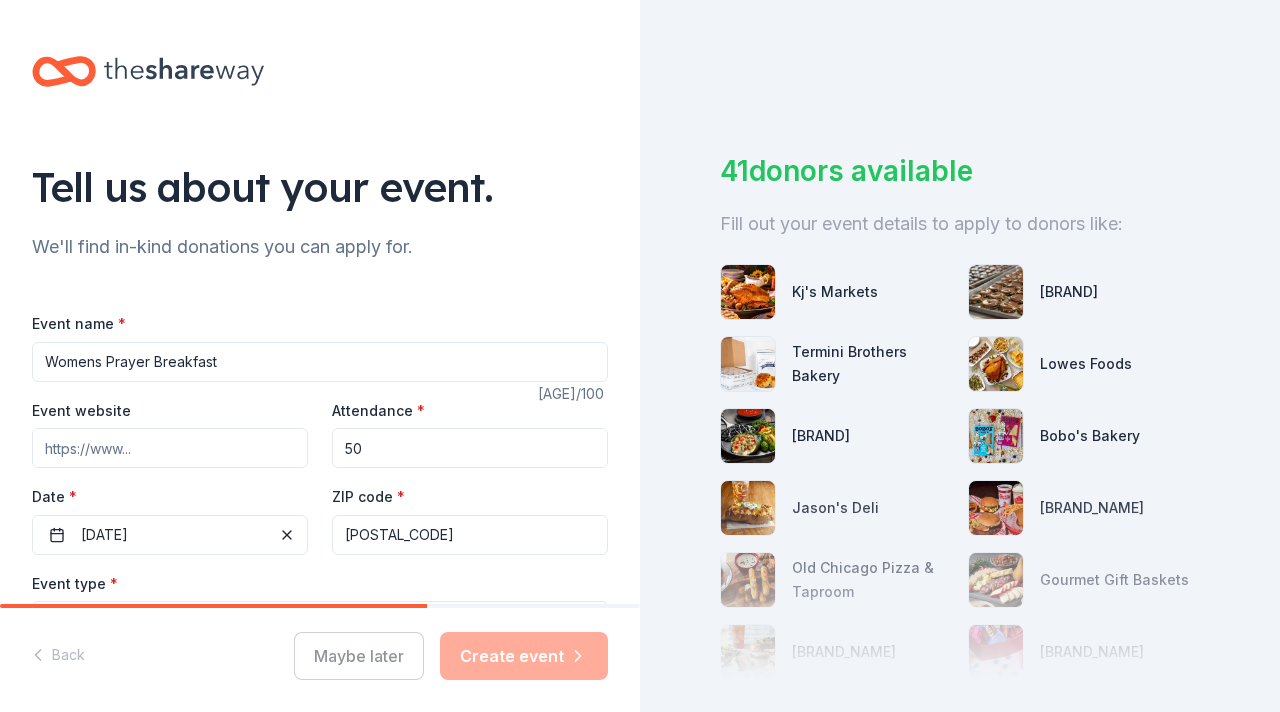 click on "Womens Prayer Breakfast" at bounding box center [320, 362] 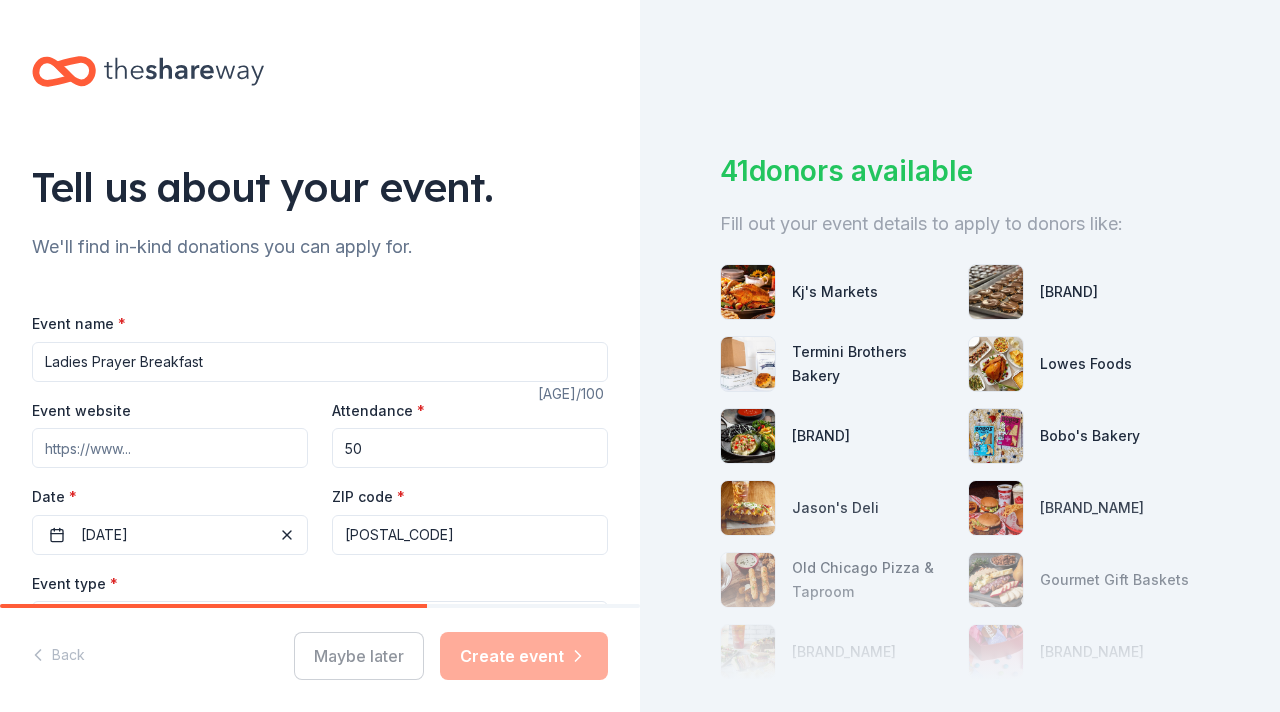 type on "Ladies Prayer Breakfast" 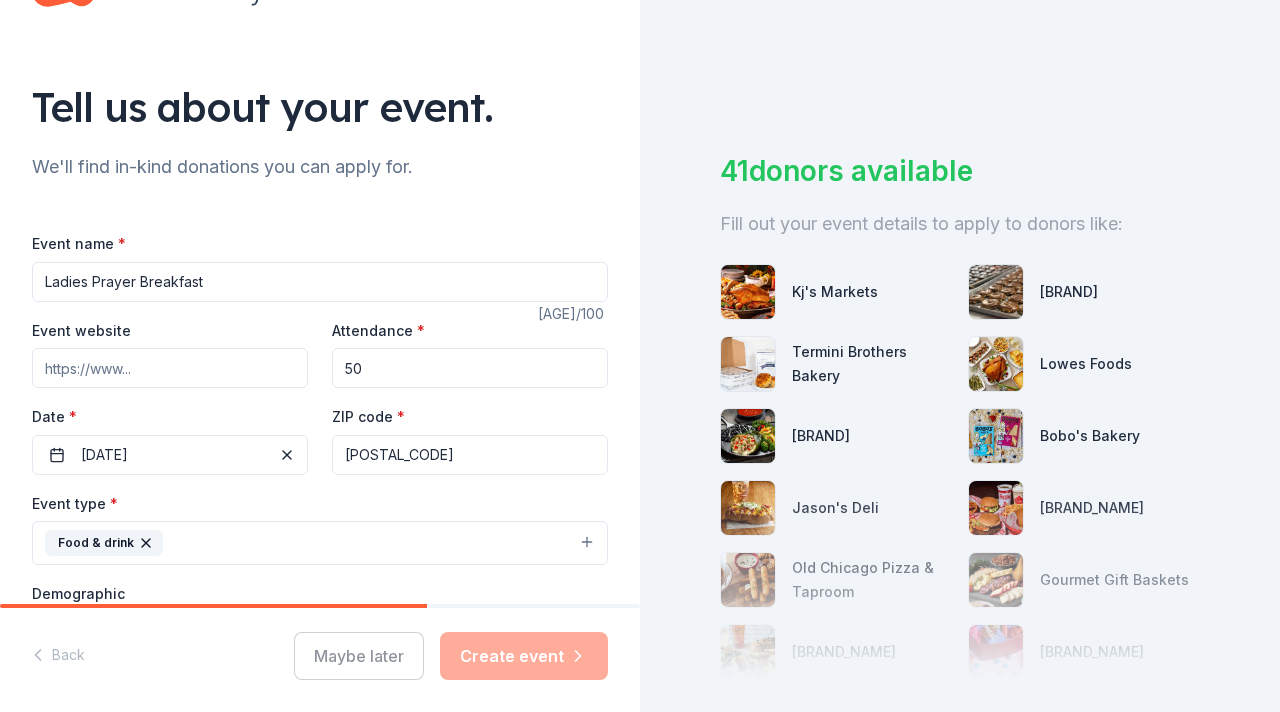 click on "50" at bounding box center [470, 368] 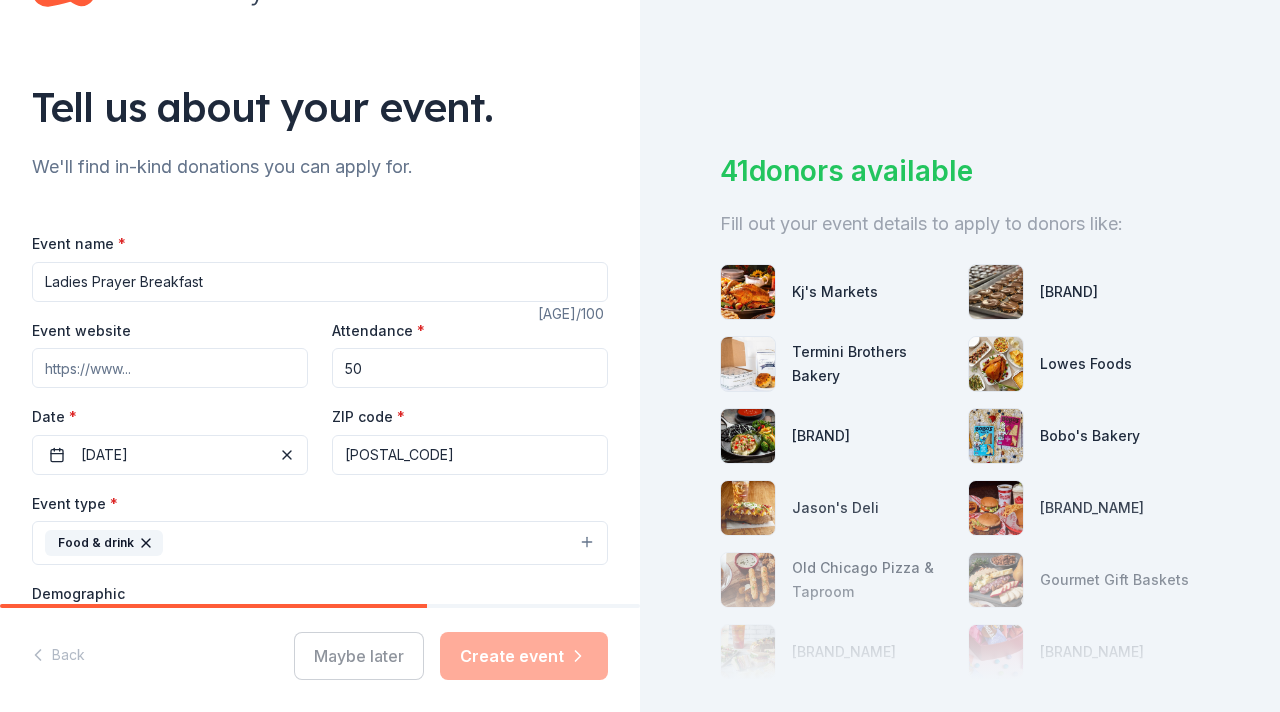 click on "Event name * Ladies Prayer Breakfast" at bounding box center [320, 266] 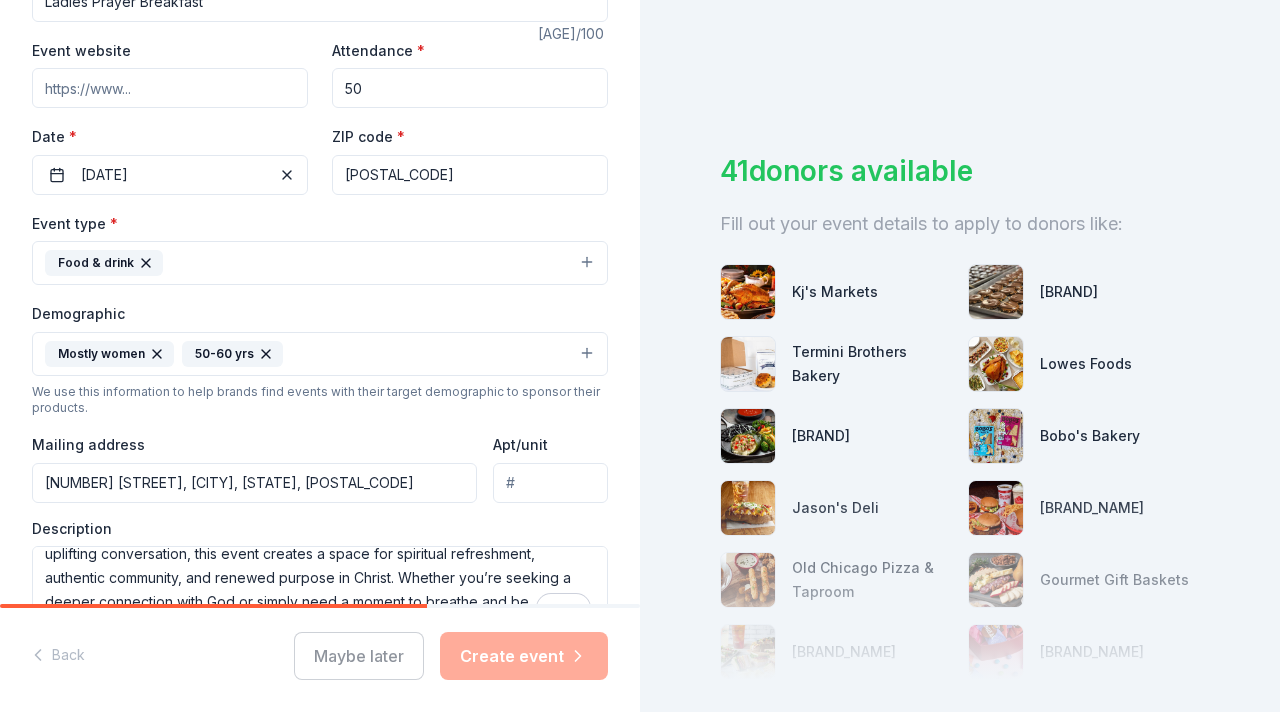 click on "Food & drink" at bounding box center (320, 263) 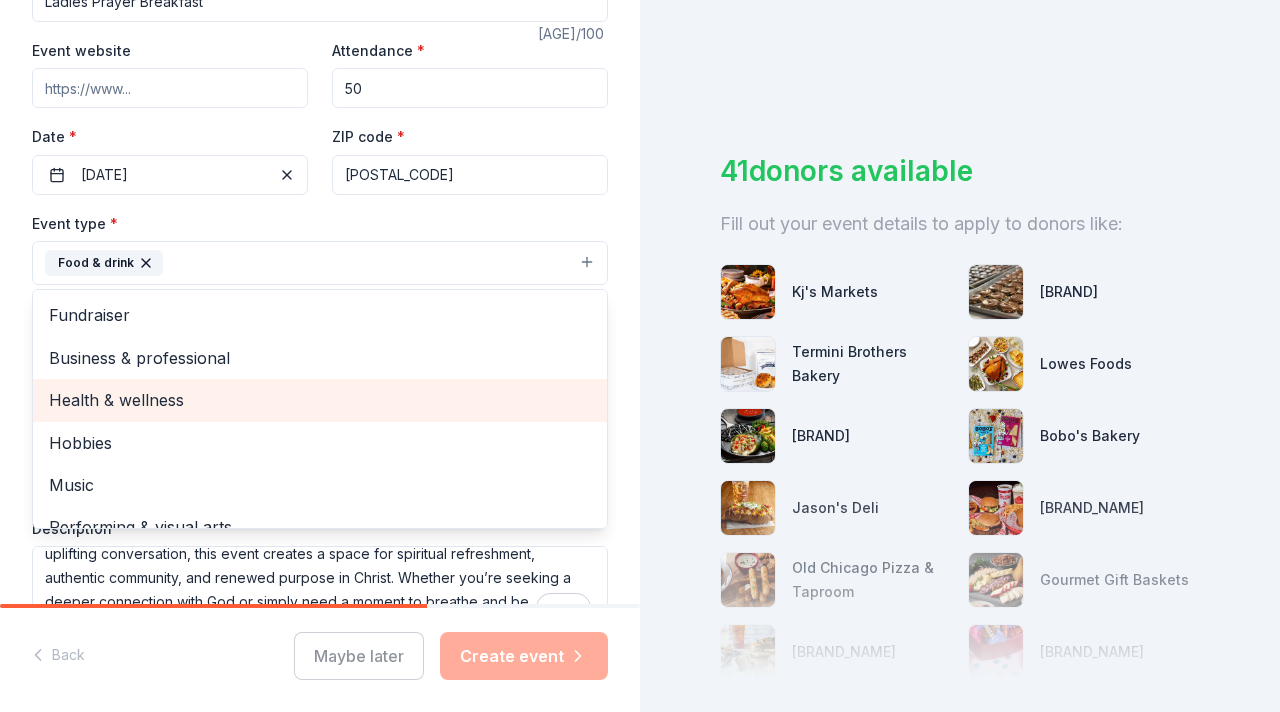 click on "Health & wellness" at bounding box center [320, 400] 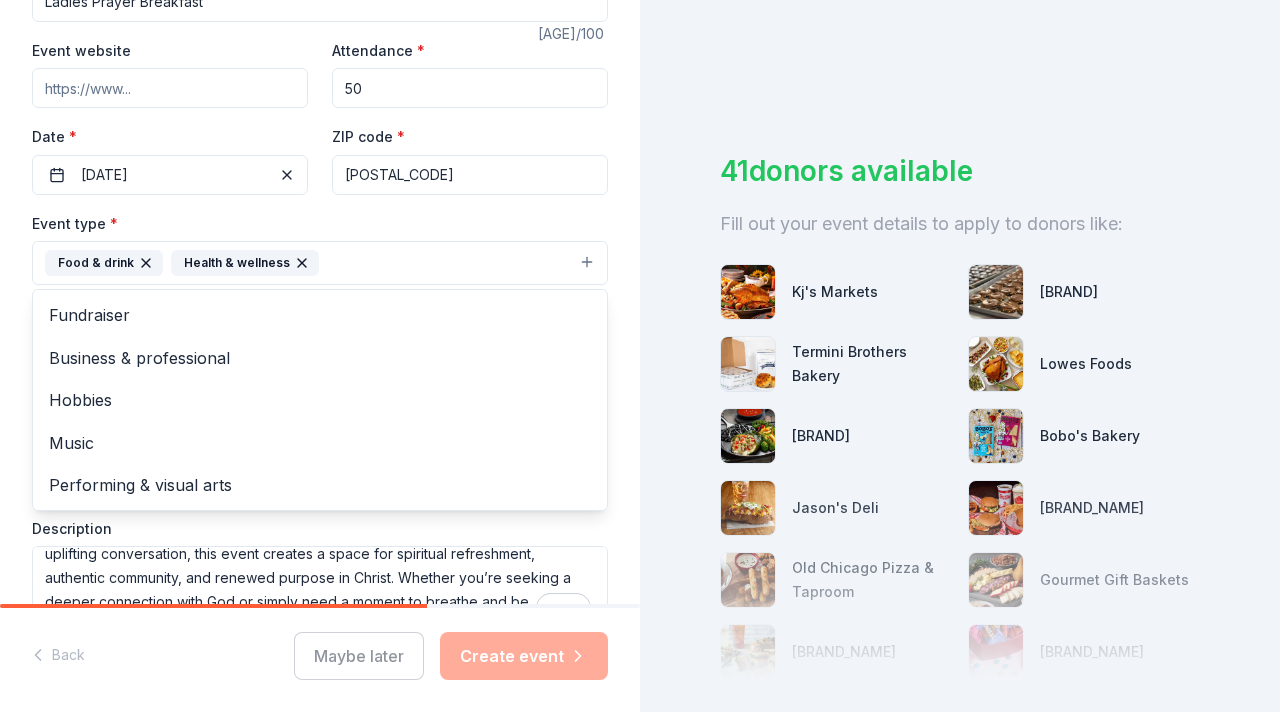 click on "Tell us about your event. We'll find in-kind donations you can apply for. Event name * Ladies Prayer Breakfast 24 /100 Event website Attendance * 50 Date * 09/27/2025 ZIP code * [ZIP] Event type * Food & drink Health & wellness Fundraiser Business & professional Hobbies Music Performing & visual arts Demographic Mostly women 50-60 yrs We use this information to help brands find events with their target demographic to sponsor their products. Mailing address [NUMBER] [STREET] [CITY], [STATE], [ZIP] Apt/unit Description The Women’s Prayer Breakfast is a special gathering designed to nourish both body and soul. Over a shared meal, women of all ages come together to connect, encourage one another, and grow in their faith. Through prayer, worship, and uplifting conversation, this event creates a space for spiritual refreshment, authentic community, and renewed purpose in Christ. Whether you’re seeking a deeper connection with God or simply need a moment to breathe and be encouraged. What are you looking for?" at bounding box center (640, 356) 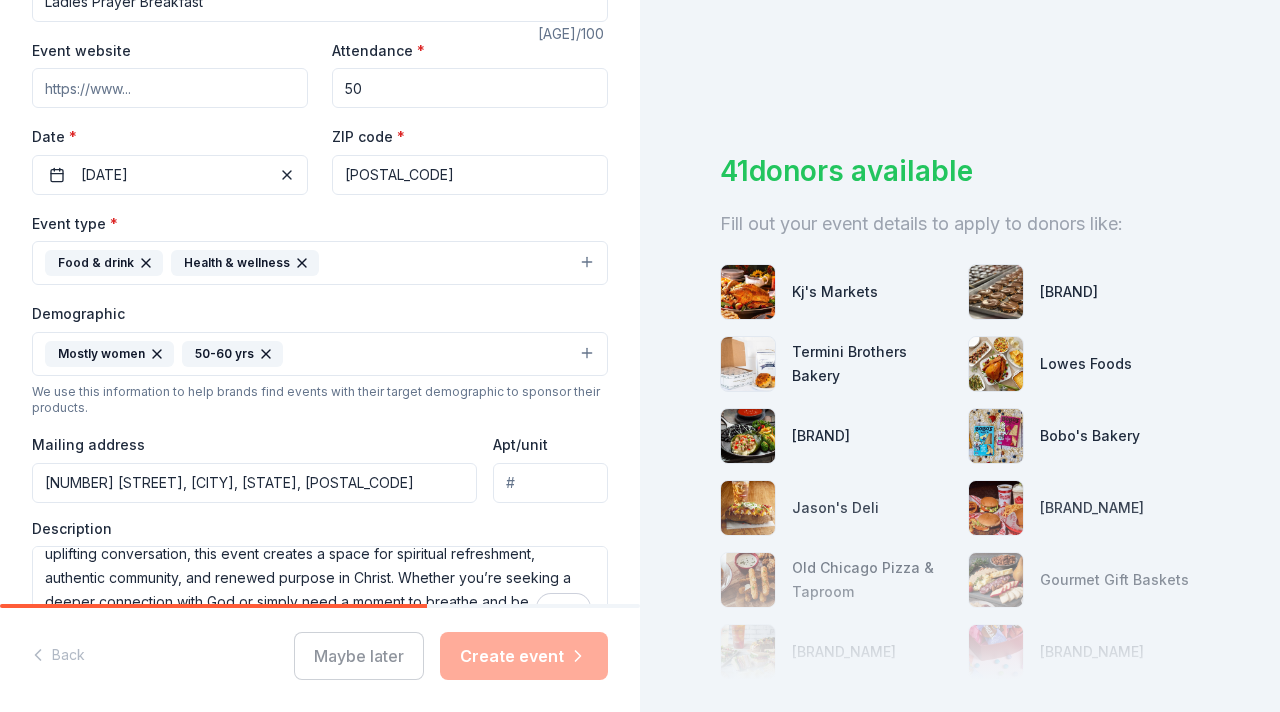 click on "Kj's Markets" at bounding box center (835, 292) 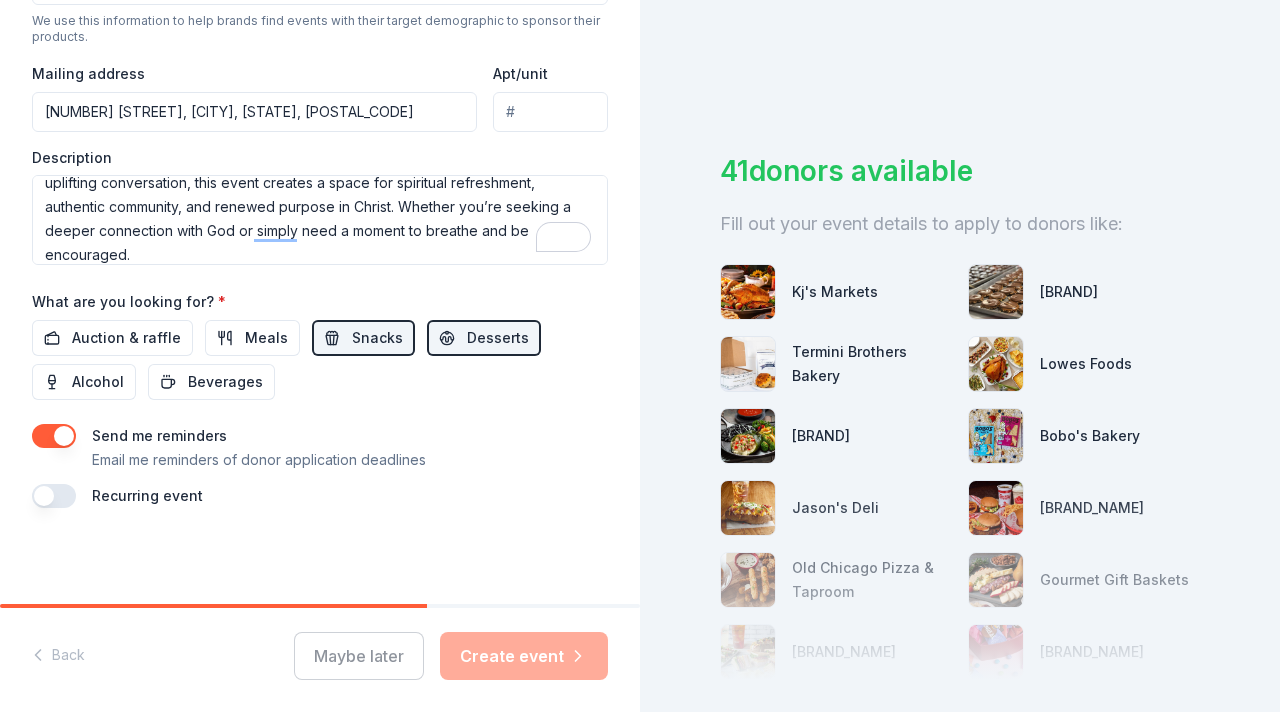 click at bounding box center (54, 496) 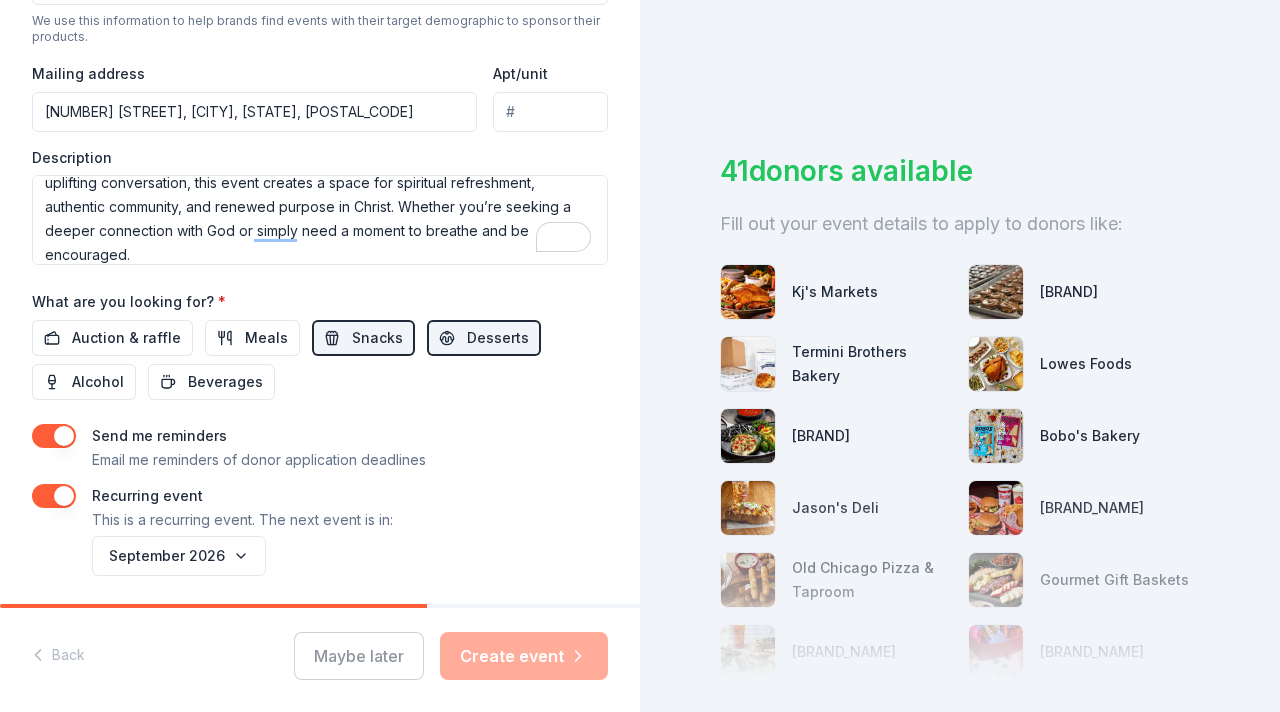click at bounding box center (54, 496) 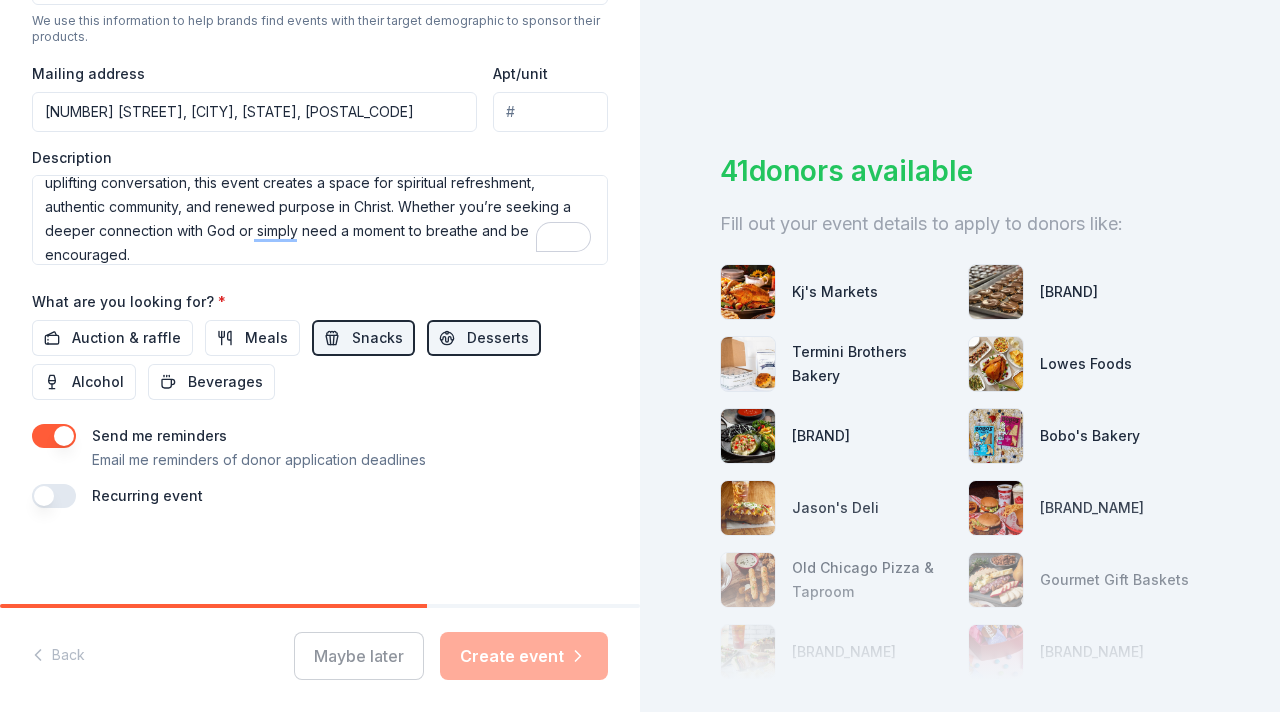 click at bounding box center (54, 496) 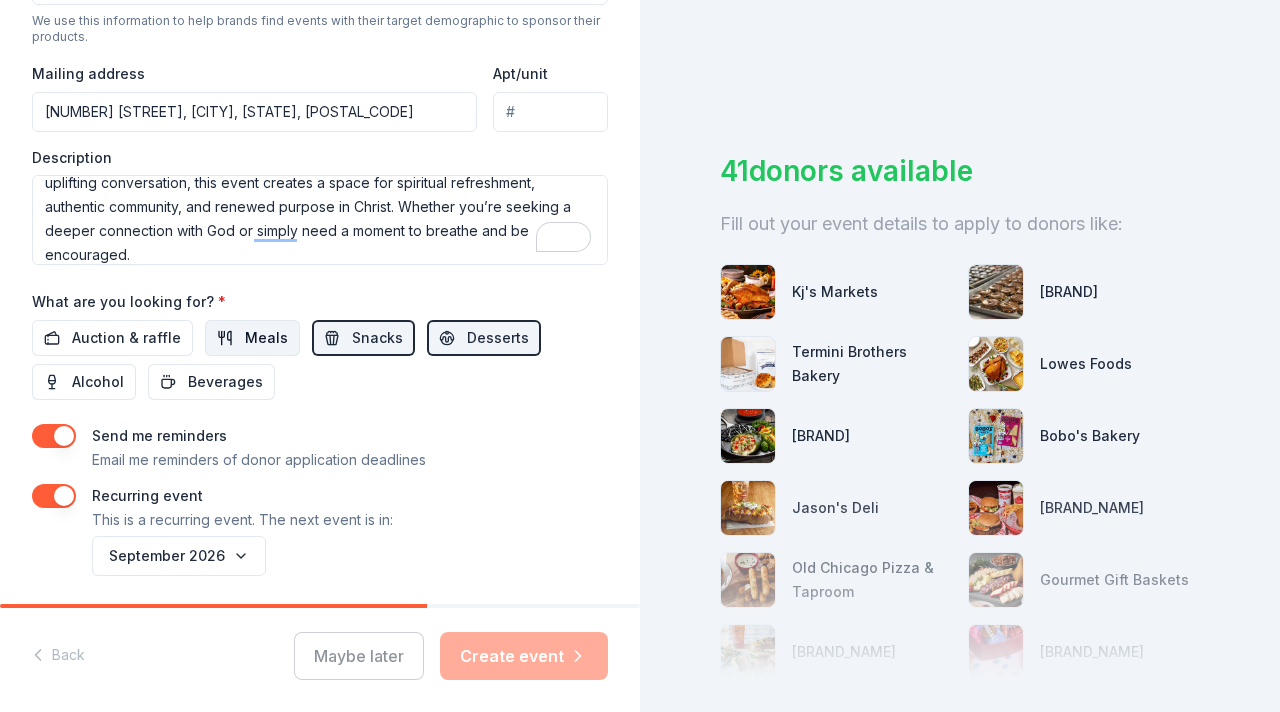 click on "Meals" at bounding box center [266, 338] 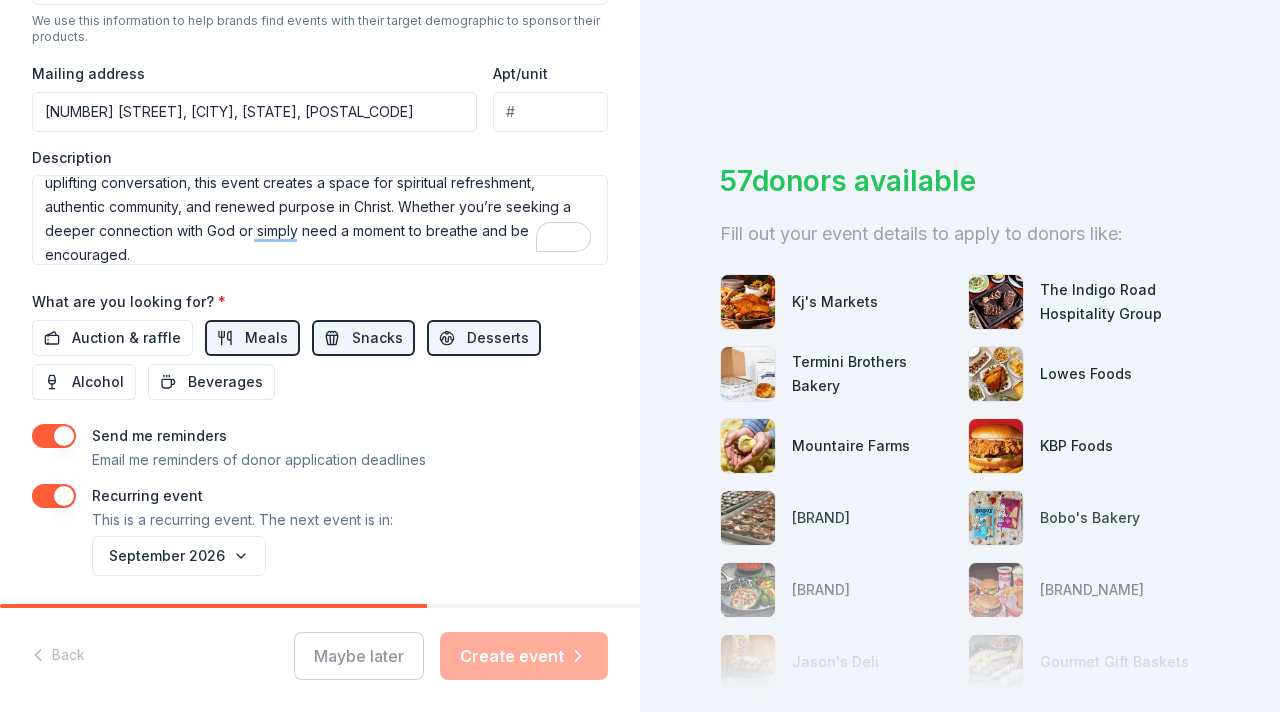 click on "Send me reminders Email me reminders of donor application deadlines Recurring event This is a recurring event. The next event is in: September 2026" at bounding box center [320, 502] 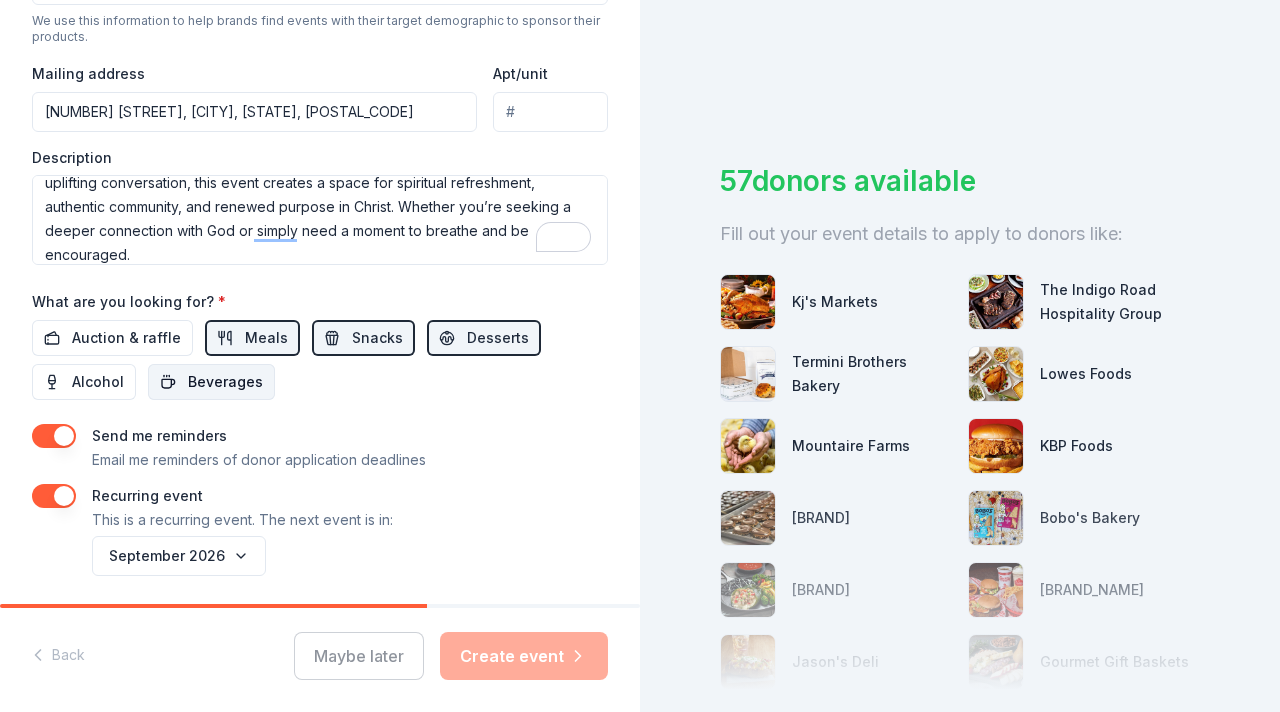 click on "Beverages" at bounding box center [225, 382] 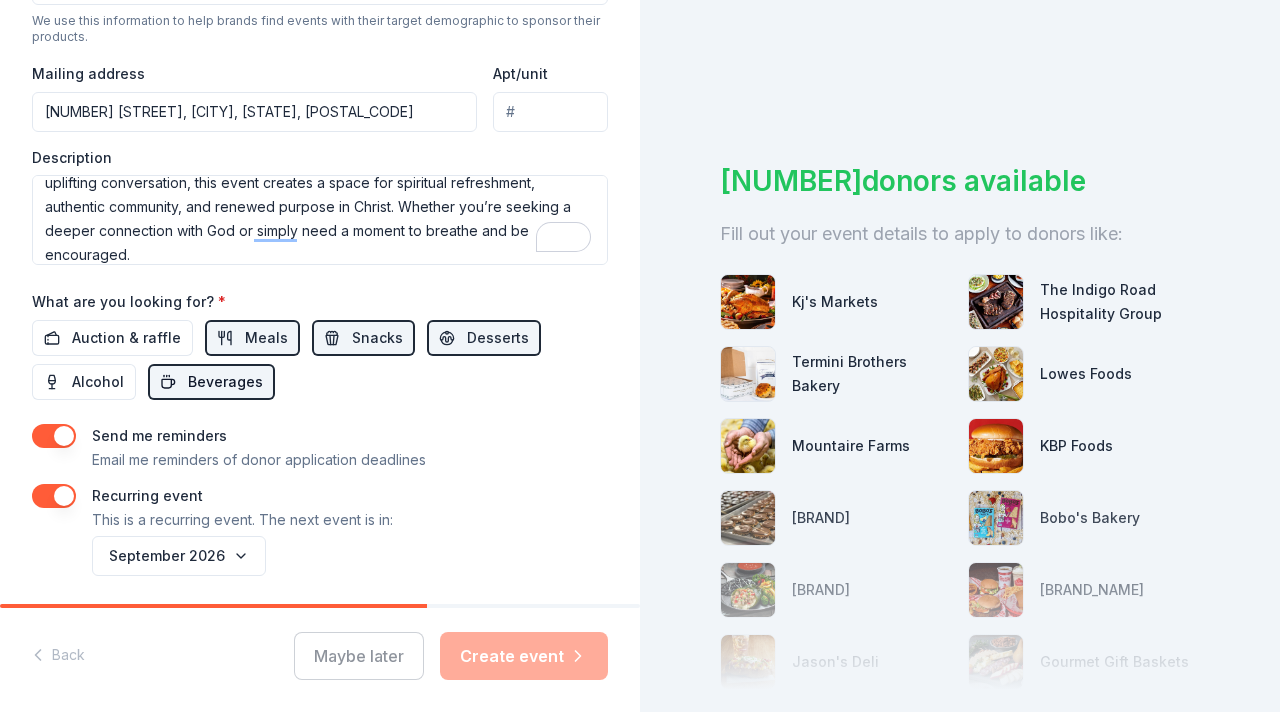 click on "Beverages" at bounding box center [225, 382] 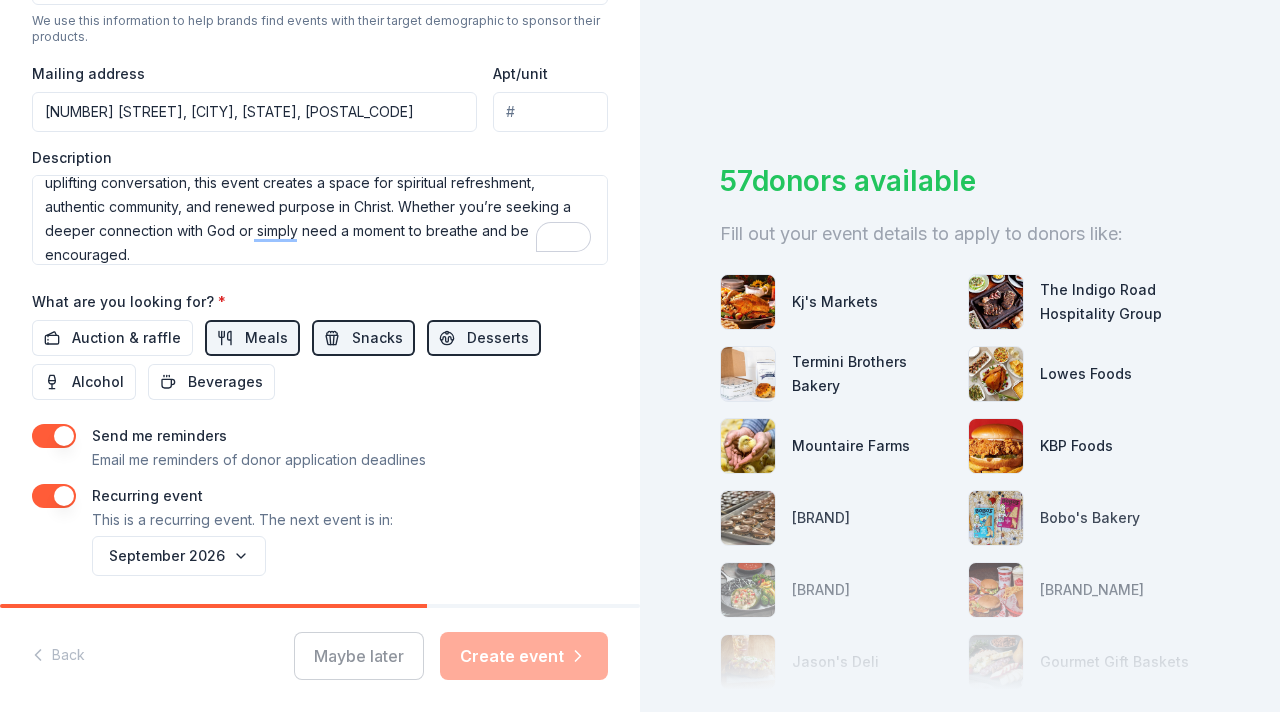 click on "September 2026" at bounding box center [348, 556] 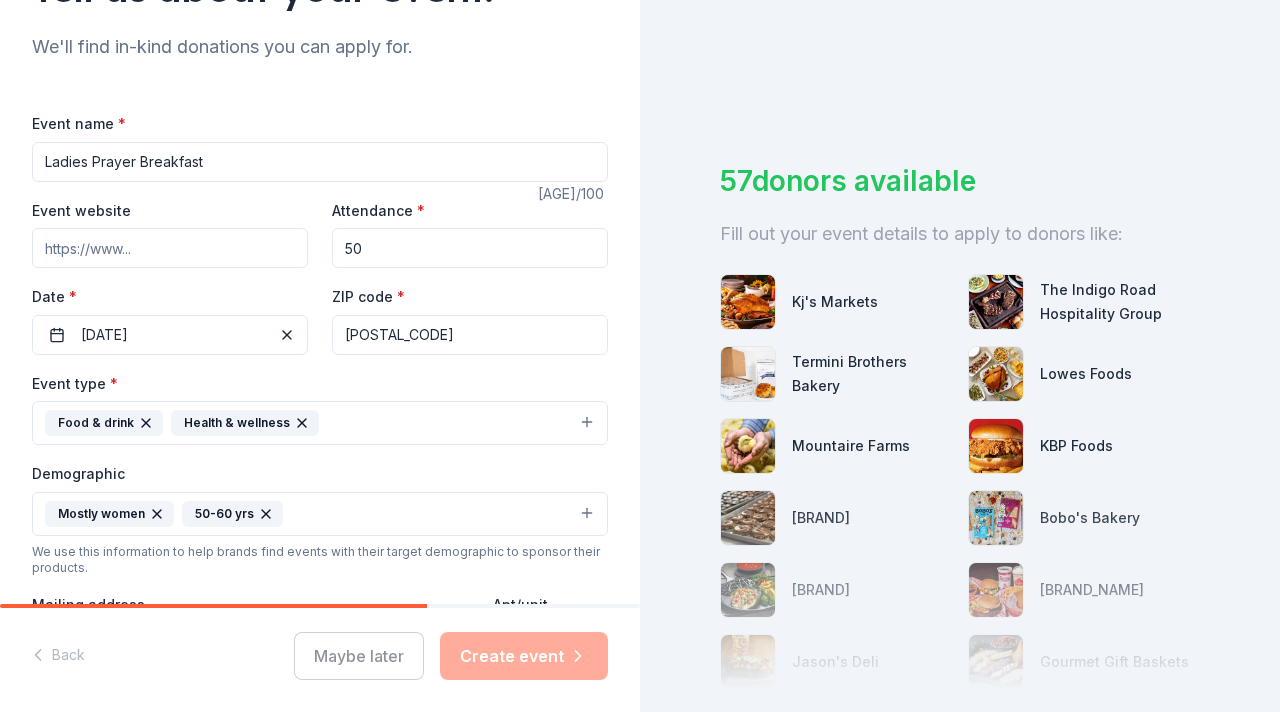 click on "[POSTAL_CODE]" at bounding box center [470, 335] 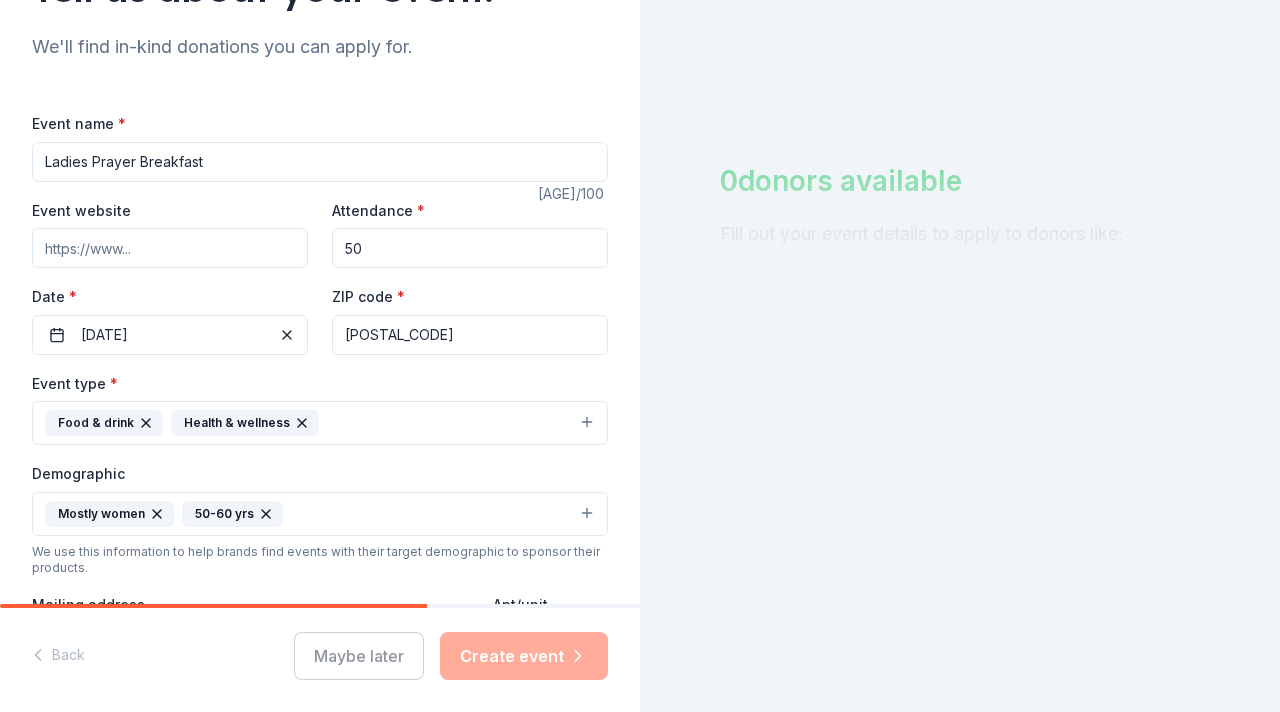 type on "[POSTAL_CODE]" 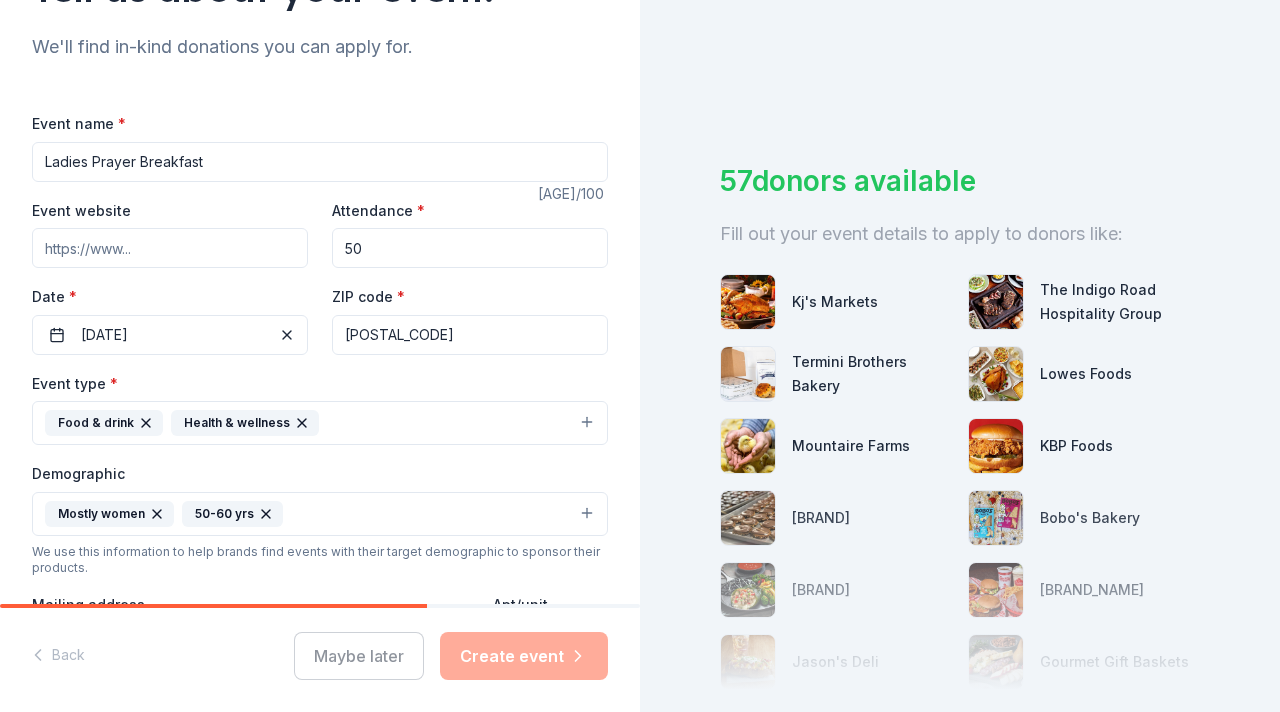 click on "Event type * Food & drink Health & wellness" at bounding box center (320, 408) 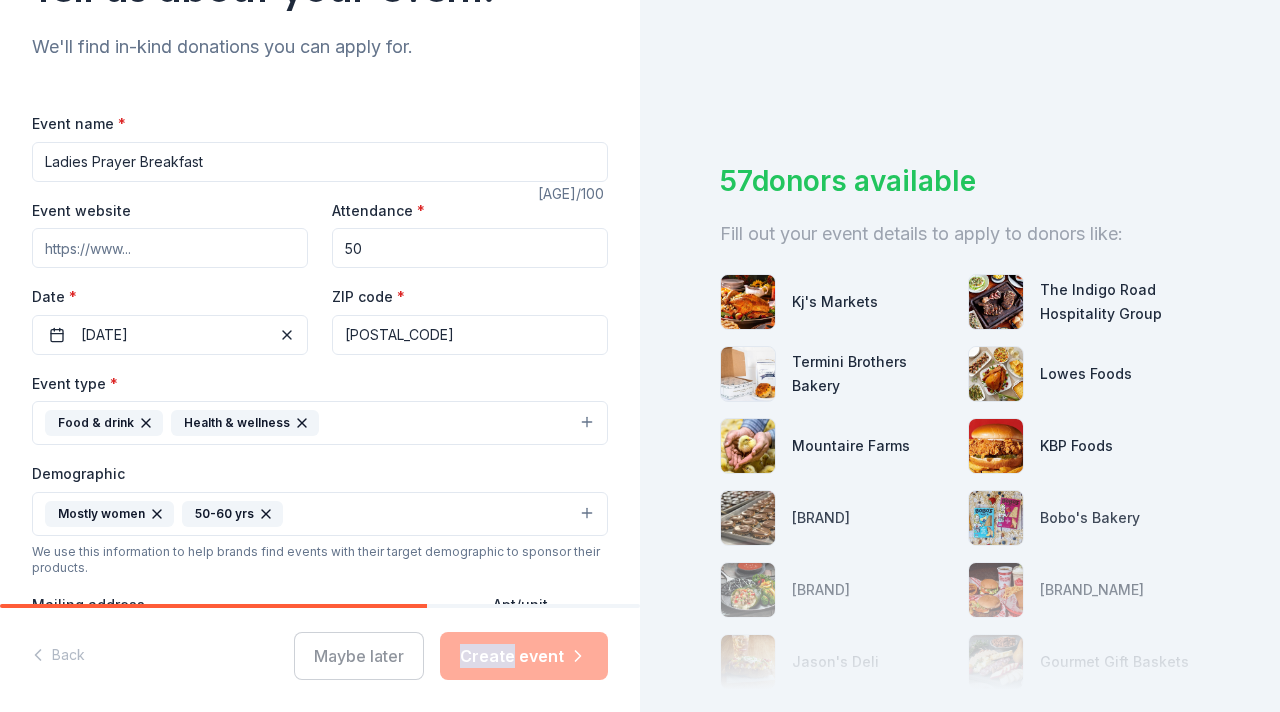 click on "Maybe later Create event" at bounding box center [451, 656] 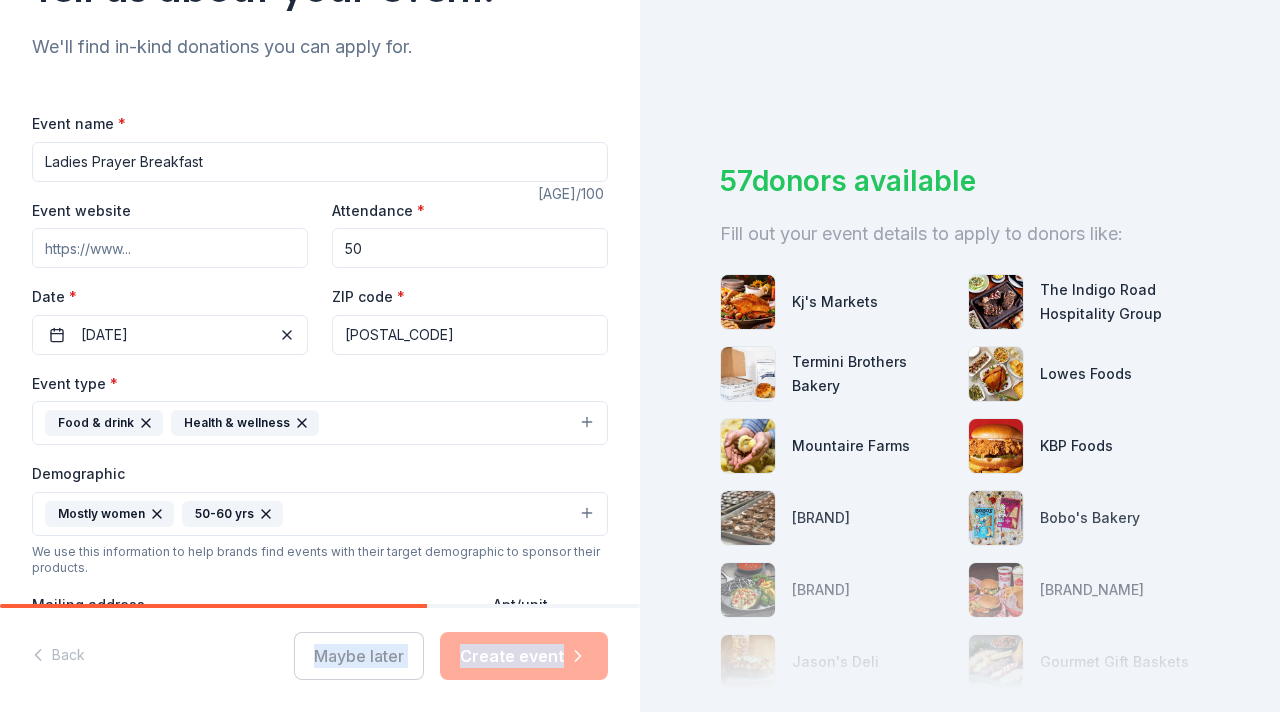 click on "Maybe later Create event" at bounding box center [451, 656] 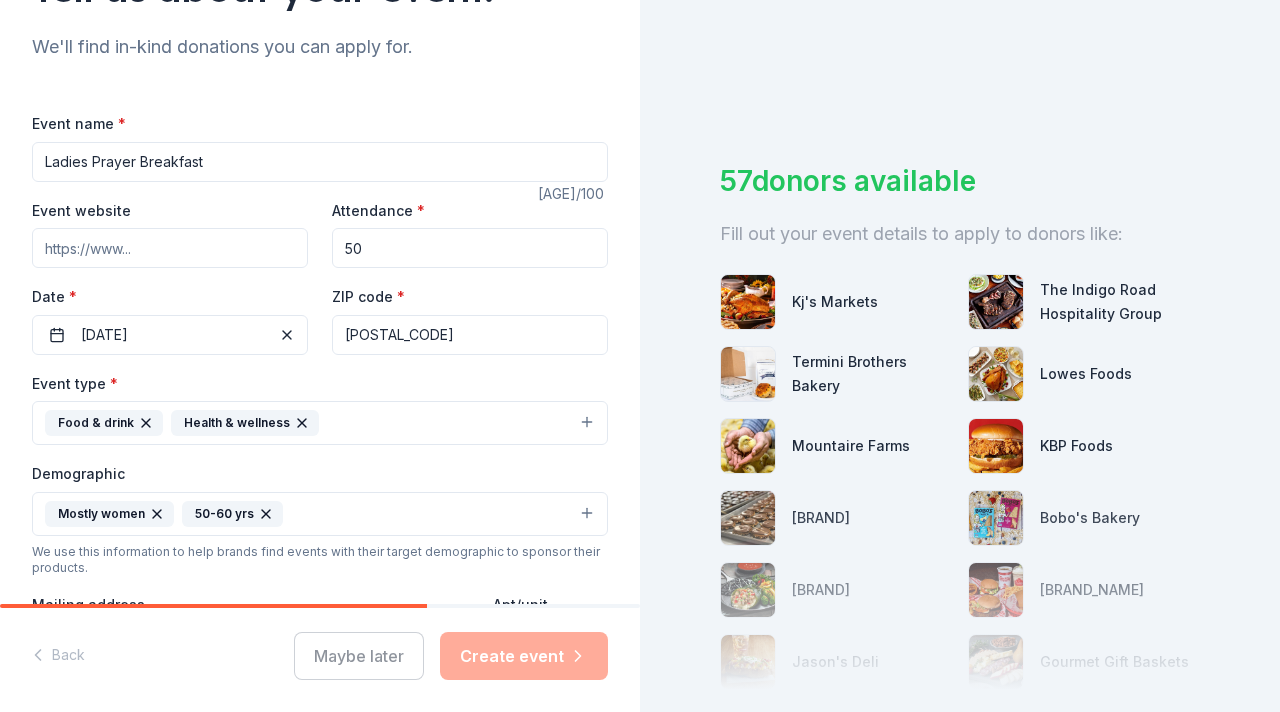 click on "We'll find in-kind donations you can apply for." at bounding box center [320, 47] 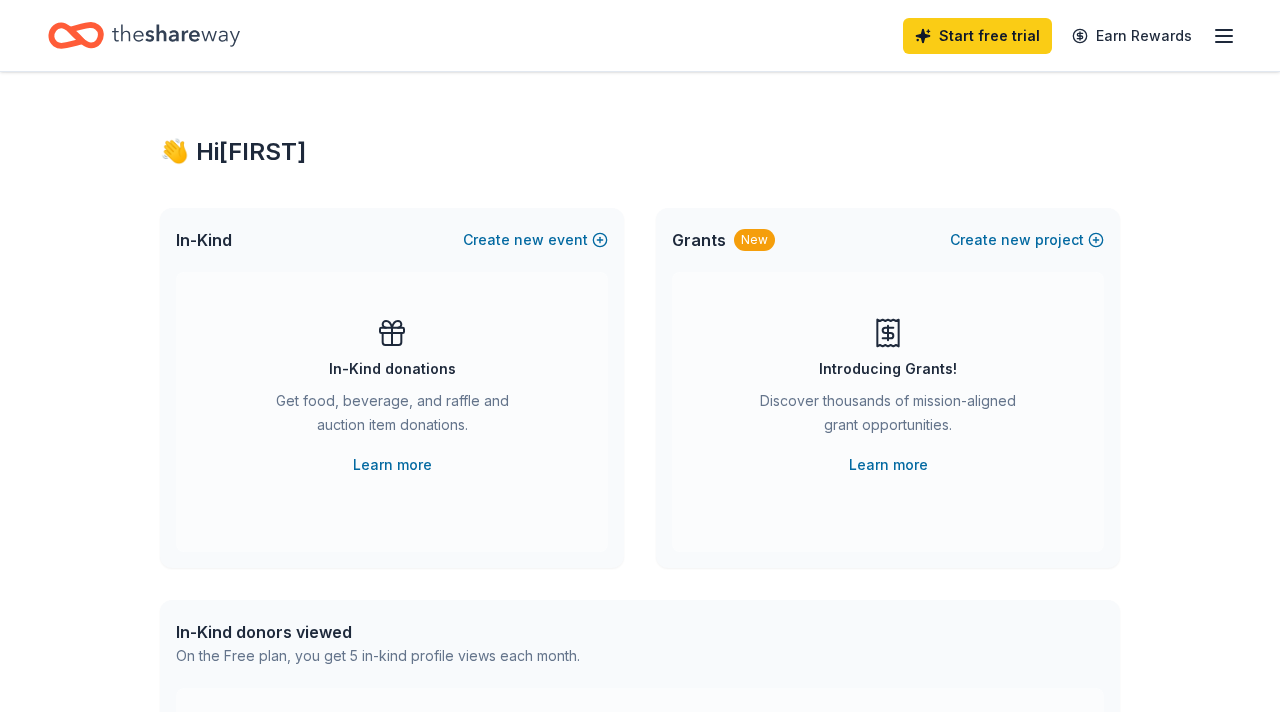 scroll, scrollTop: 0, scrollLeft: 0, axis: both 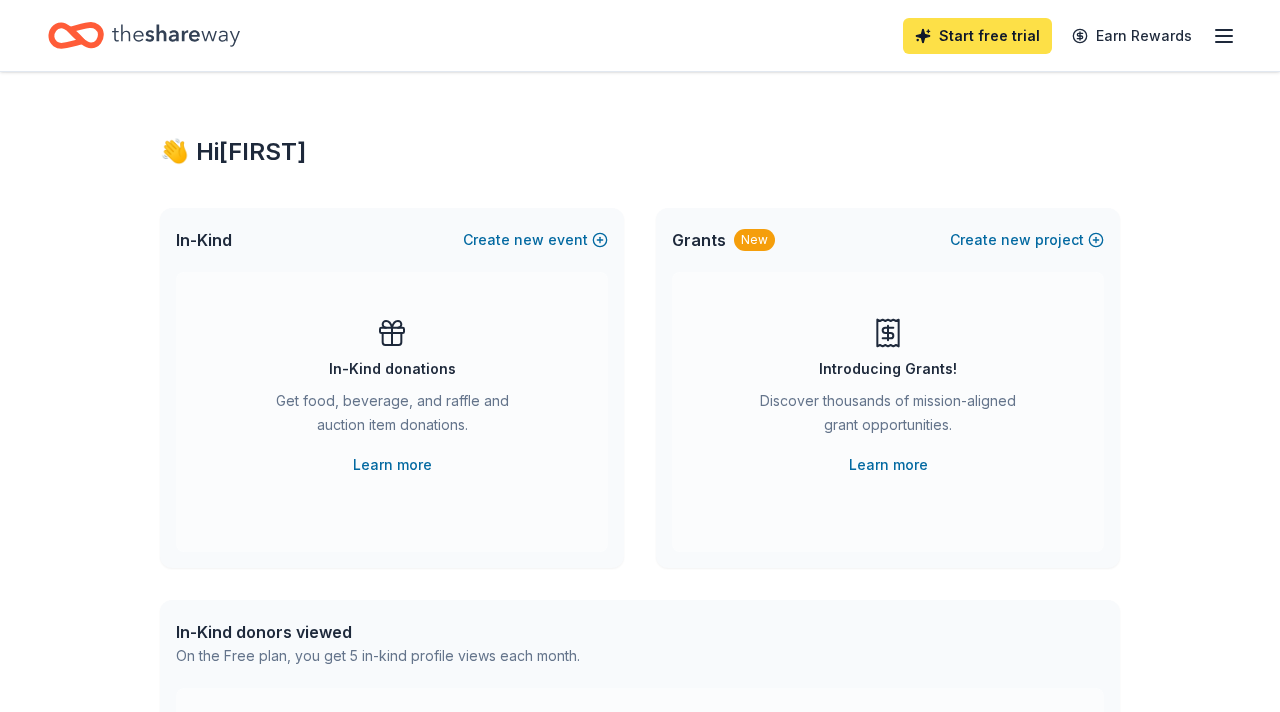 click on "Start free  trial" at bounding box center [977, 36] 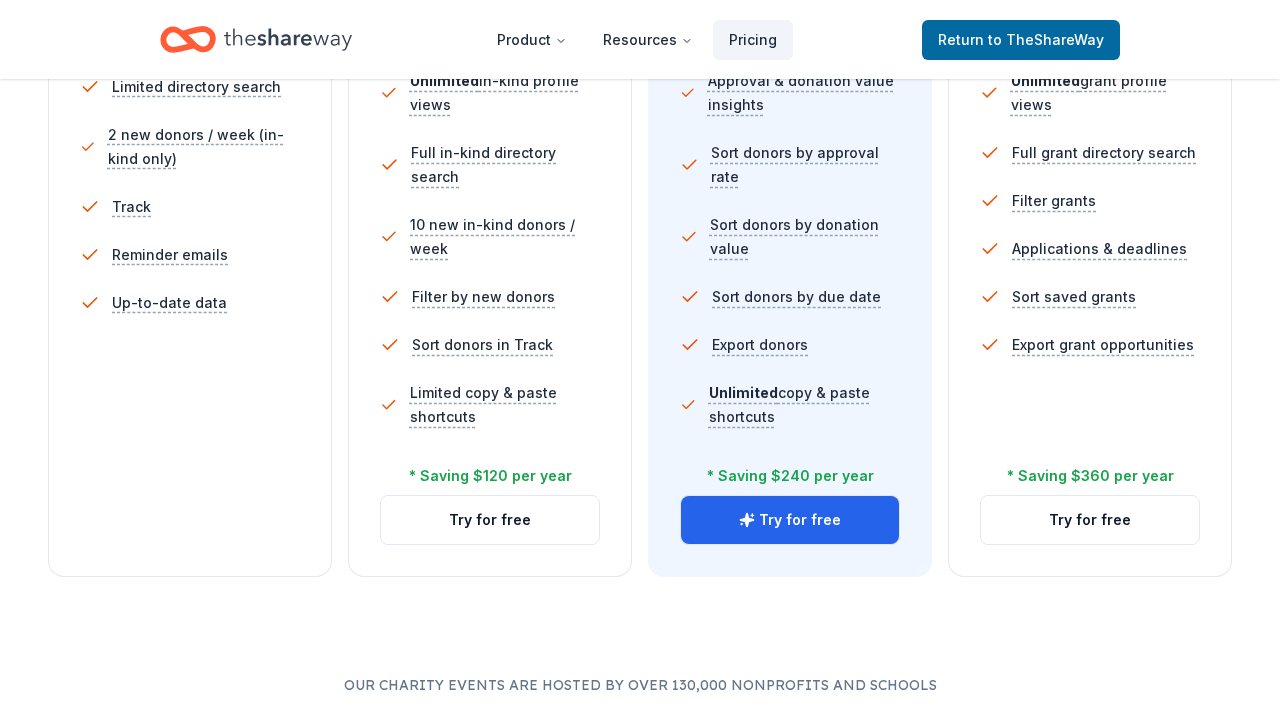 scroll, scrollTop: 680, scrollLeft: 0, axis: vertical 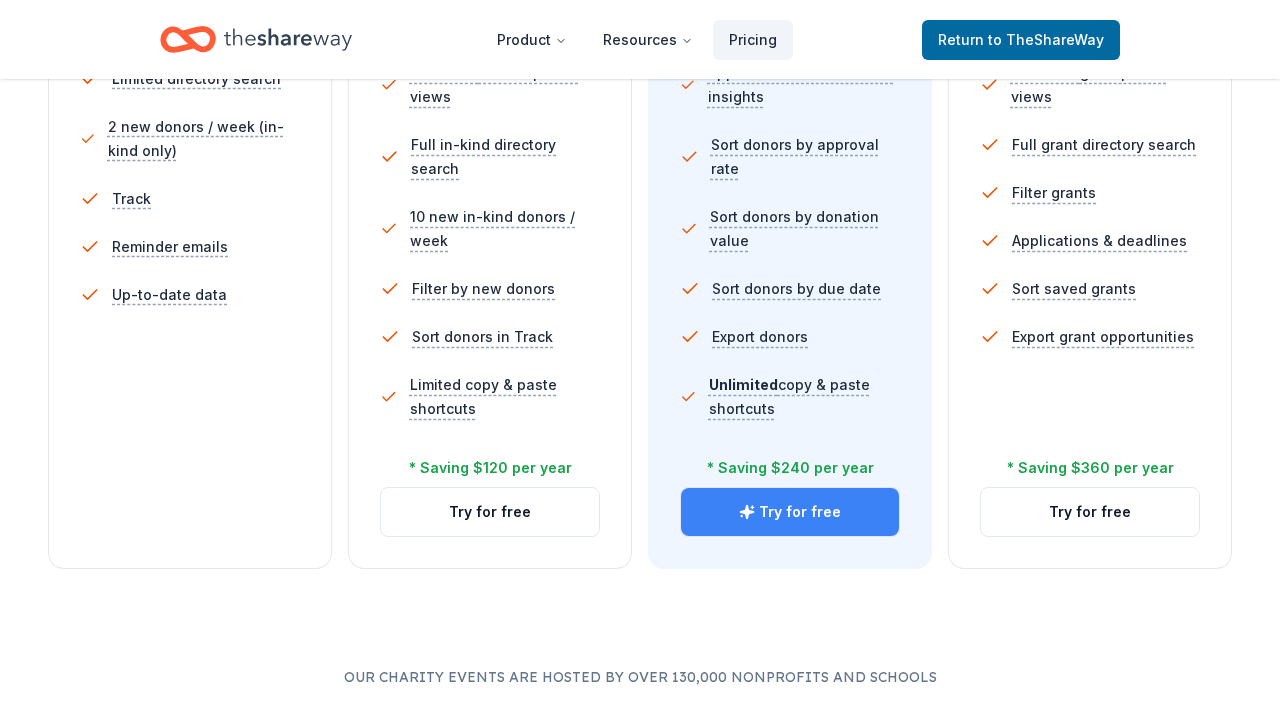 click on "Try for free" at bounding box center (790, 512) 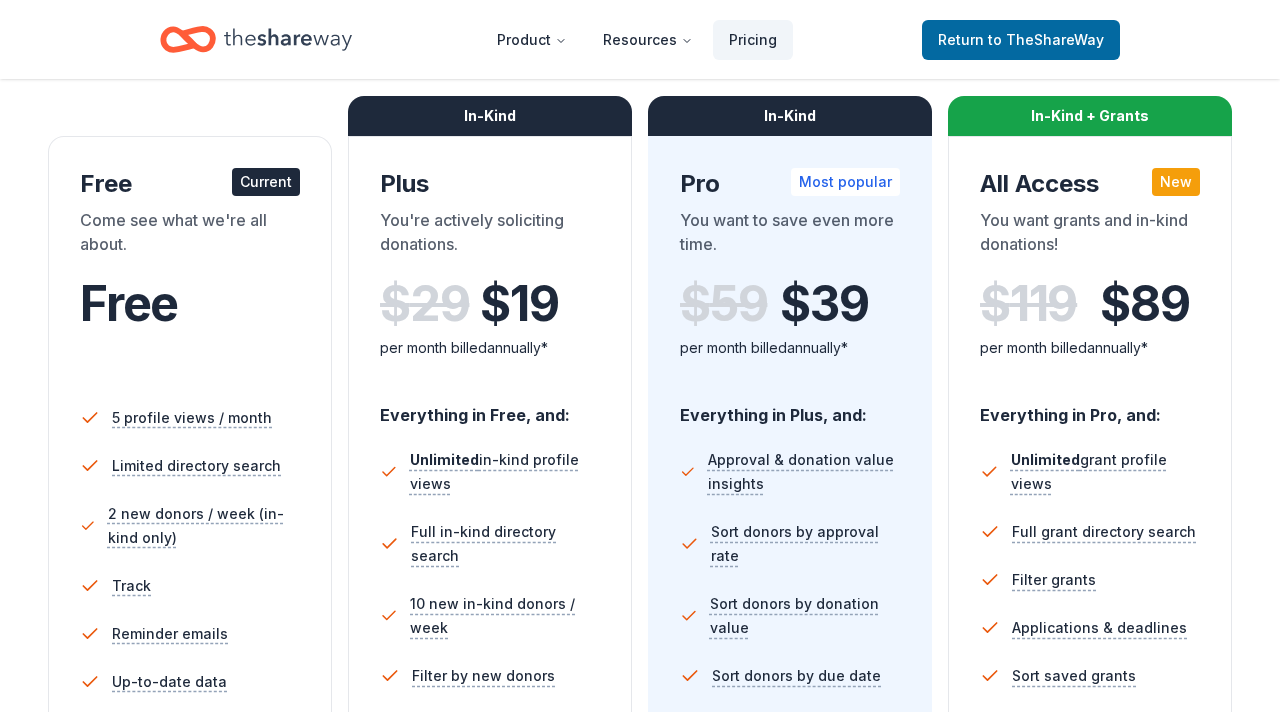 scroll, scrollTop: 240, scrollLeft: 0, axis: vertical 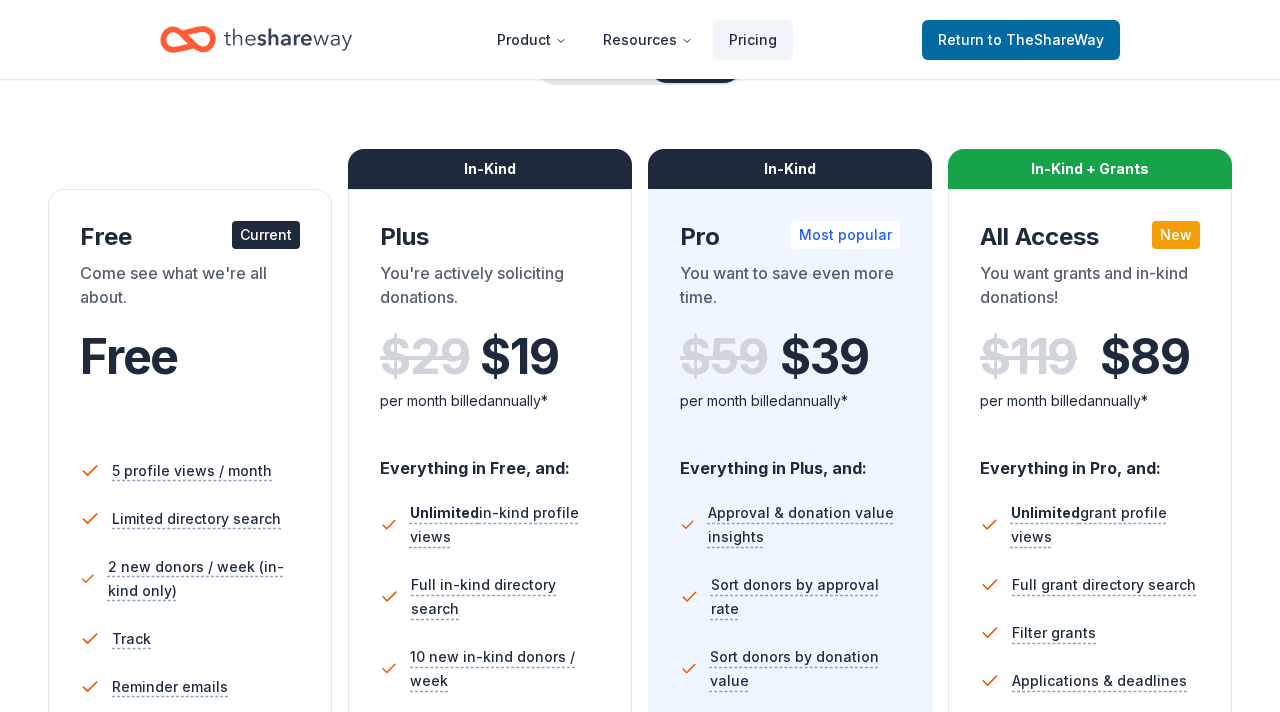 click on "Current" at bounding box center [266, 235] 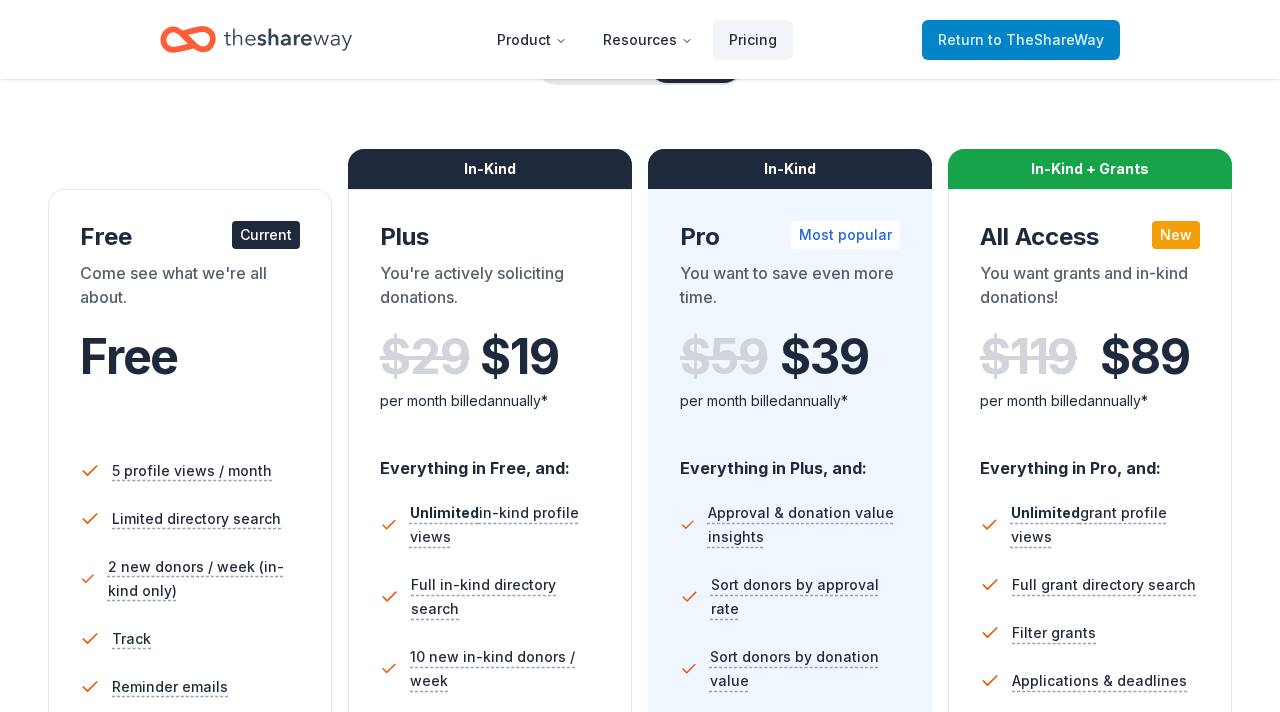 click on "Return to TheShareWay" at bounding box center (1021, 40) 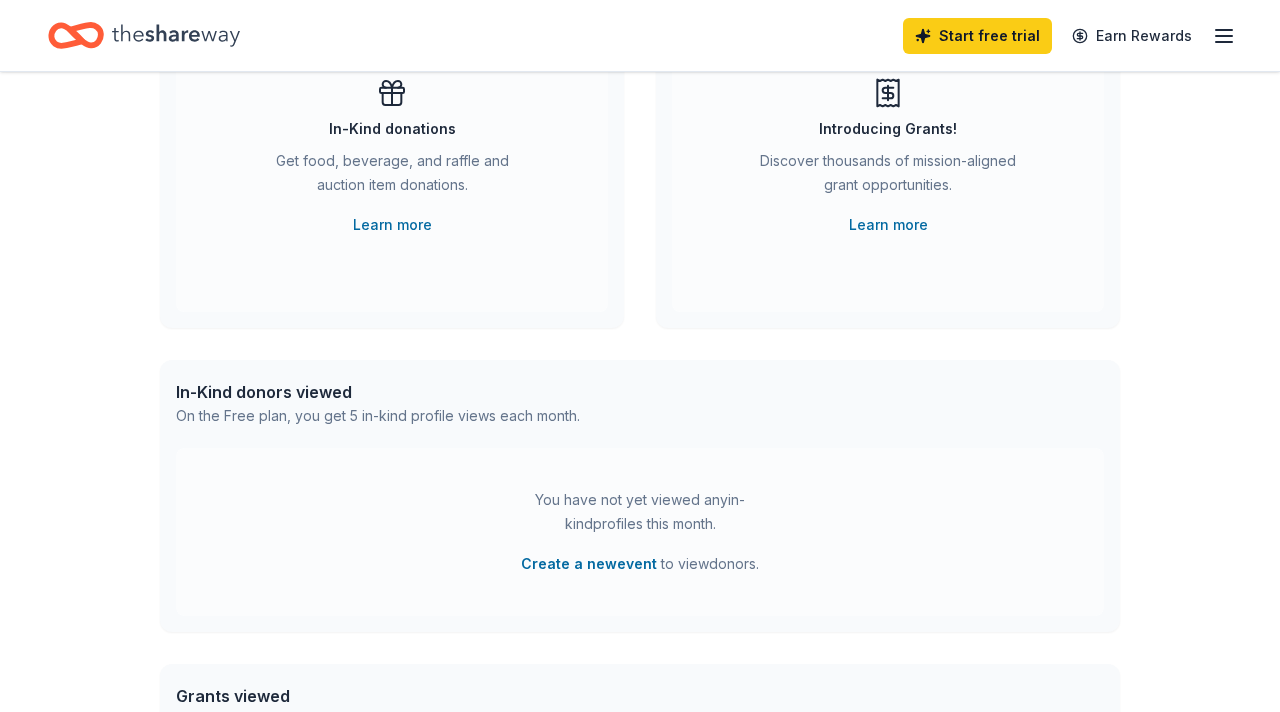 scroll, scrollTop: 0, scrollLeft: 0, axis: both 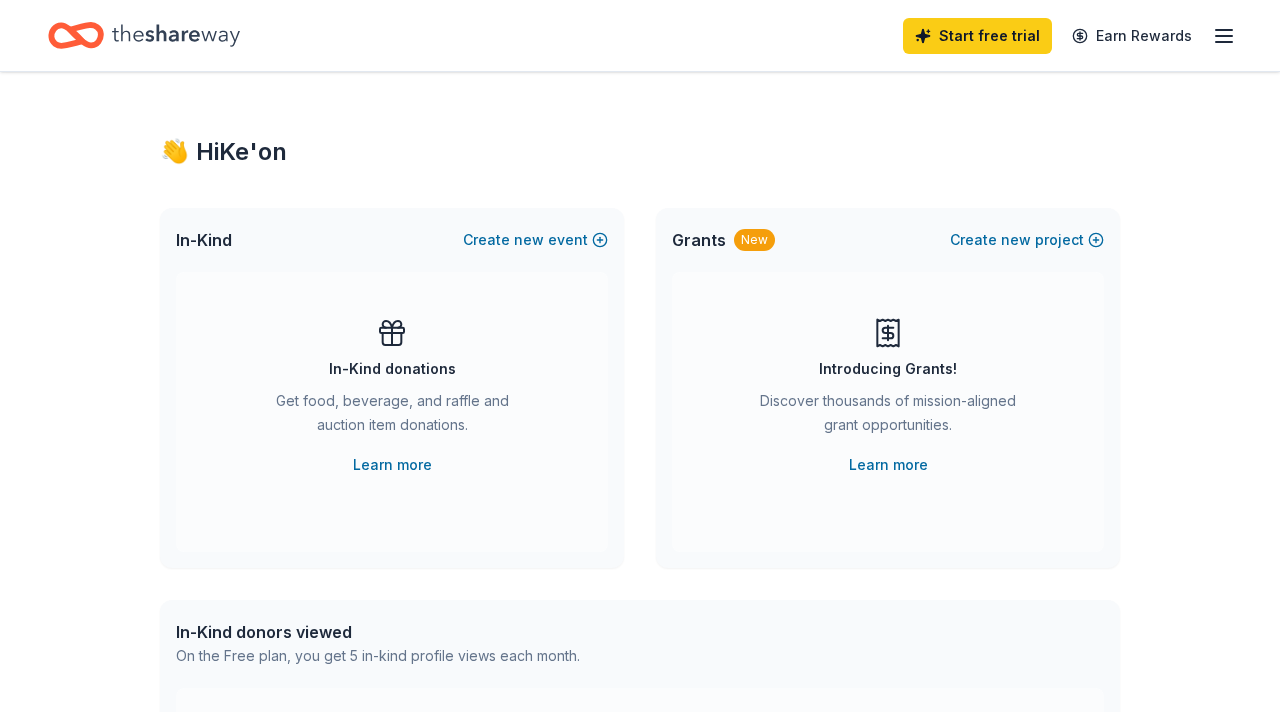 click on "New" at bounding box center (754, 240) 